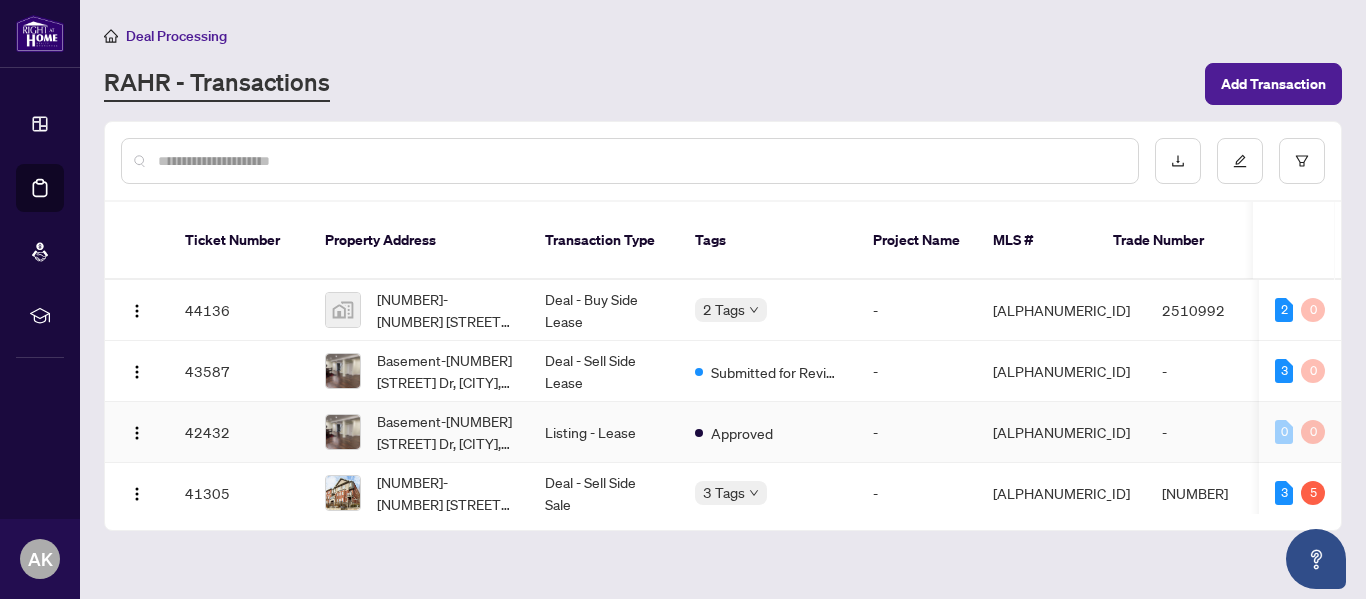 scroll, scrollTop: 0, scrollLeft: 0, axis: both 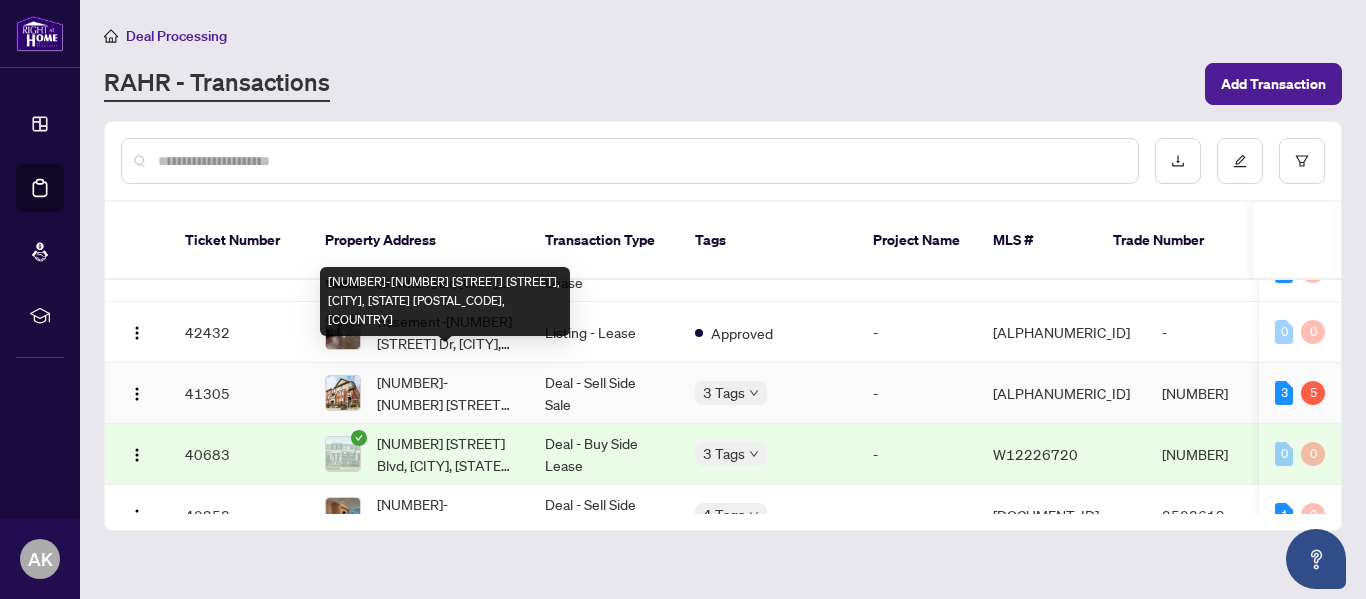 click on "[NUMBER]-[NUMBER] [STREET] [STREET], [CITY], [STATE] [POSTAL_CODE], [COUNTRY]" at bounding box center (445, 393) 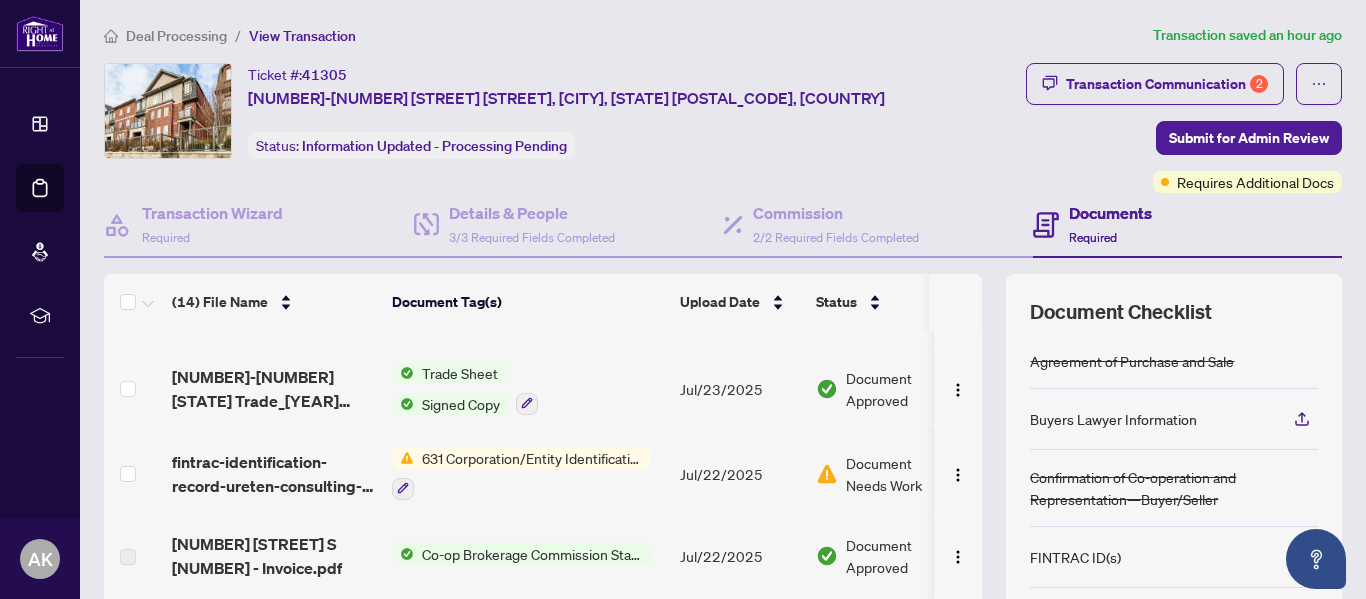 scroll, scrollTop: 200, scrollLeft: 0, axis: vertical 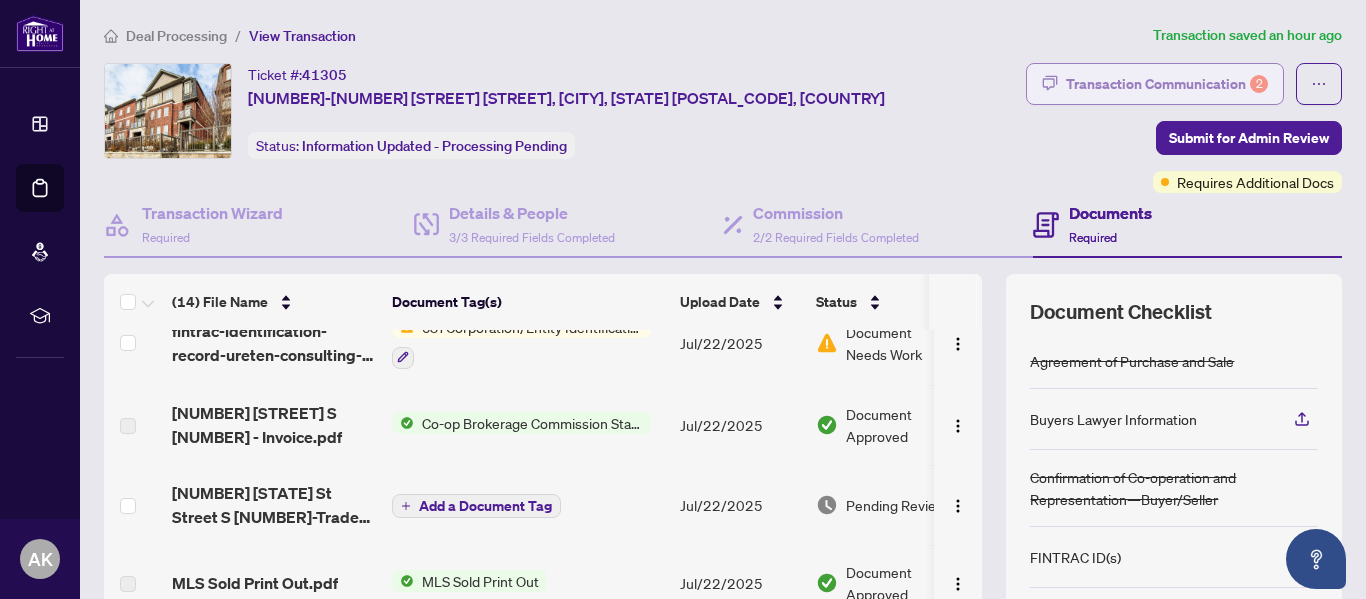 click on "Transaction Communication 2" at bounding box center [1167, 84] 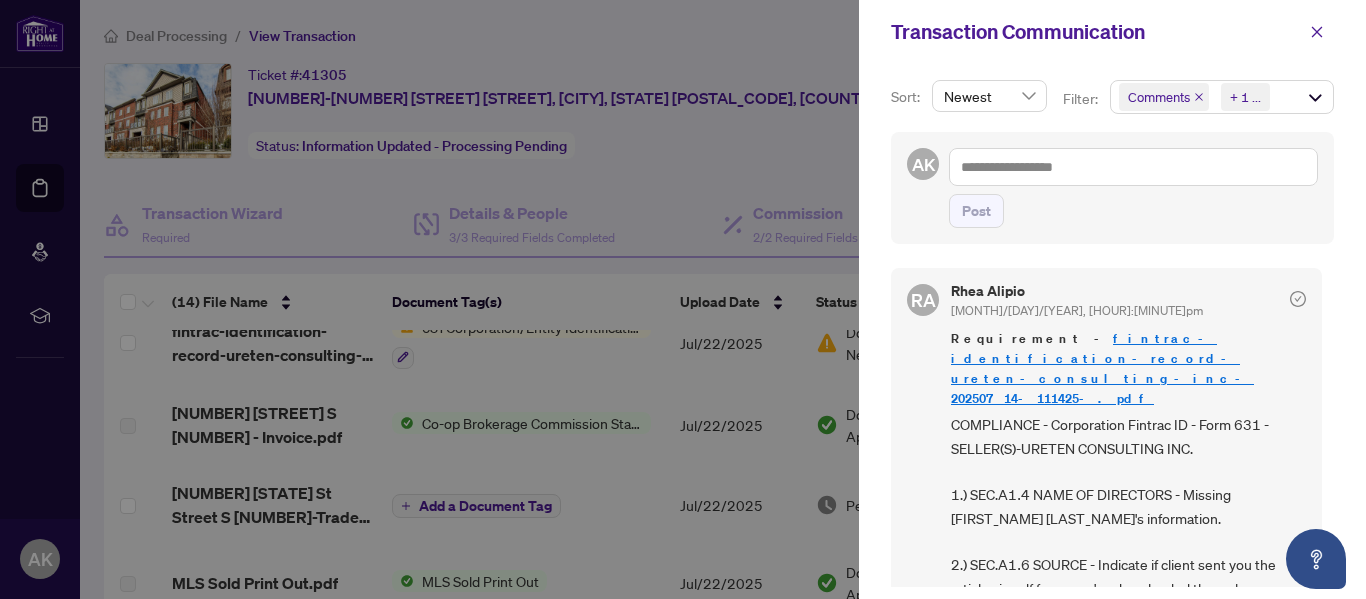 scroll, scrollTop: 4, scrollLeft: 0, axis: vertical 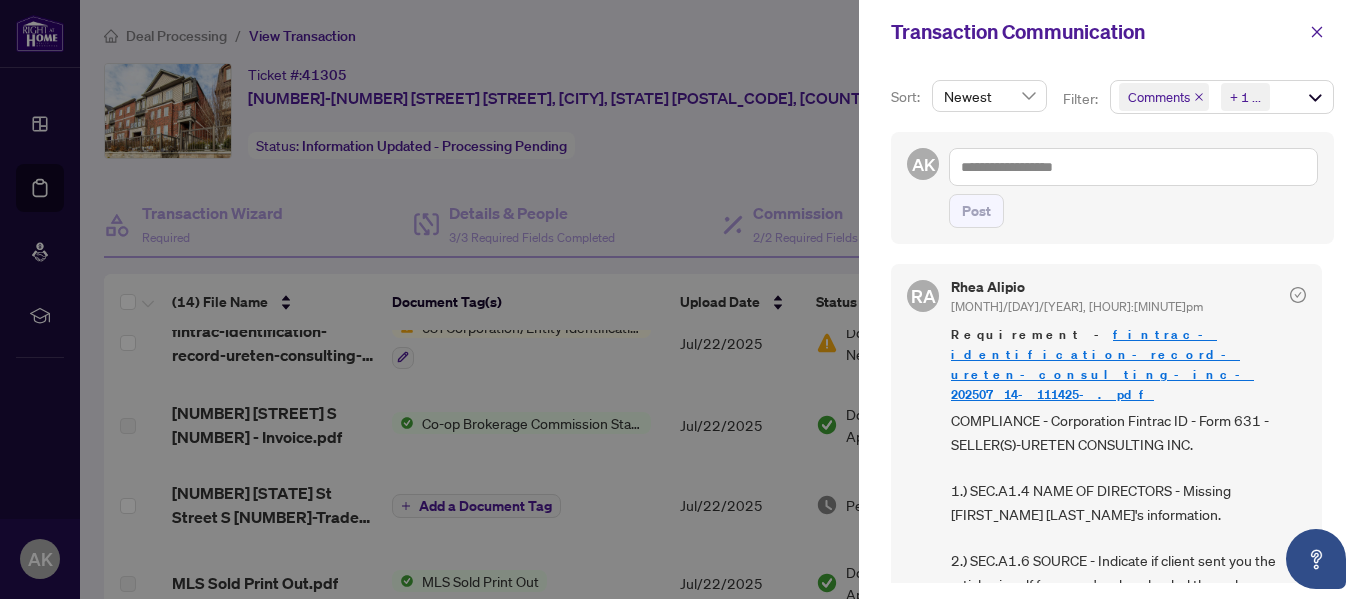 click on "fintrac-identification-record-ureten-consulting-inc-20250714-111425-.pdf" at bounding box center [1102, 364] 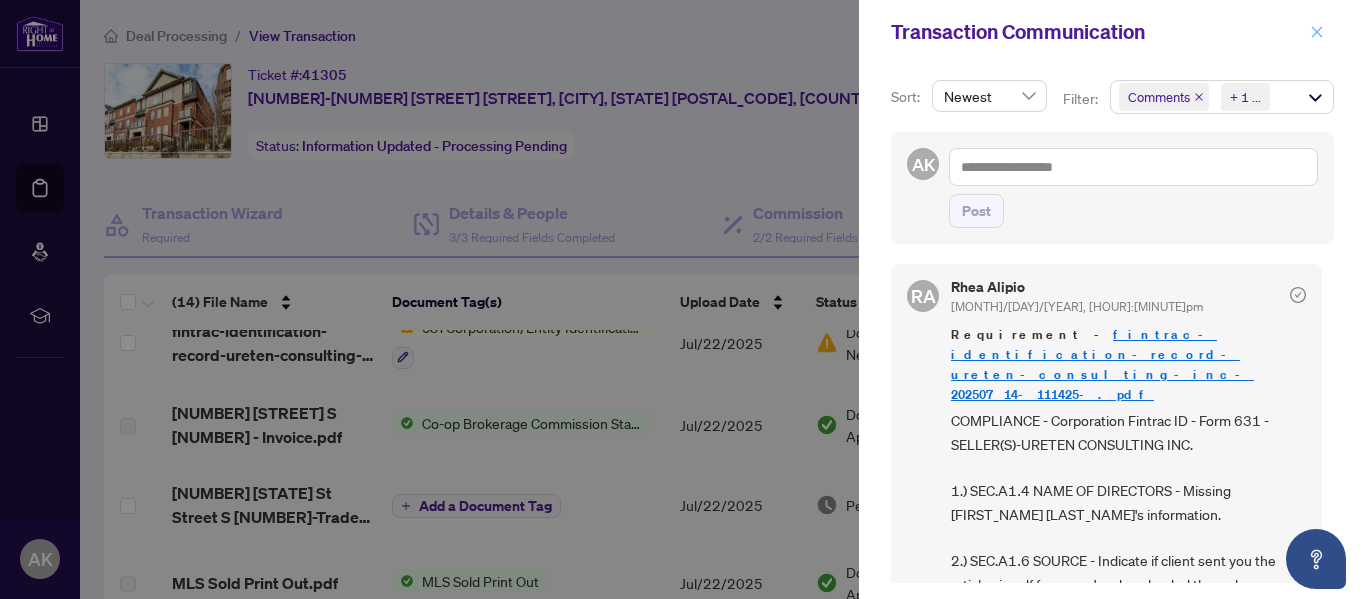 click at bounding box center (1317, 32) 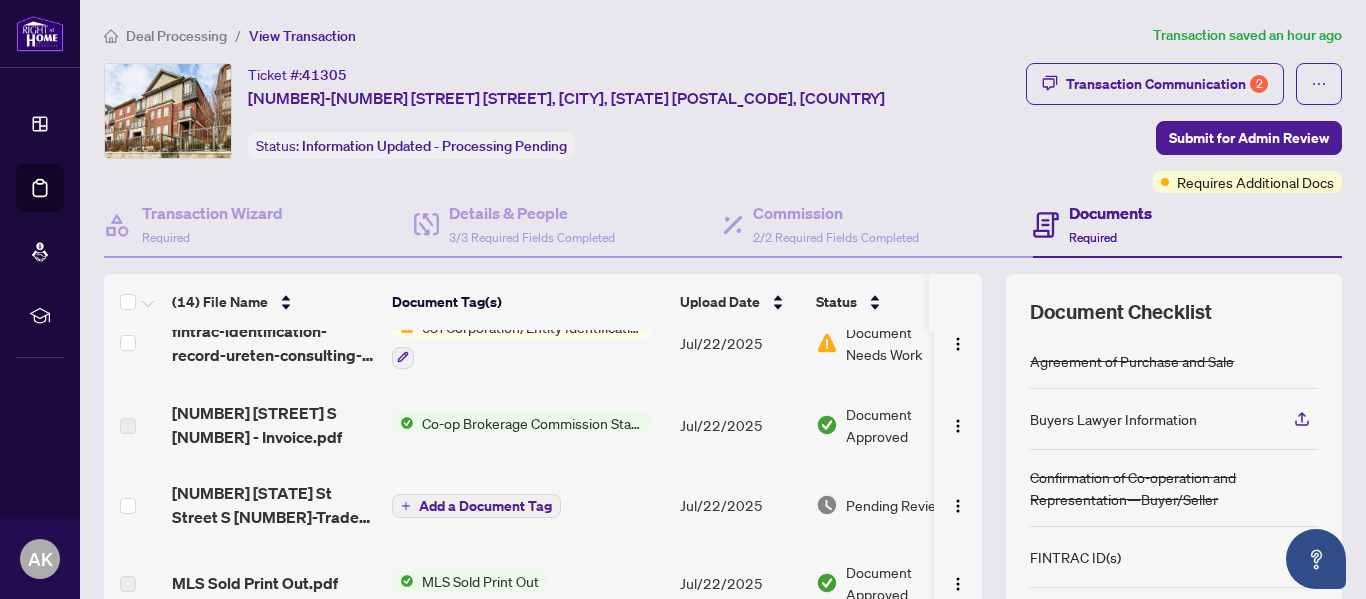 scroll, scrollTop: 100, scrollLeft: 0, axis: vertical 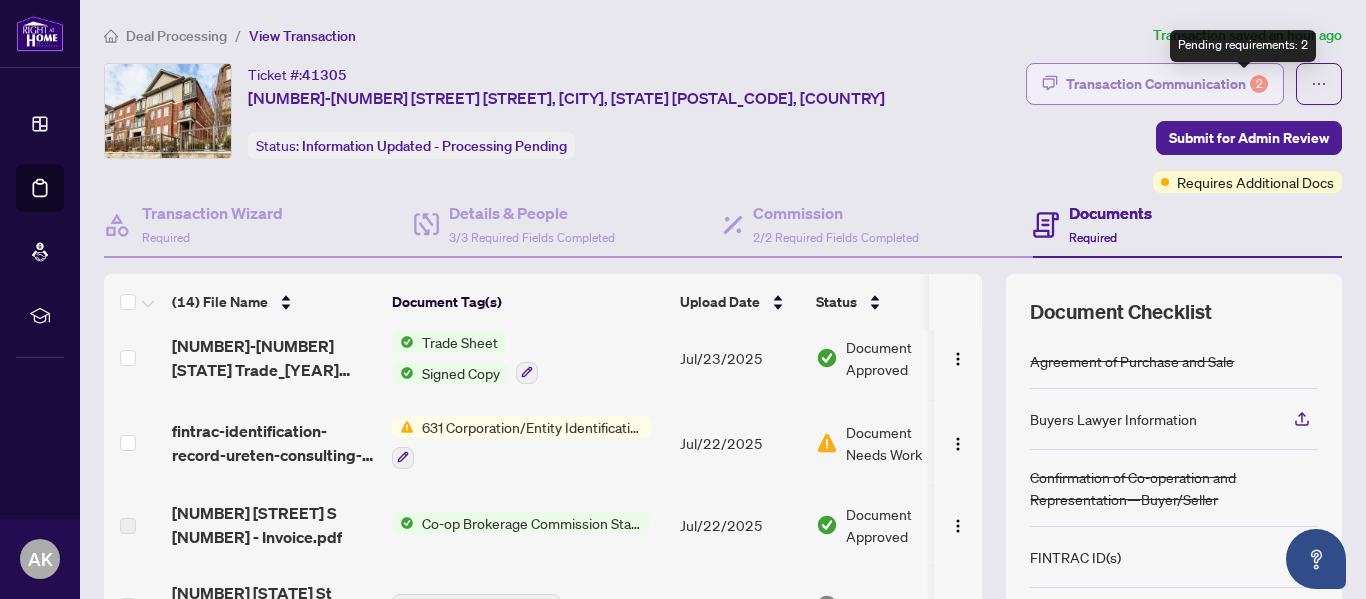 click on "2" at bounding box center [1259, 84] 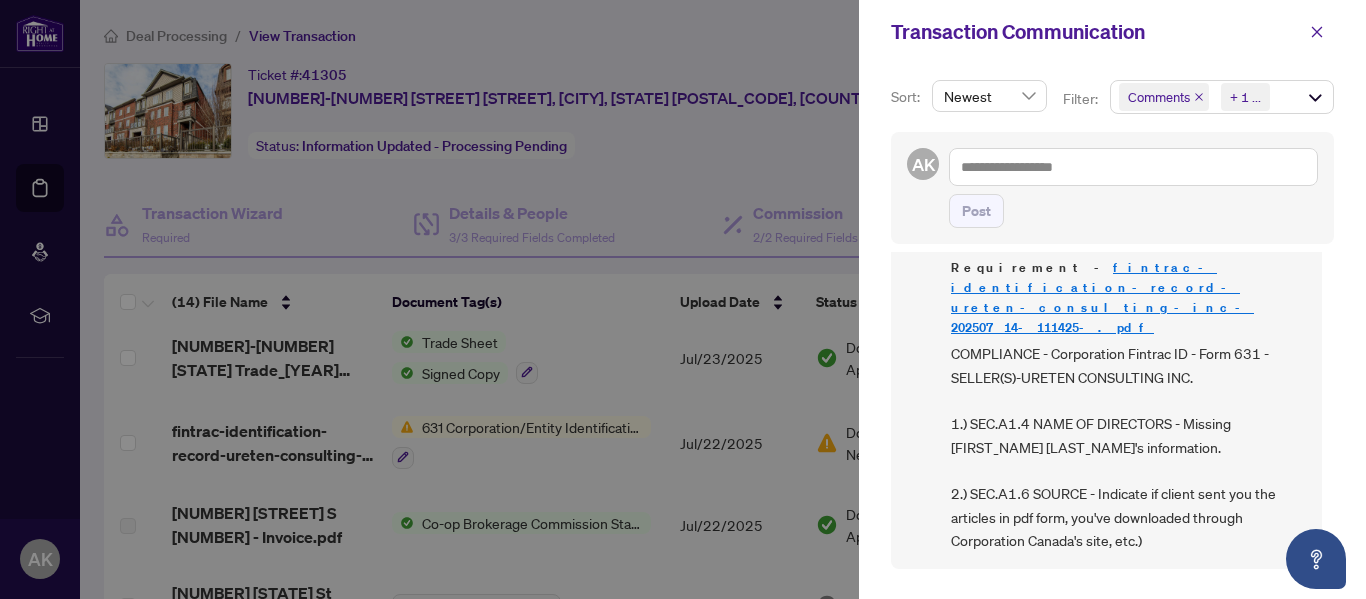 scroll, scrollTop: 100, scrollLeft: 0, axis: vertical 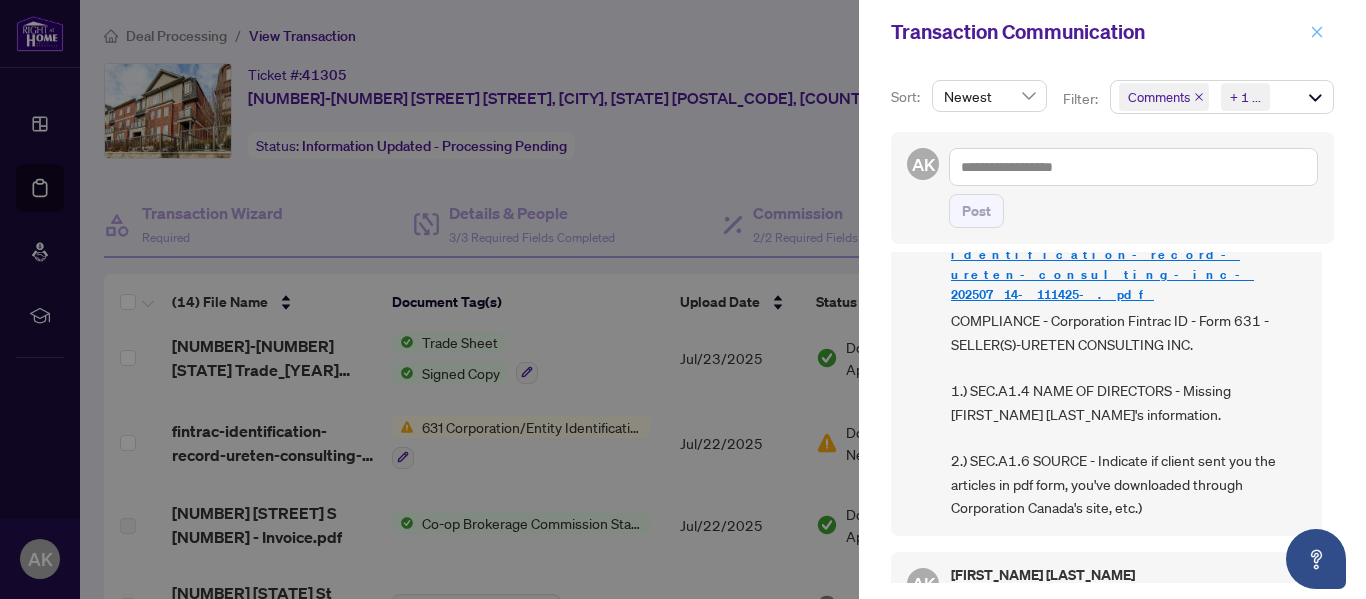 click 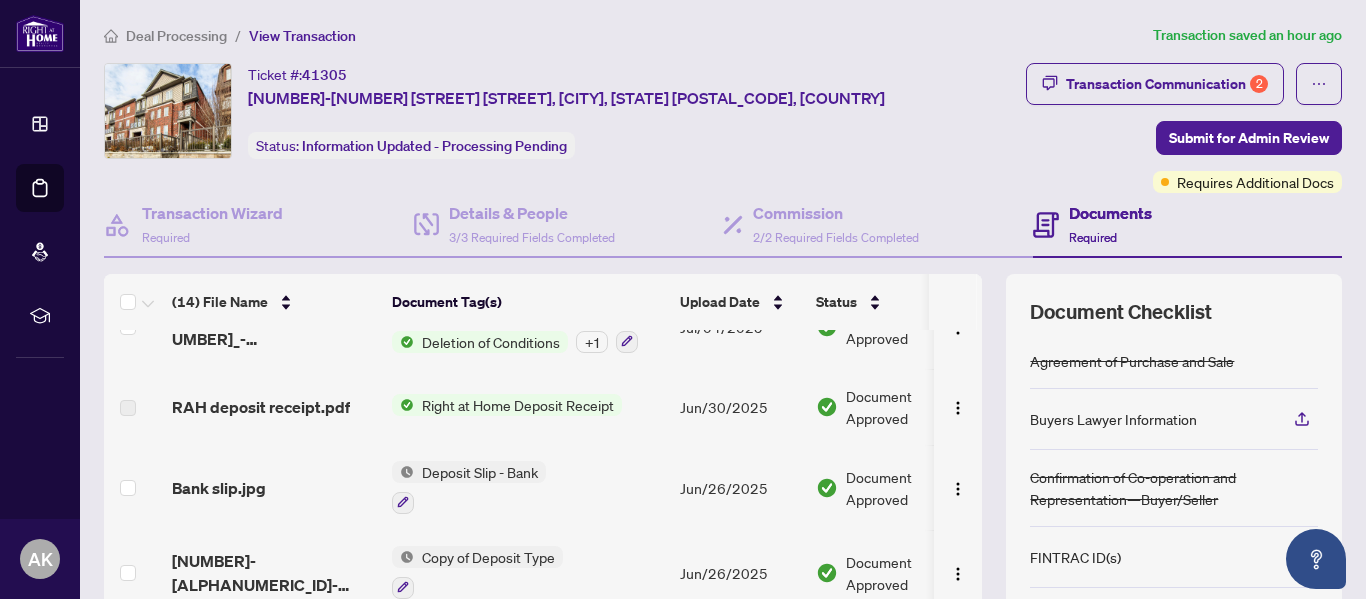scroll, scrollTop: 866, scrollLeft: 0, axis: vertical 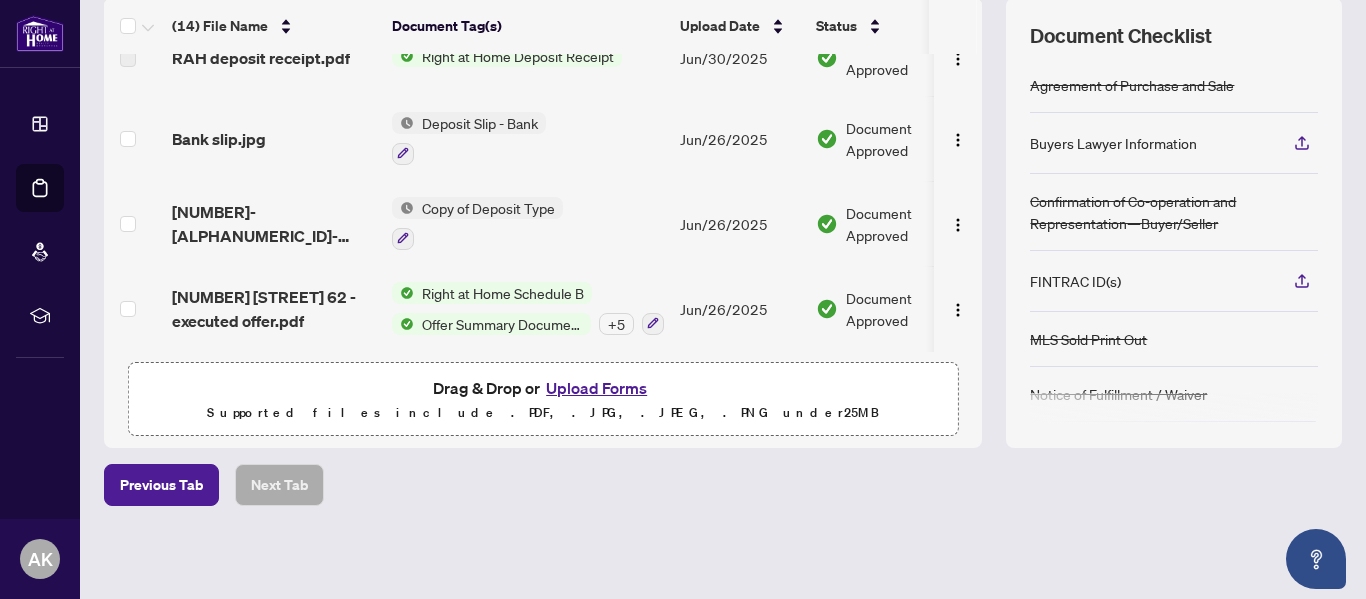 click on "Upload Forms" at bounding box center [596, 388] 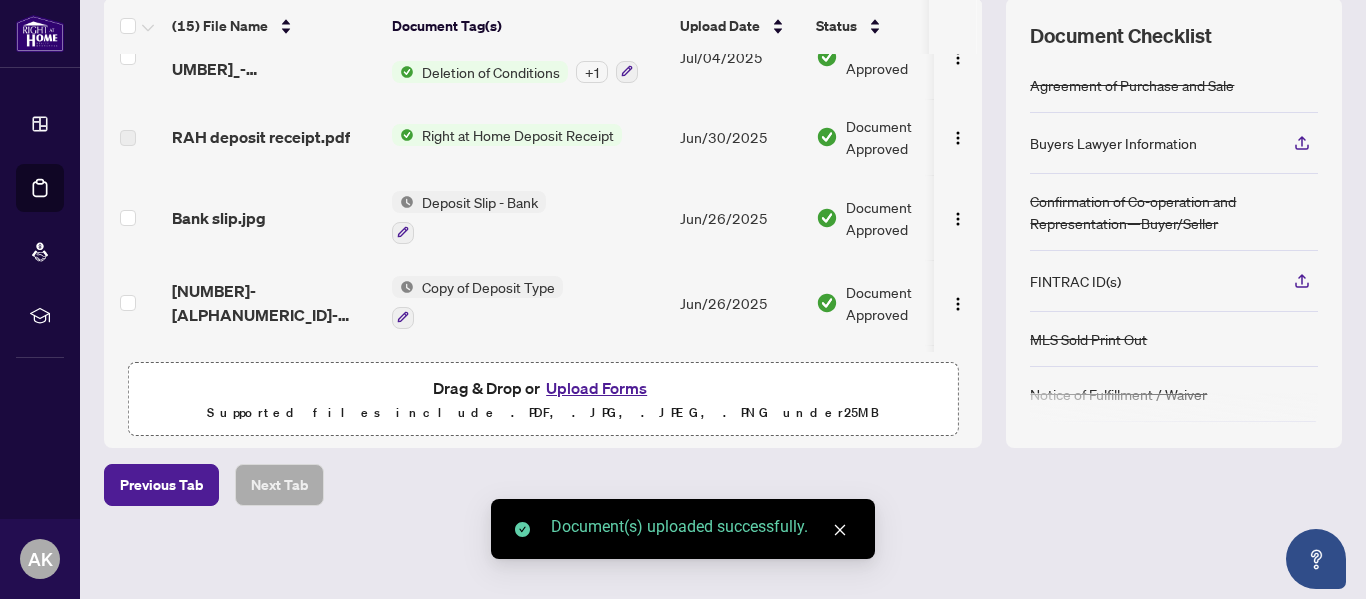 scroll, scrollTop: 0, scrollLeft: 0, axis: both 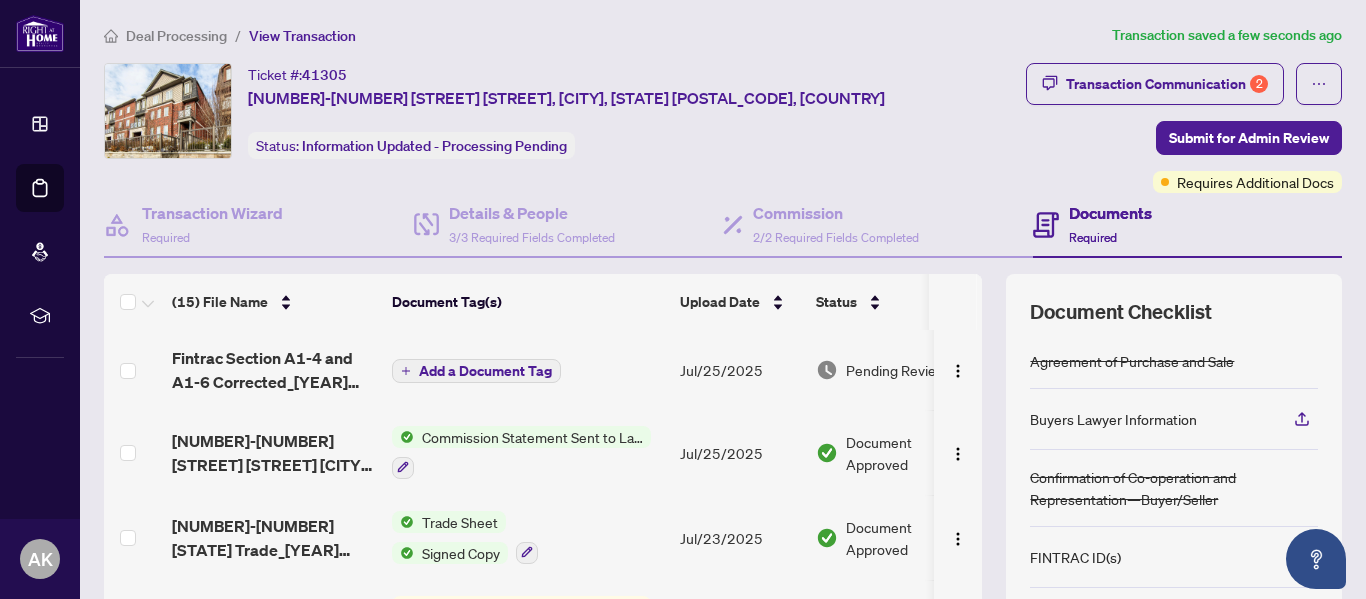 click on "Add a Document Tag" at bounding box center [485, 371] 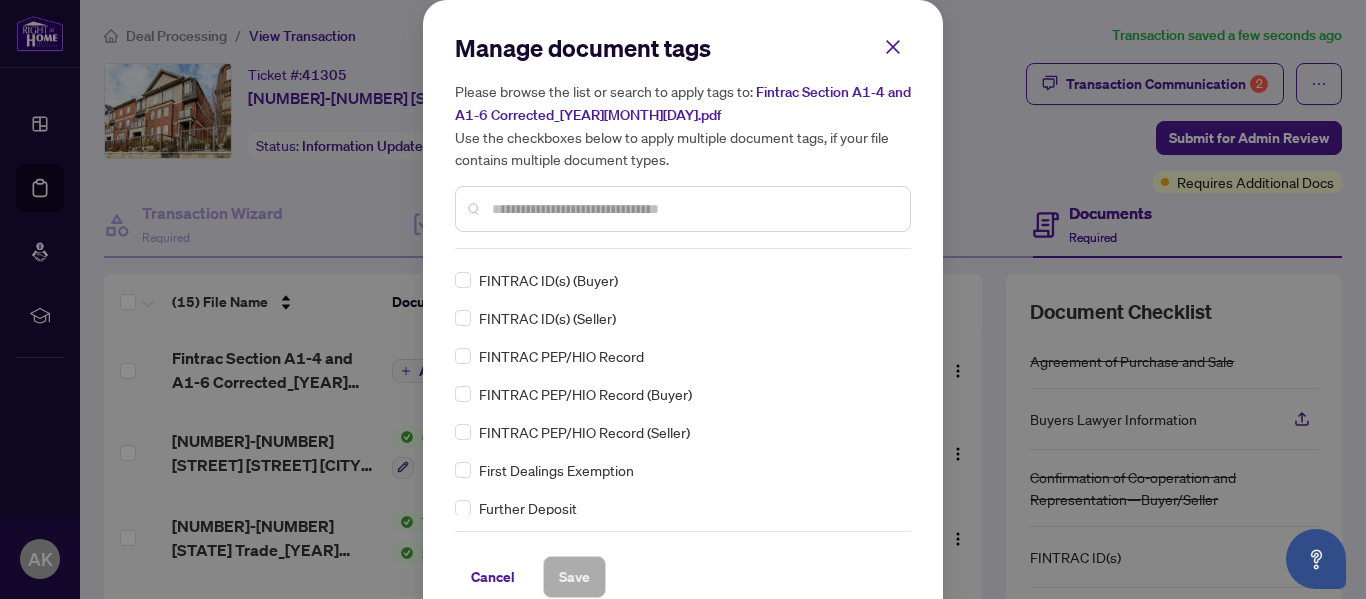 scroll, scrollTop: 2100, scrollLeft: 0, axis: vertical 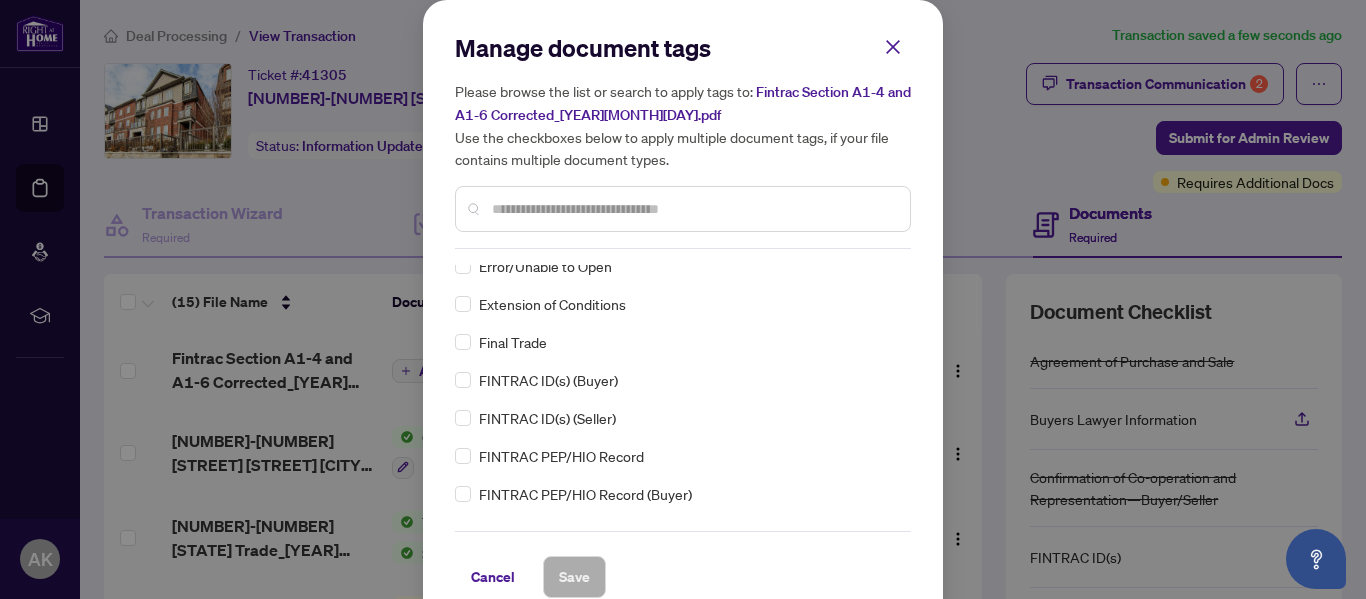click on "FINTRAC ID(s) (Seller)" at bounding box center (547, 418) 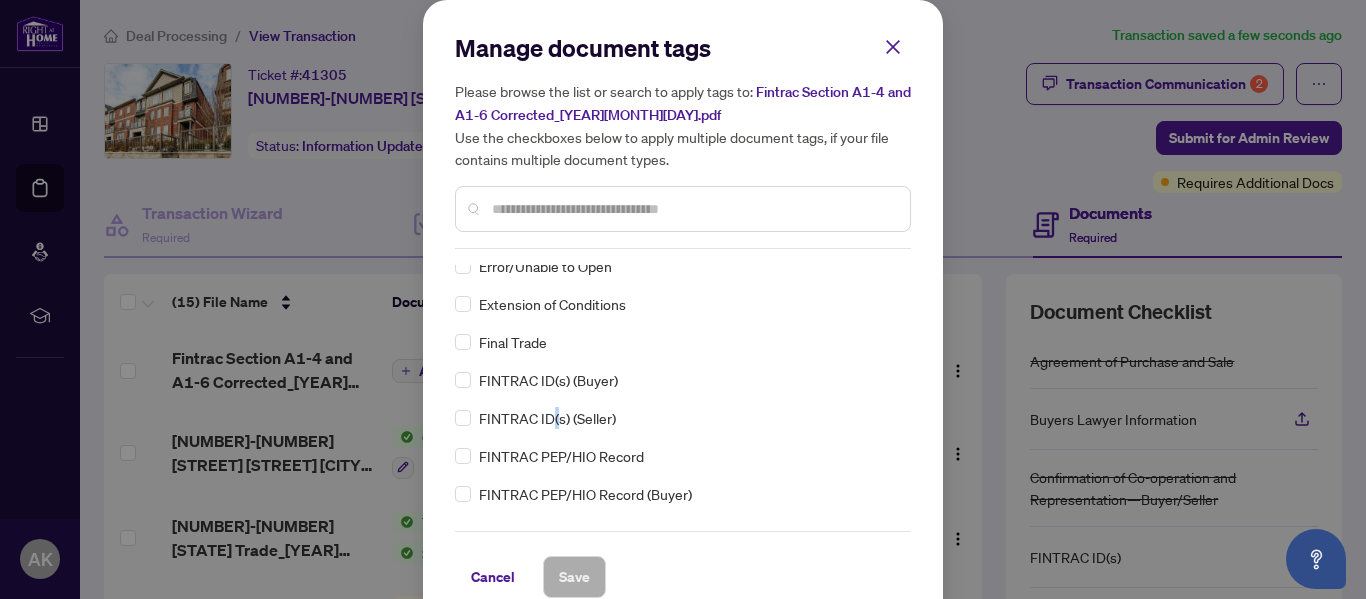 click on "FINTRAC ID(s) (Seller)" at bounding box center (547, 418) 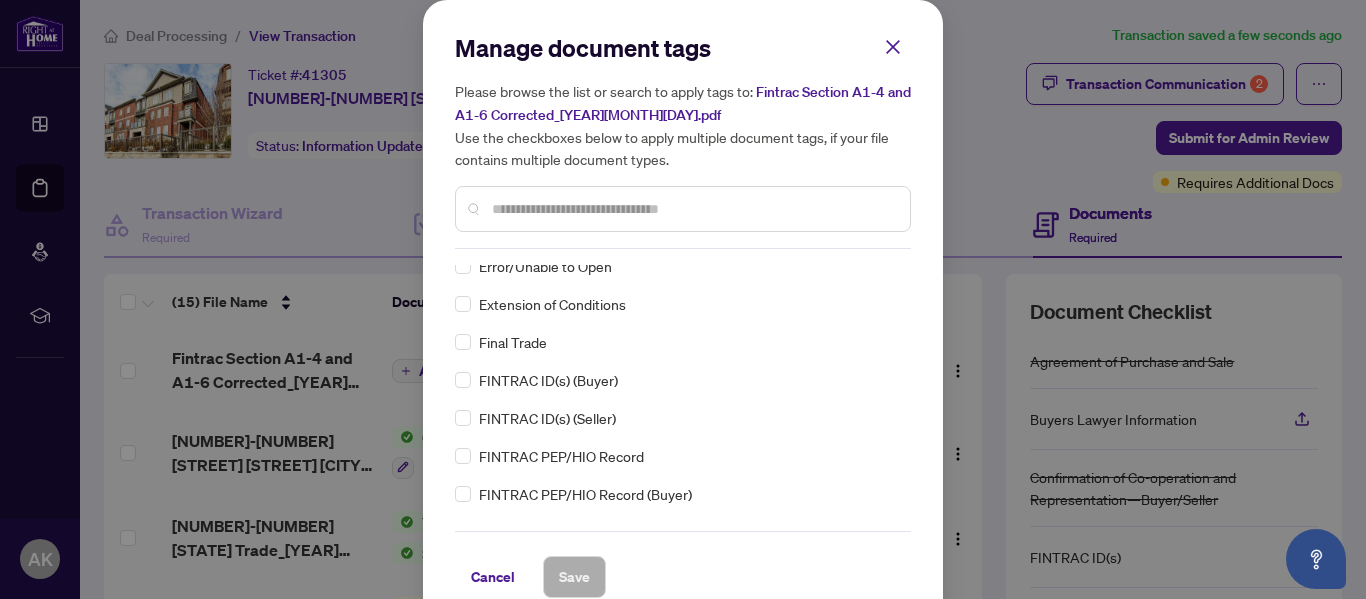 click on "FINTRAC ID(s) (Seller)" at bounding box center (547, 418) 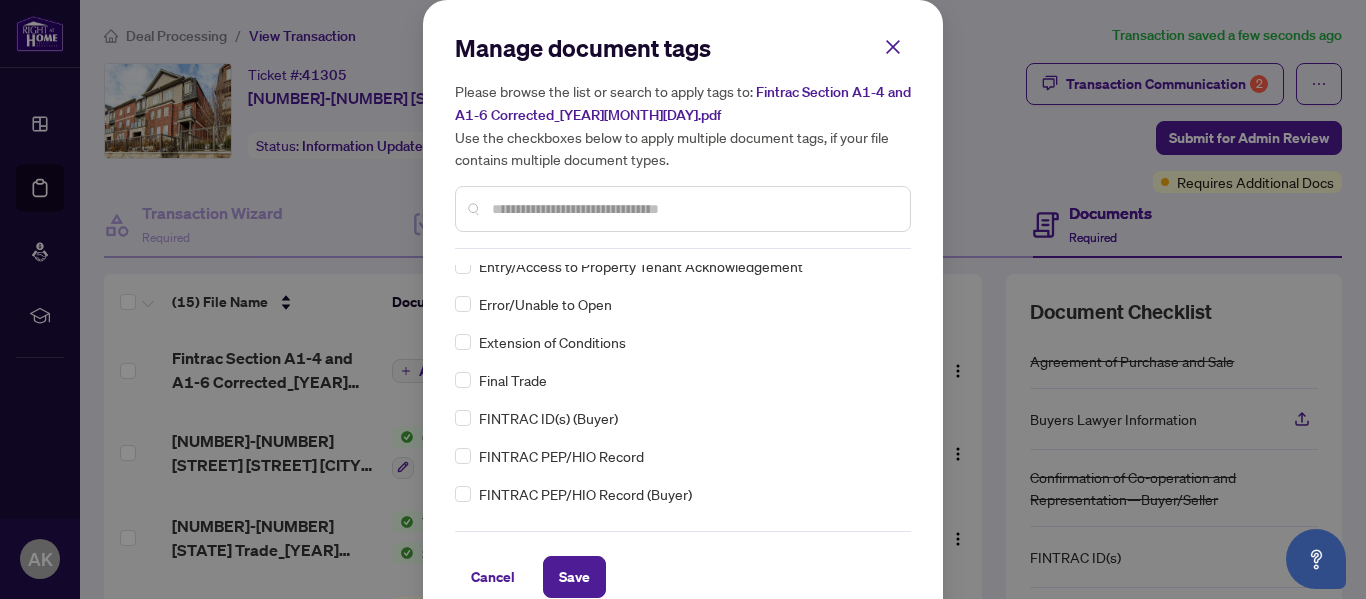 scroll, scrollTop: 0, scrollLeft: 0, axis: both 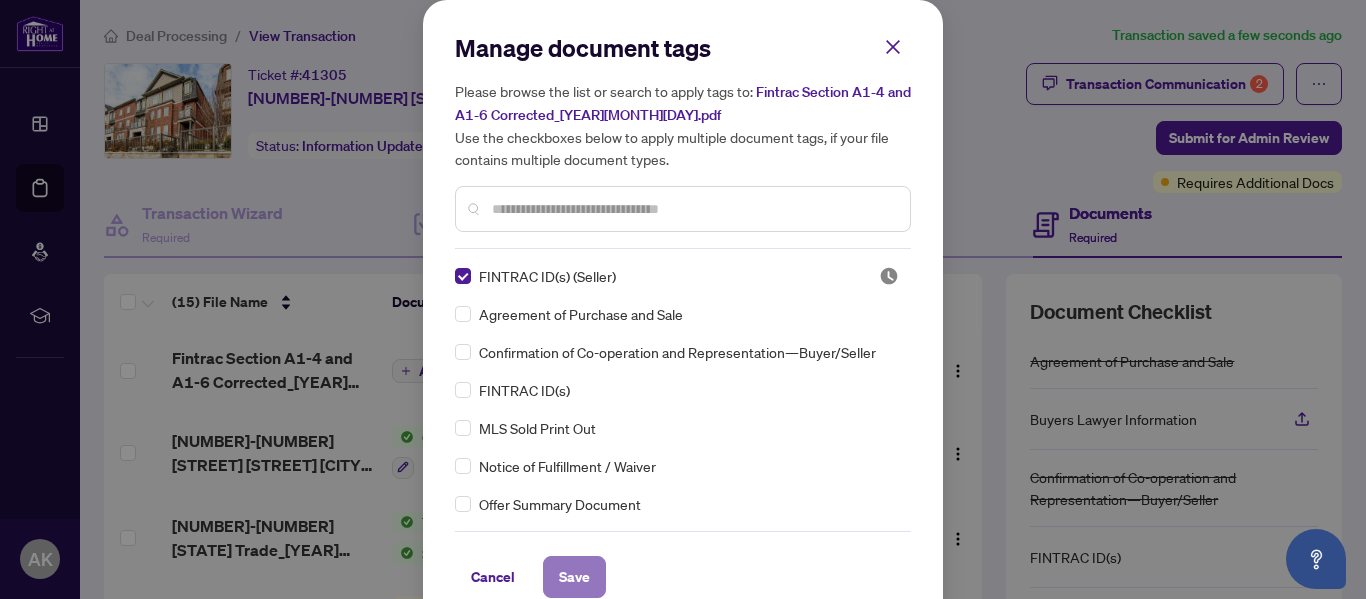 click on "Save" at bounding box center (574, 577) 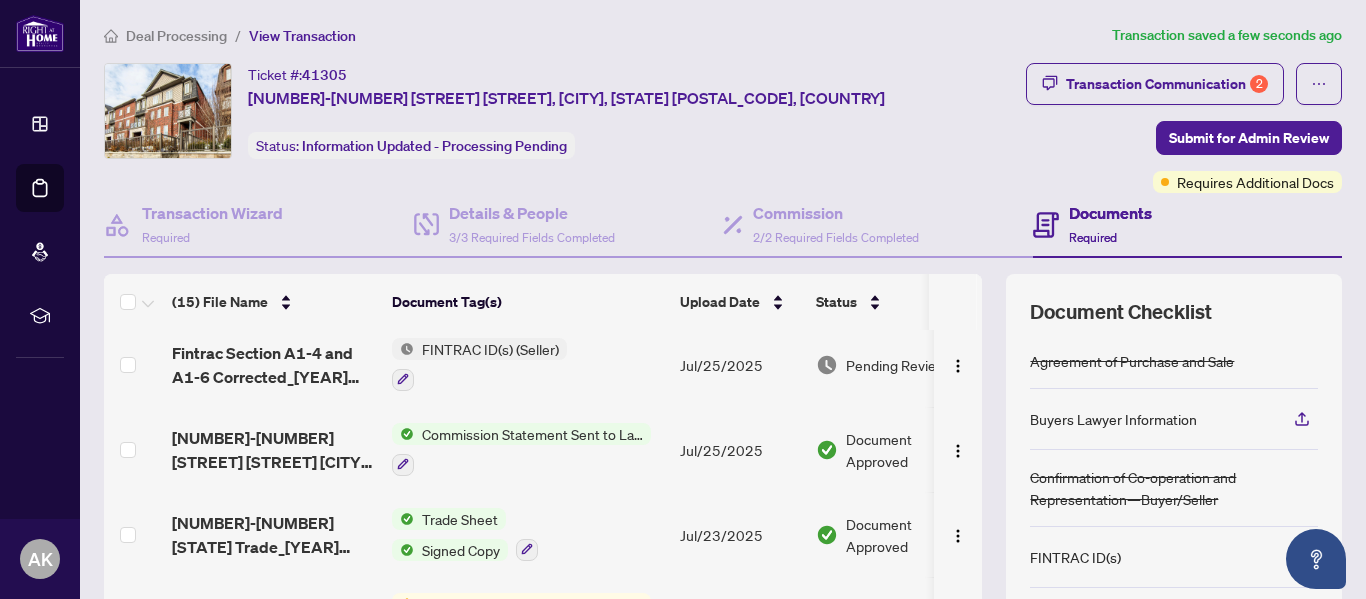 scroll, scrollTop: 0, scrollLeft: 0, axis: both 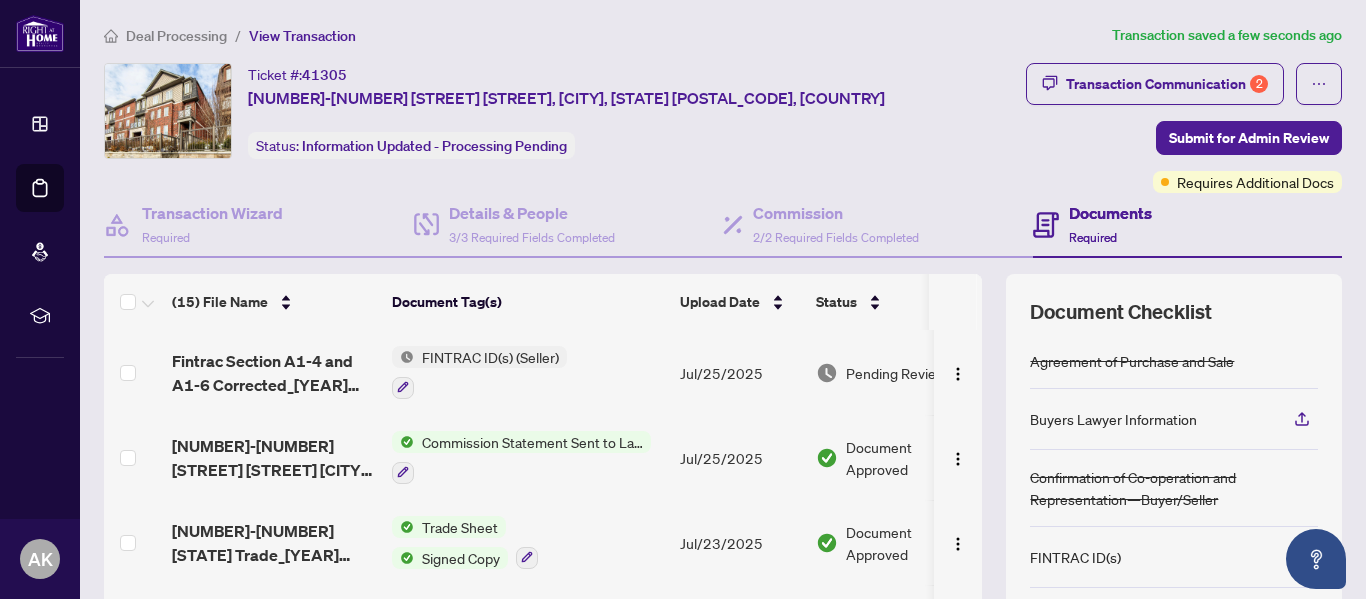 click on "FINTRAC ID(s) (Seller)" at bounding box center [490, 357] 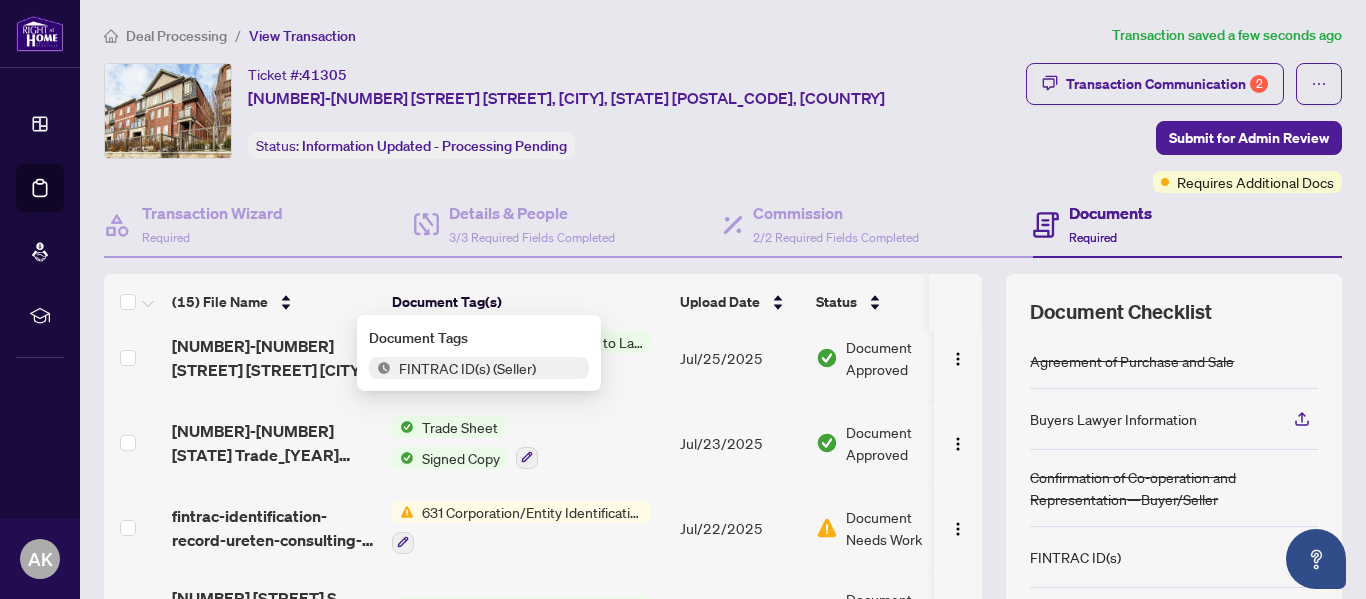 scroll, scrollTop: 0, scrollLeft: 0, axis: both 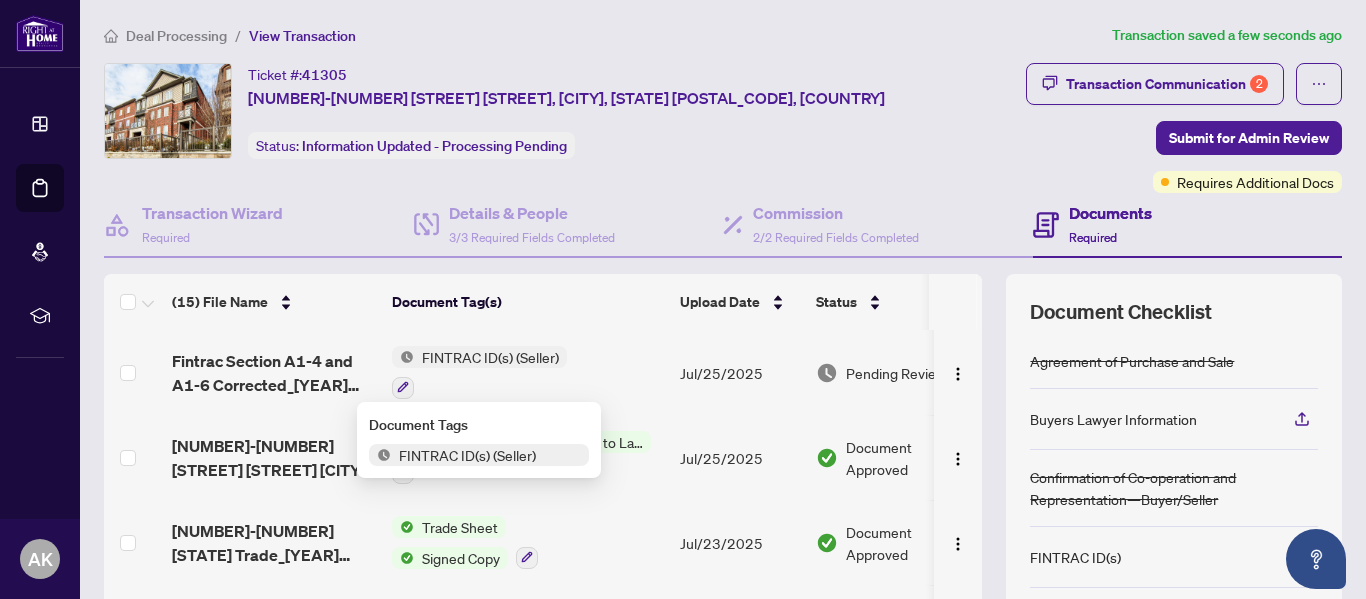 click on "FINTRAC ID(s) (Seller)" at bounding box center (490, 357) 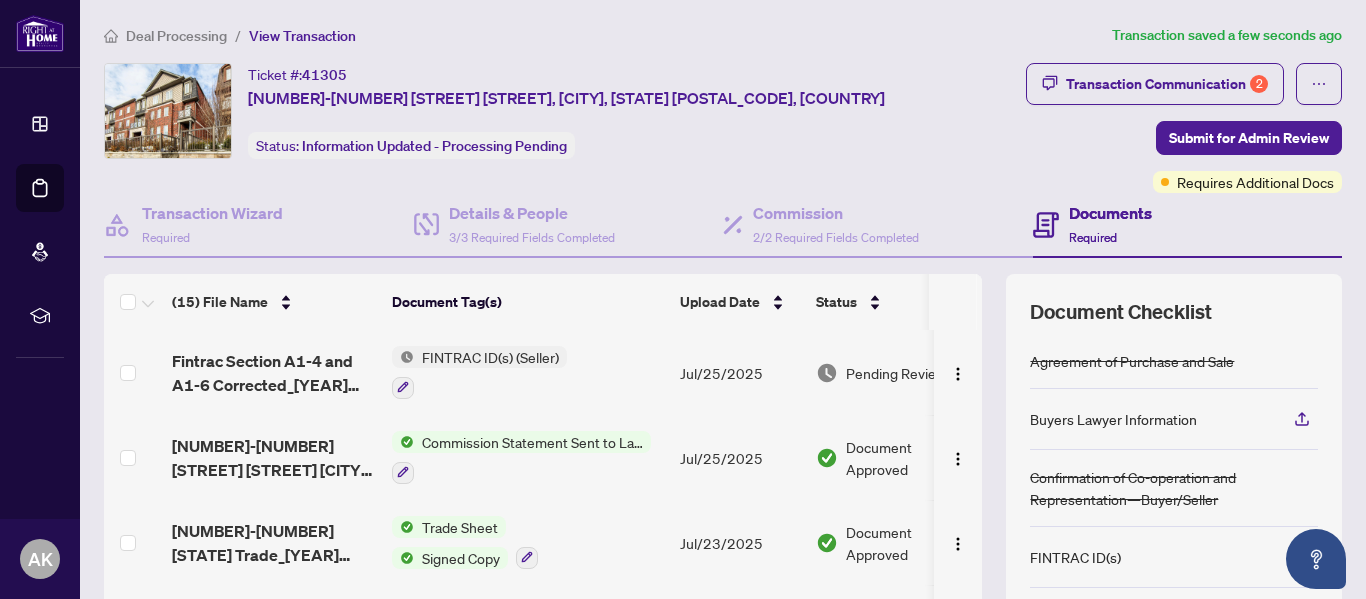 click on "FINTRAC ID(s) (Seller)" at bounding box center (490, 357) 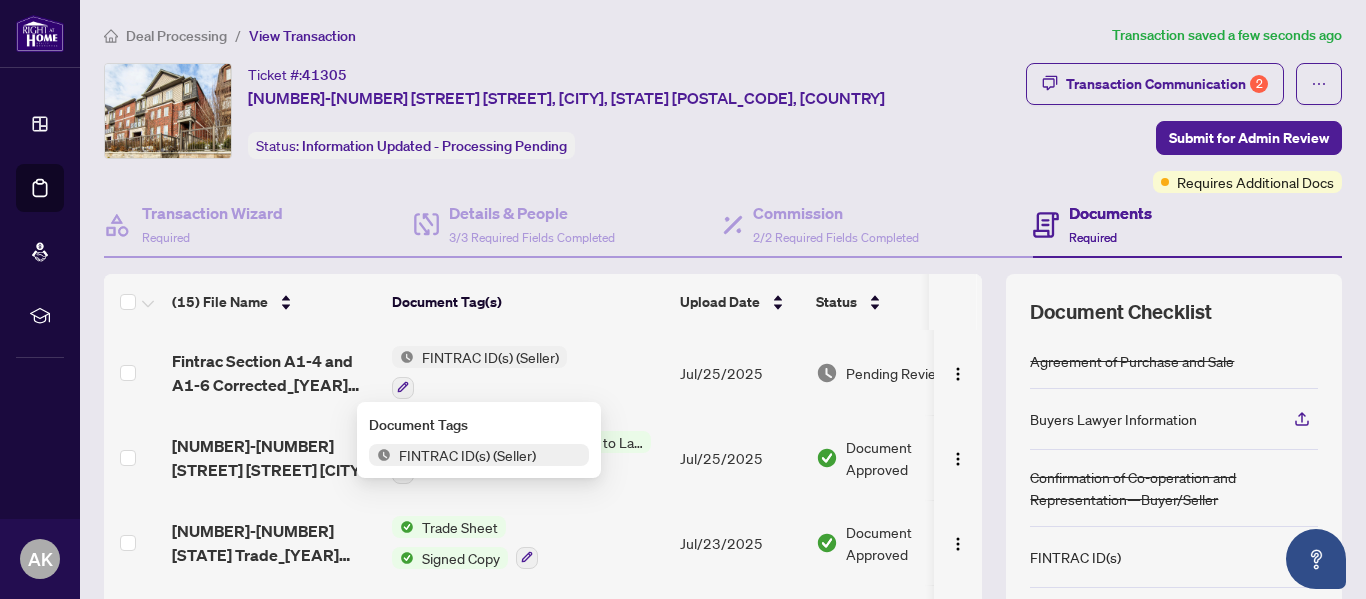 click at bounding box center [403, 357] 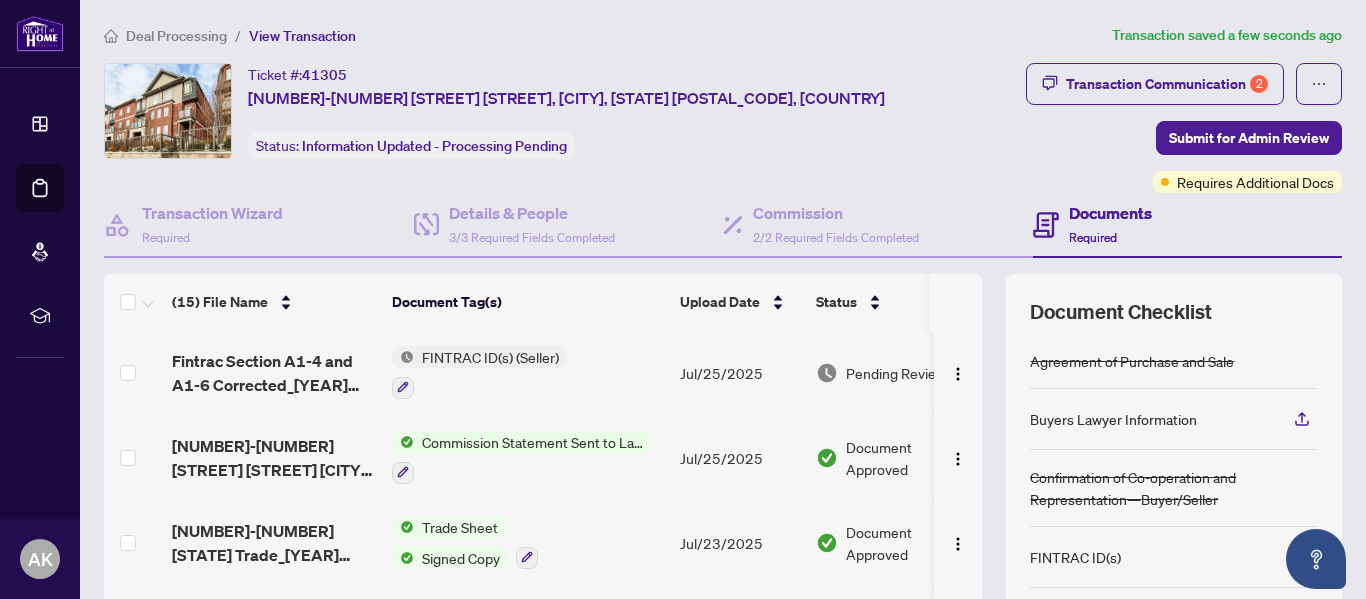 click at bounding box center (403, 357) 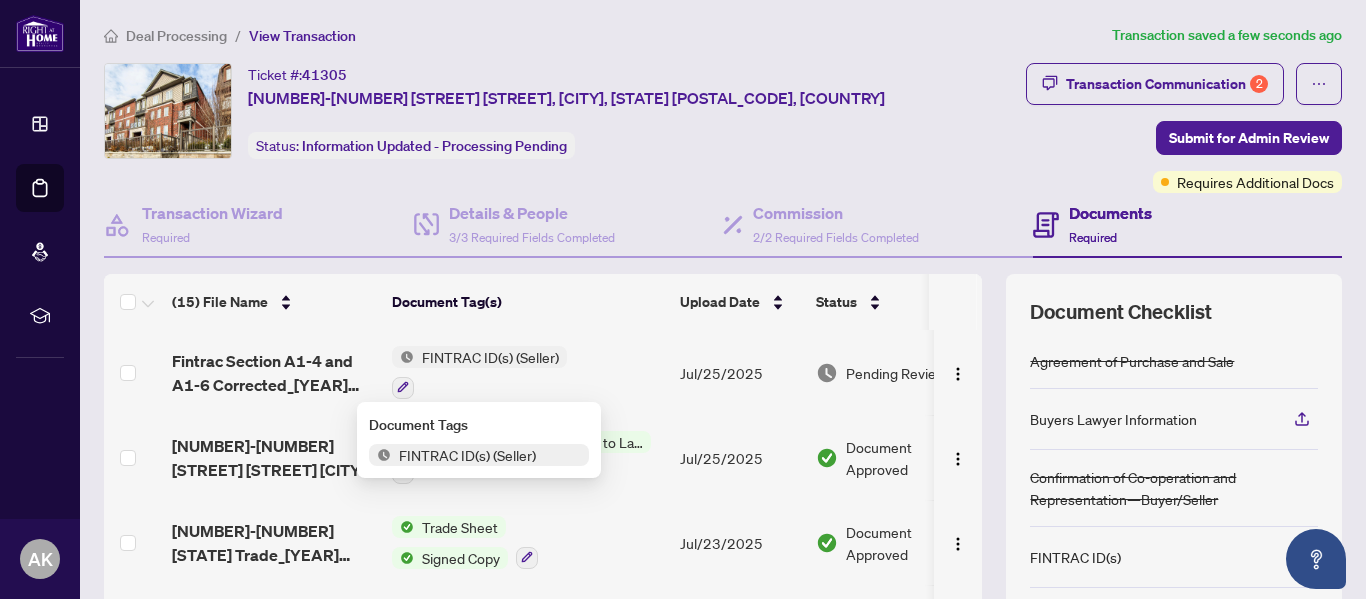 click at bounding box center [403, 357] 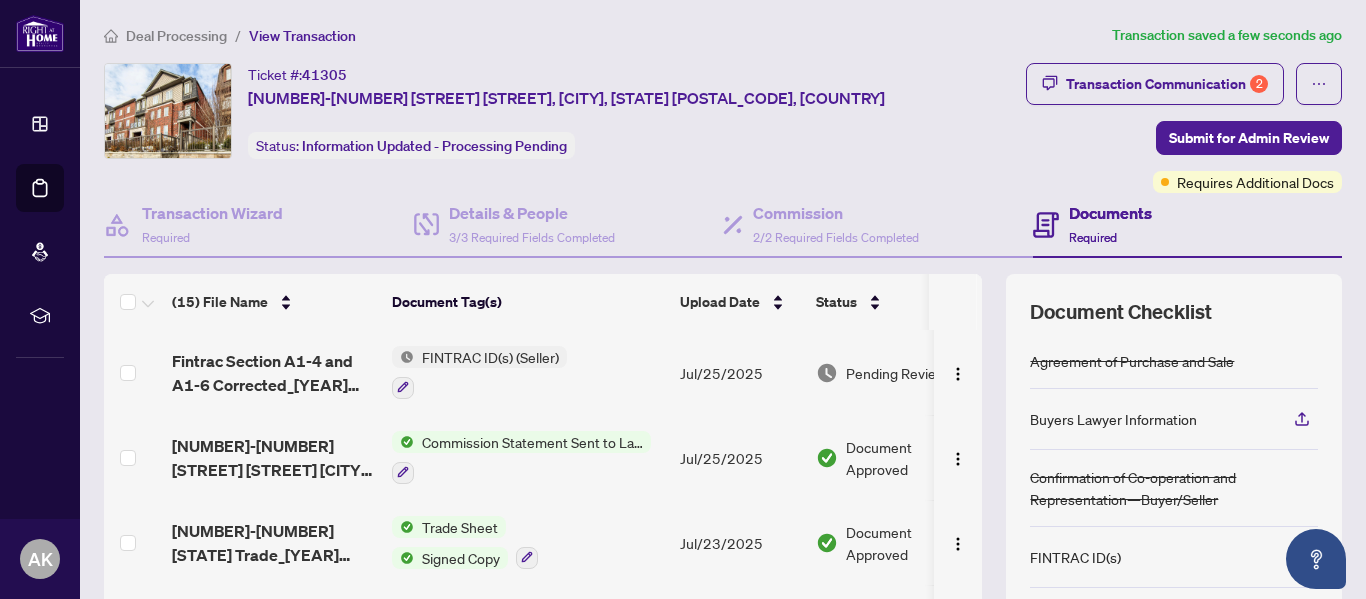 click at bounding box center [403, 357] 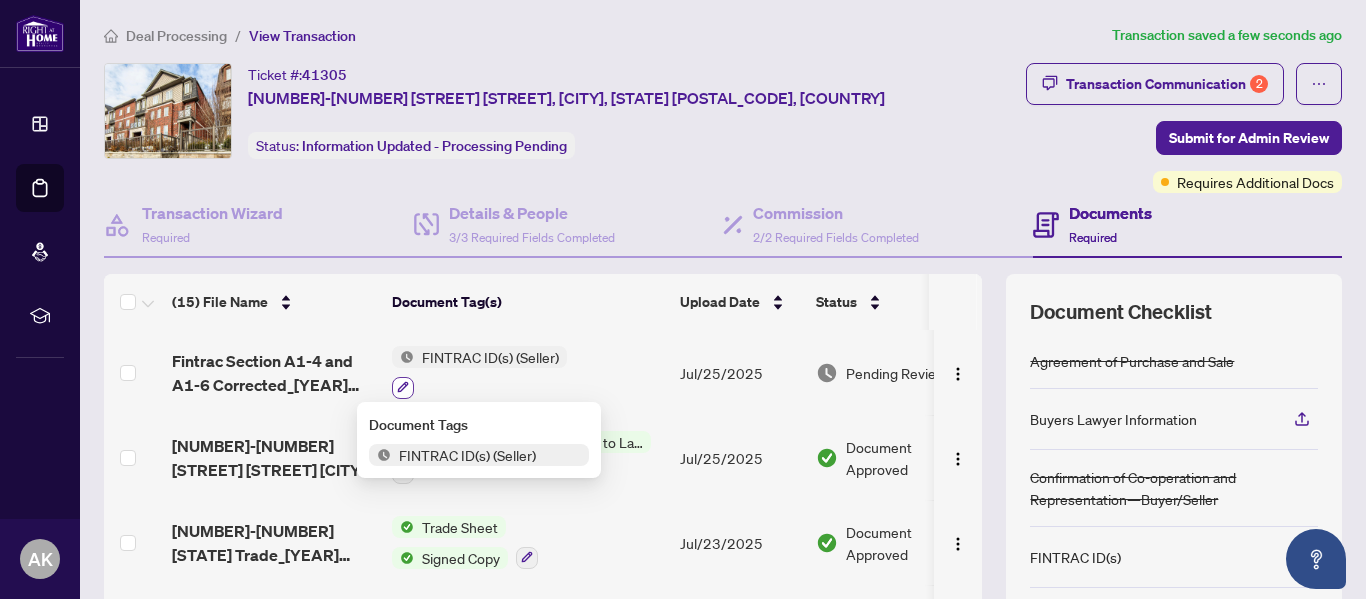 click 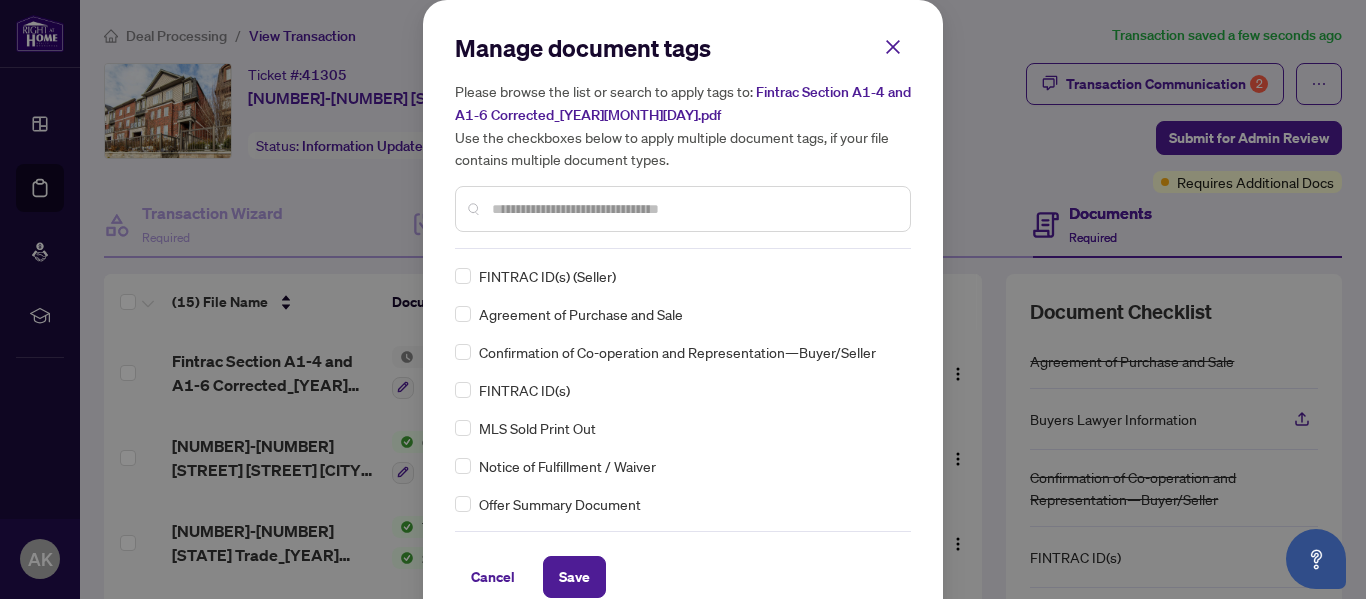 click at bounding box center (683, 209) 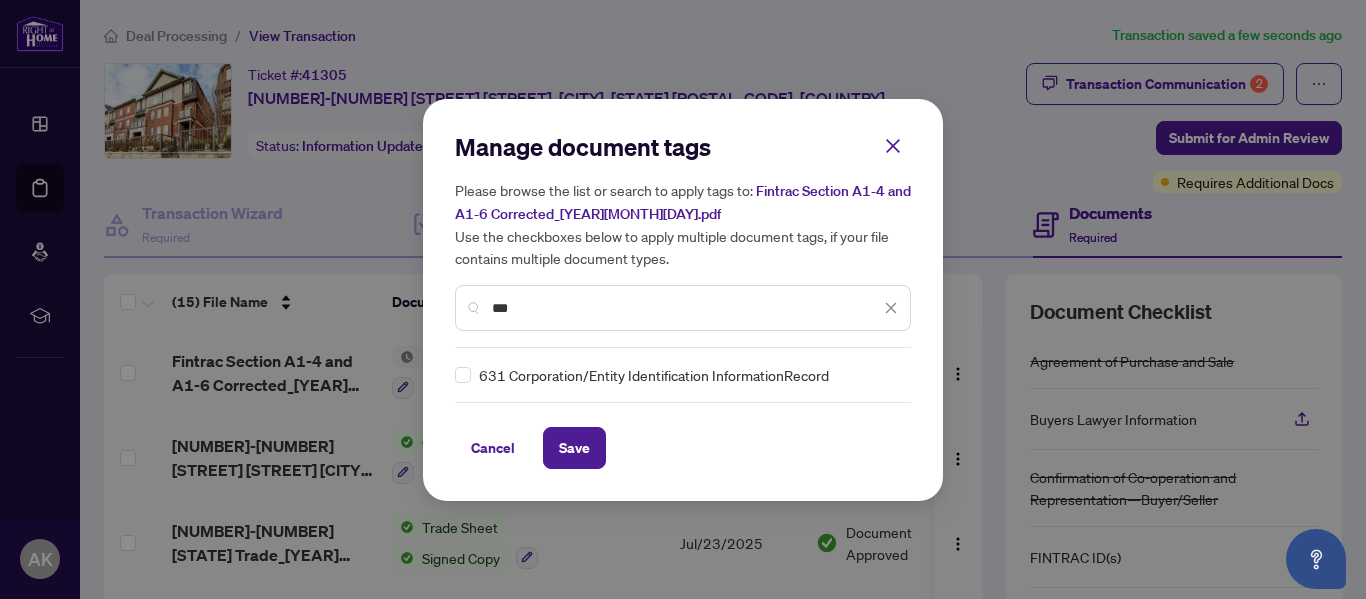 type on "***" 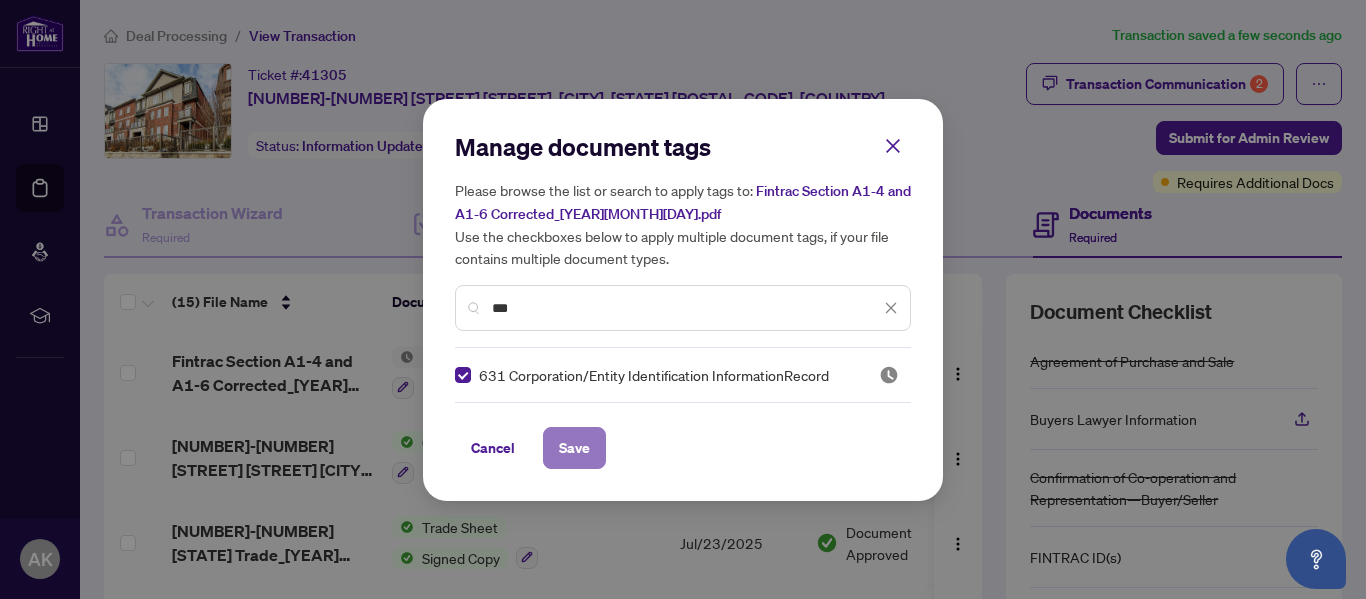 click on "Save" at bounding box center [574, 448] 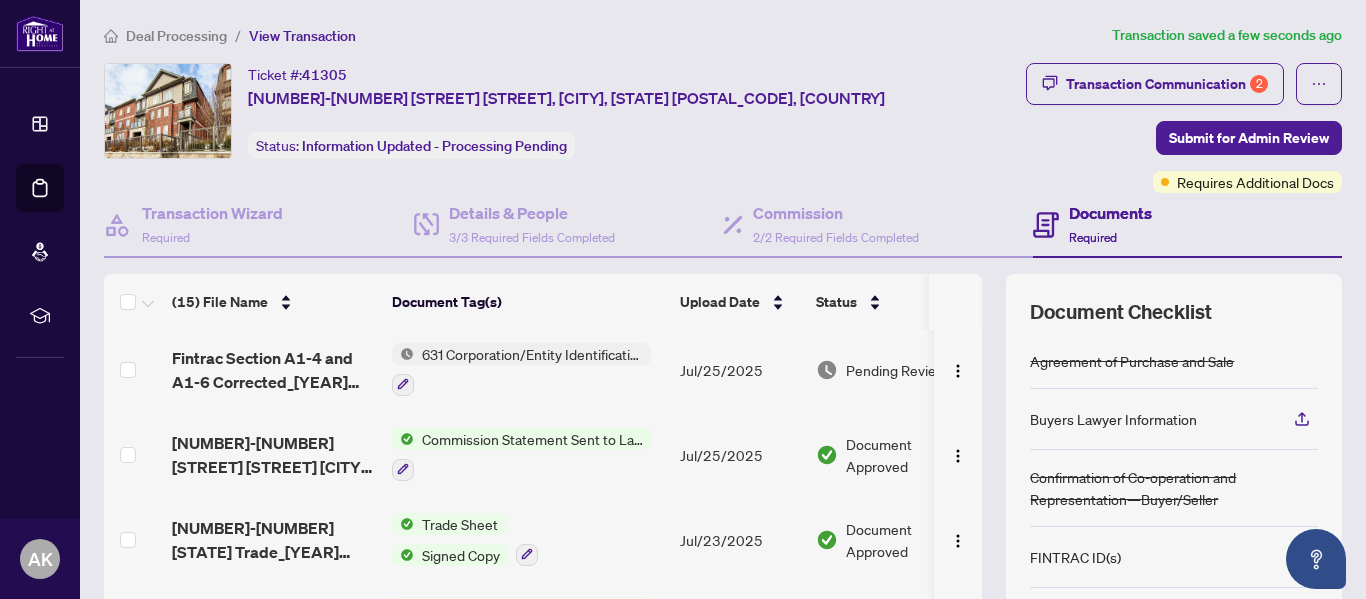 scroll, scrollTop: 0, scrollLeft: 0, axis: both 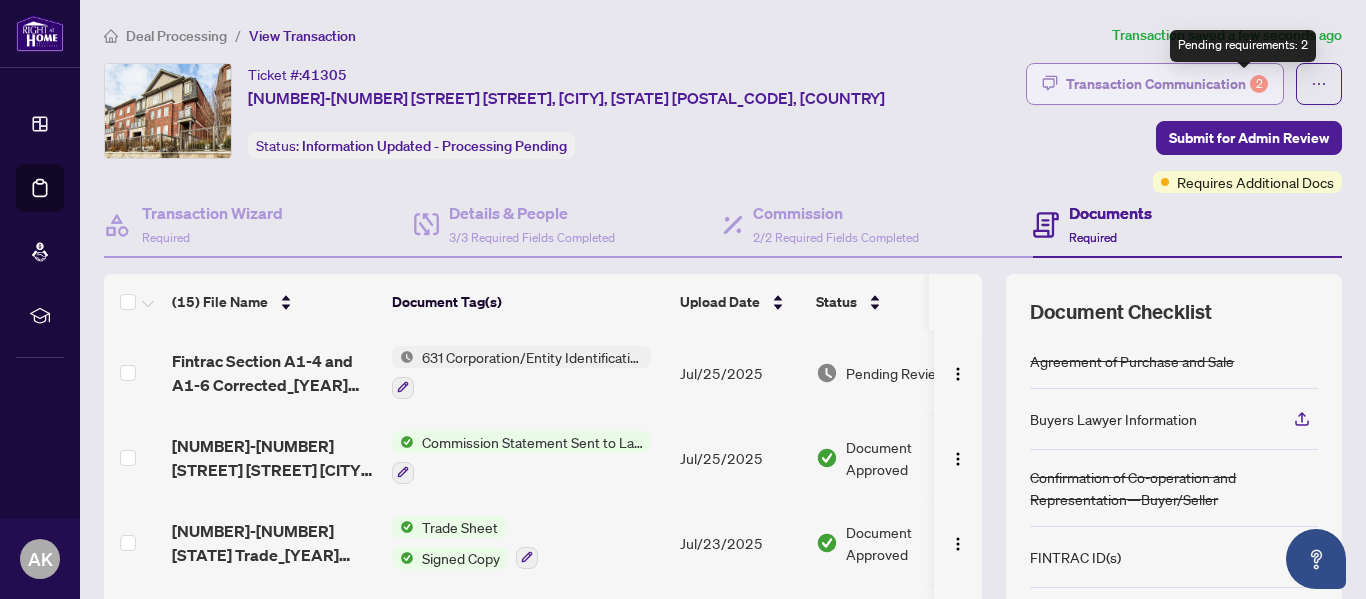 click on "2" at bounding box center [1259, 84] 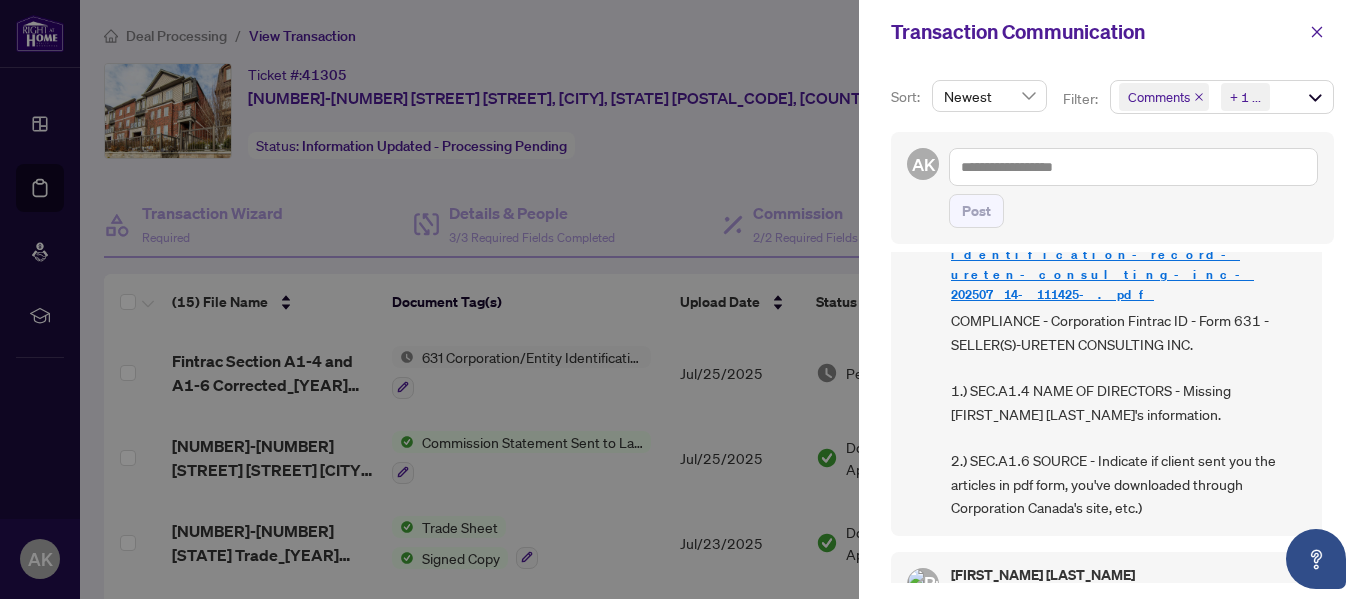 scroll, scrollTop: 0, scrollLeft: 0, axis: both 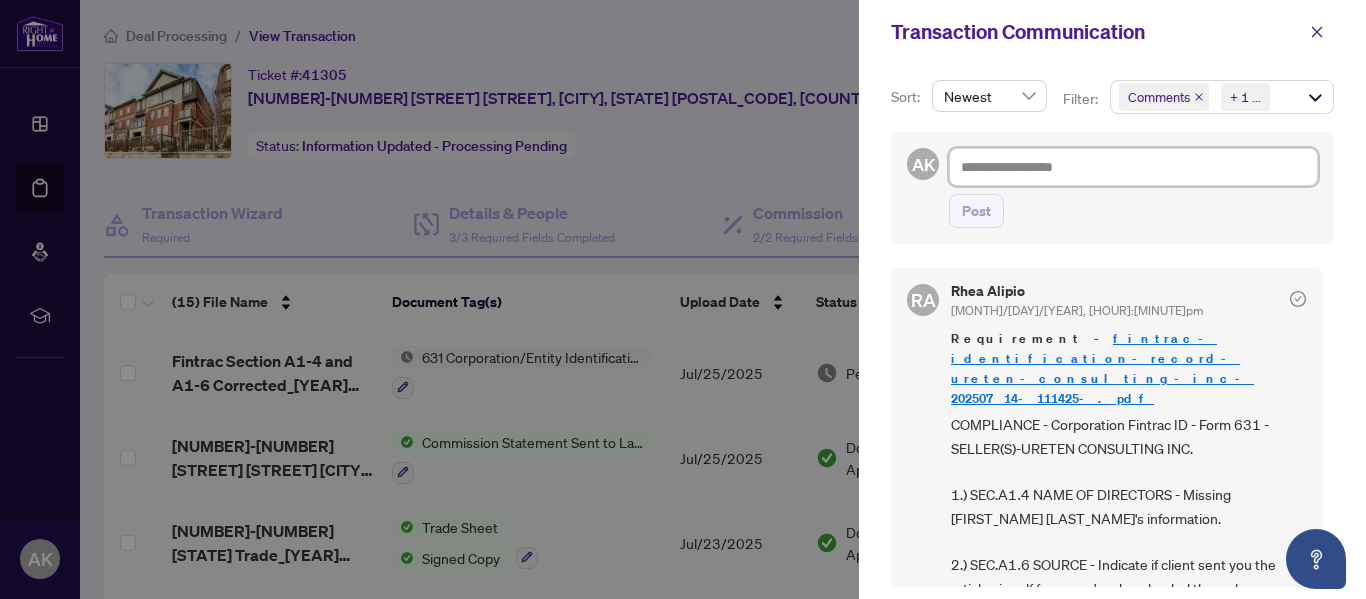 click at bounding box center [1133, 167] 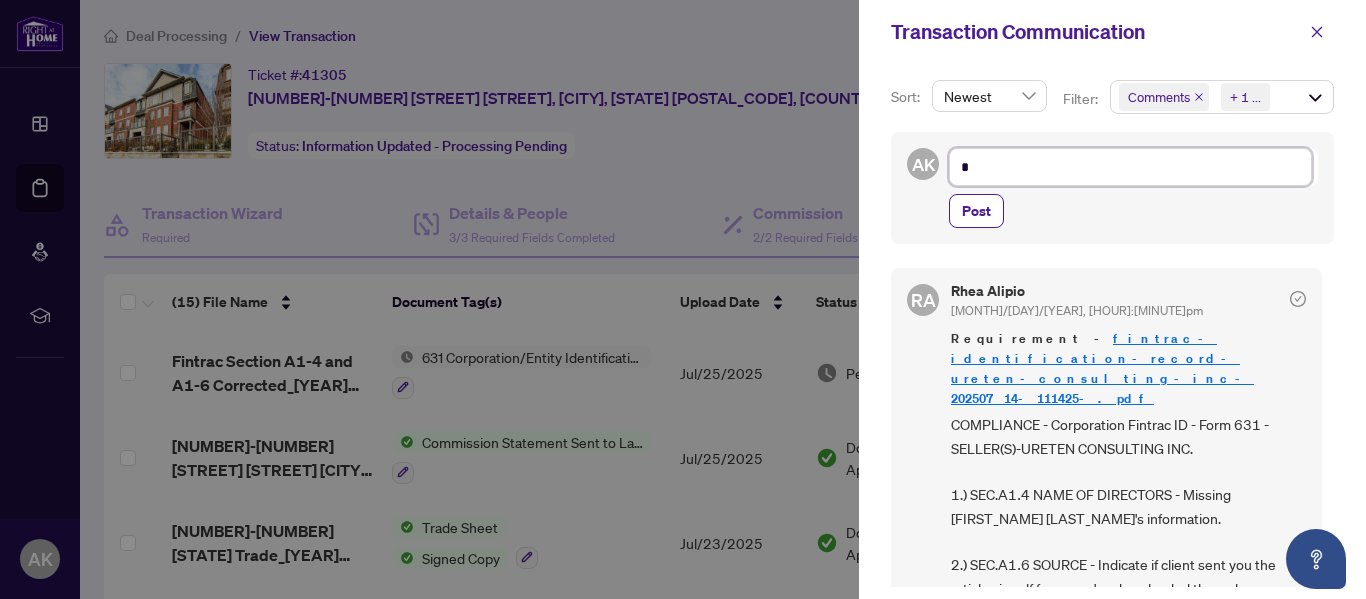 type on "**" 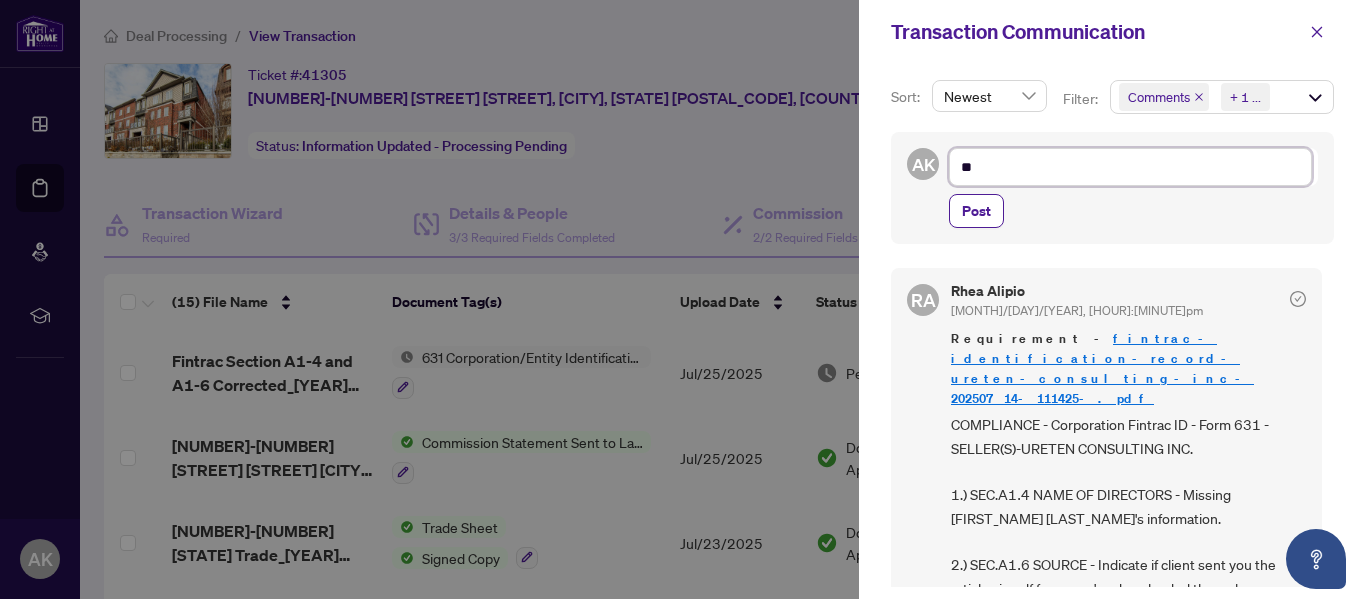 type on "**" 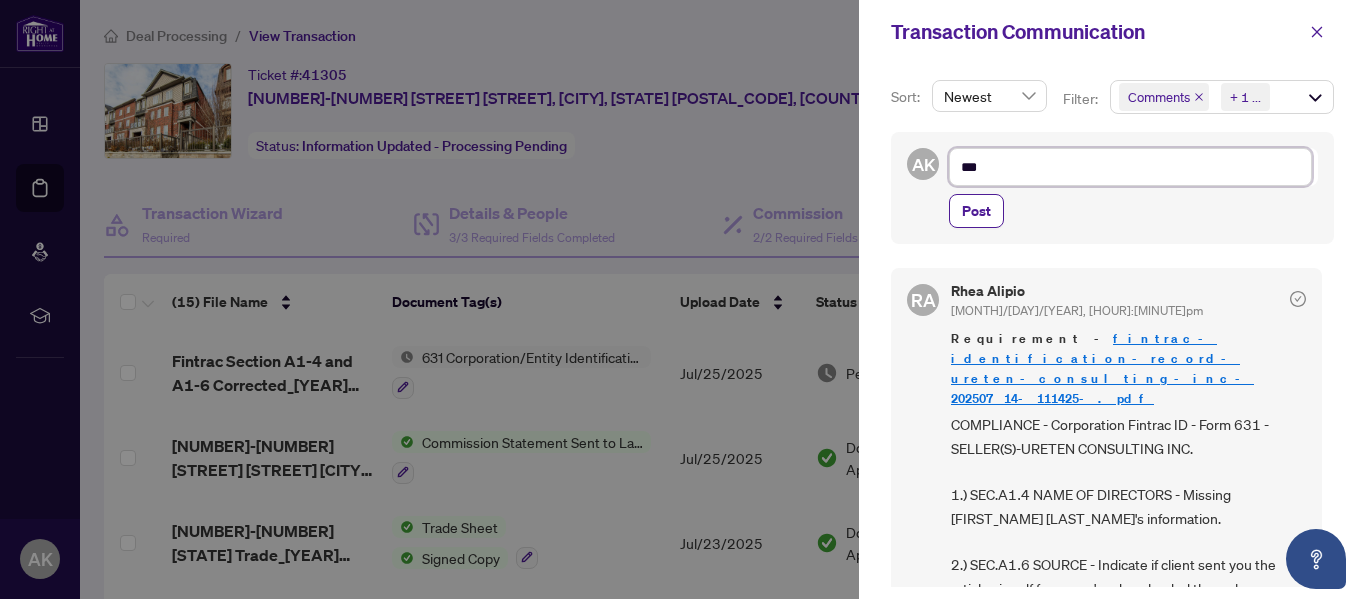 type on "****" 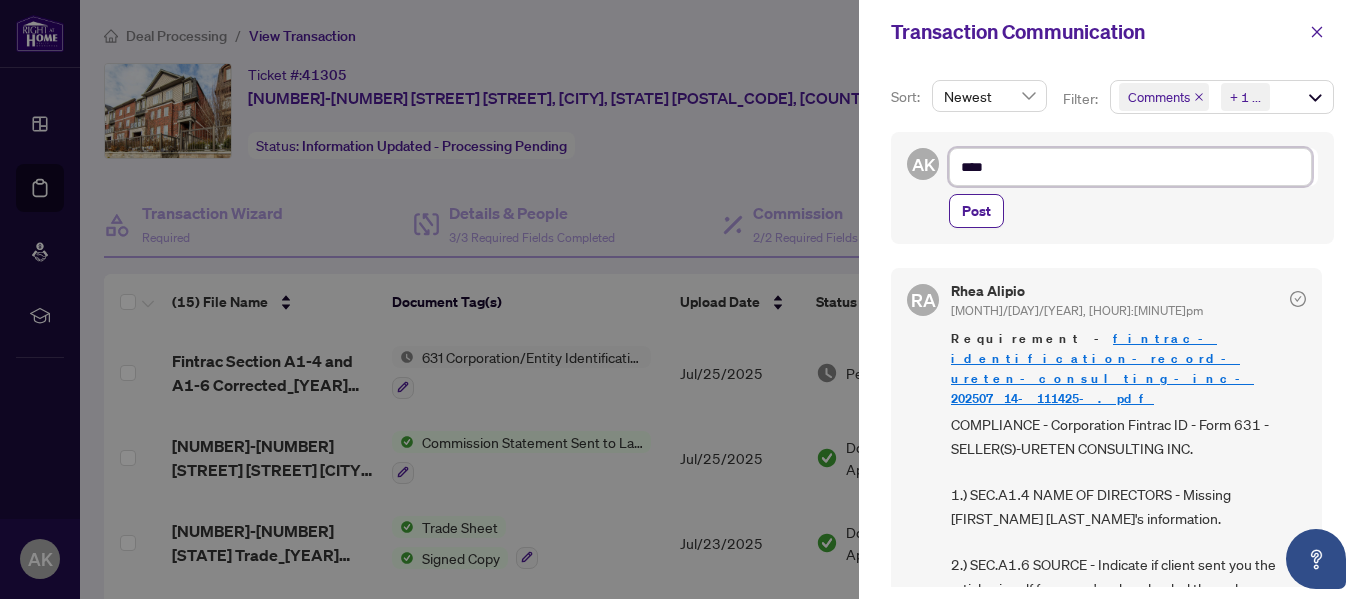 type on "*****" 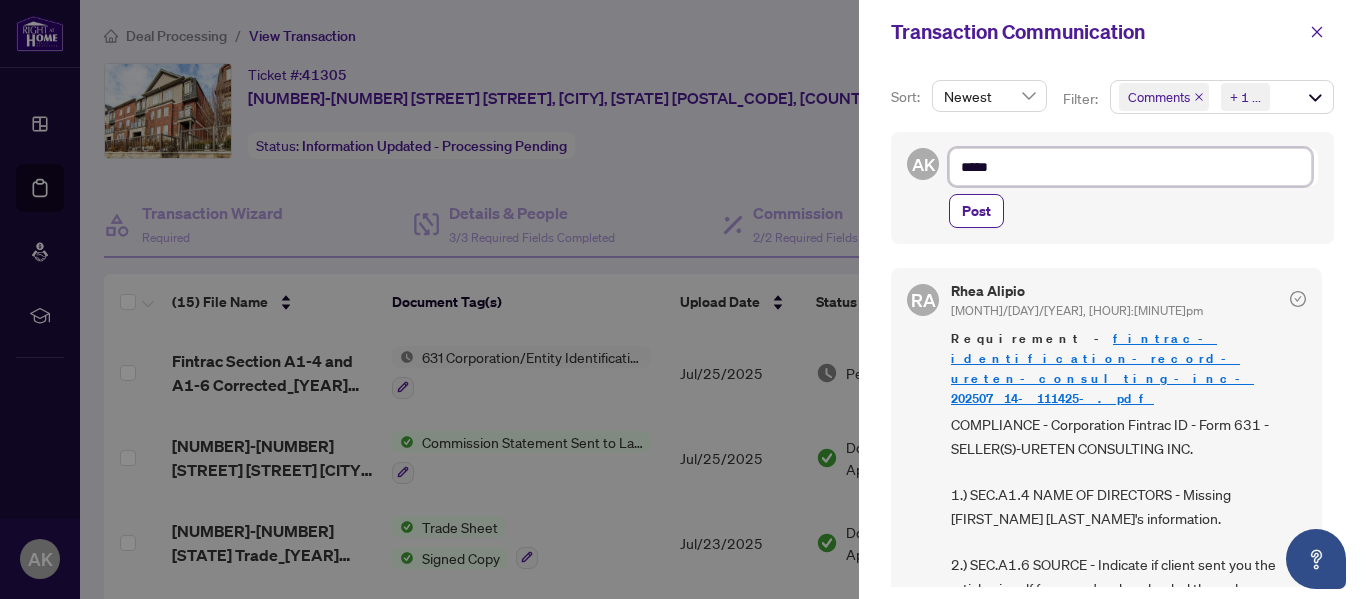 type on "******" 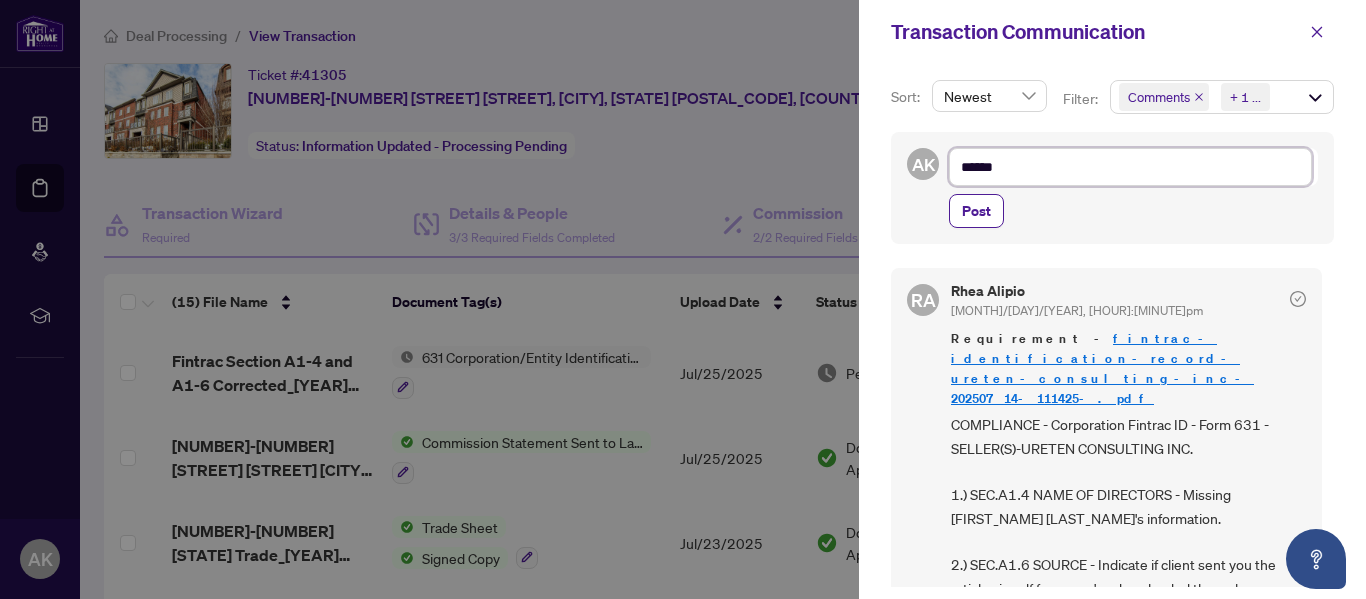 type on "*******" 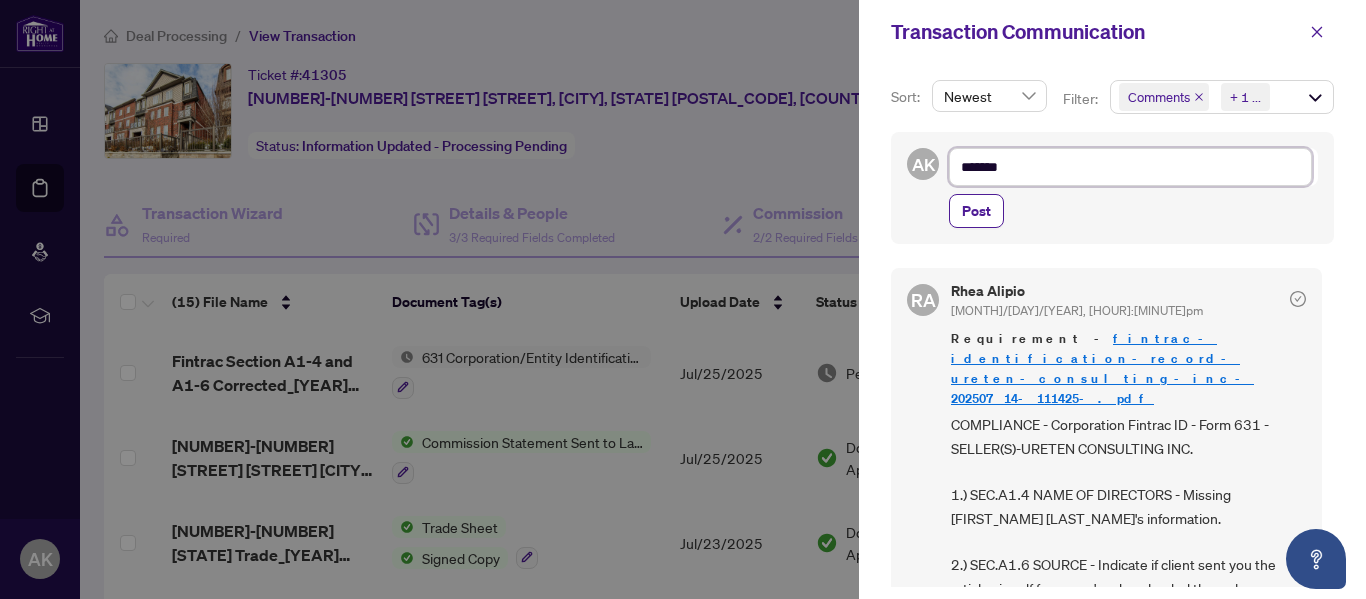 type on "********" 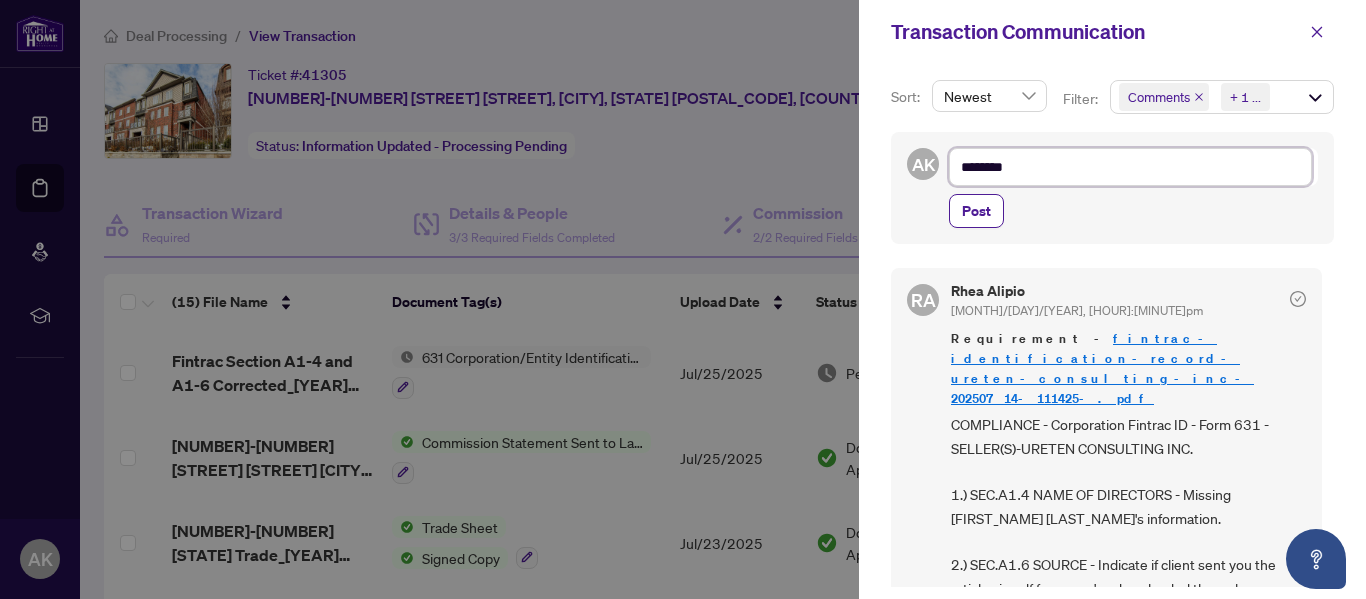 type on "********" 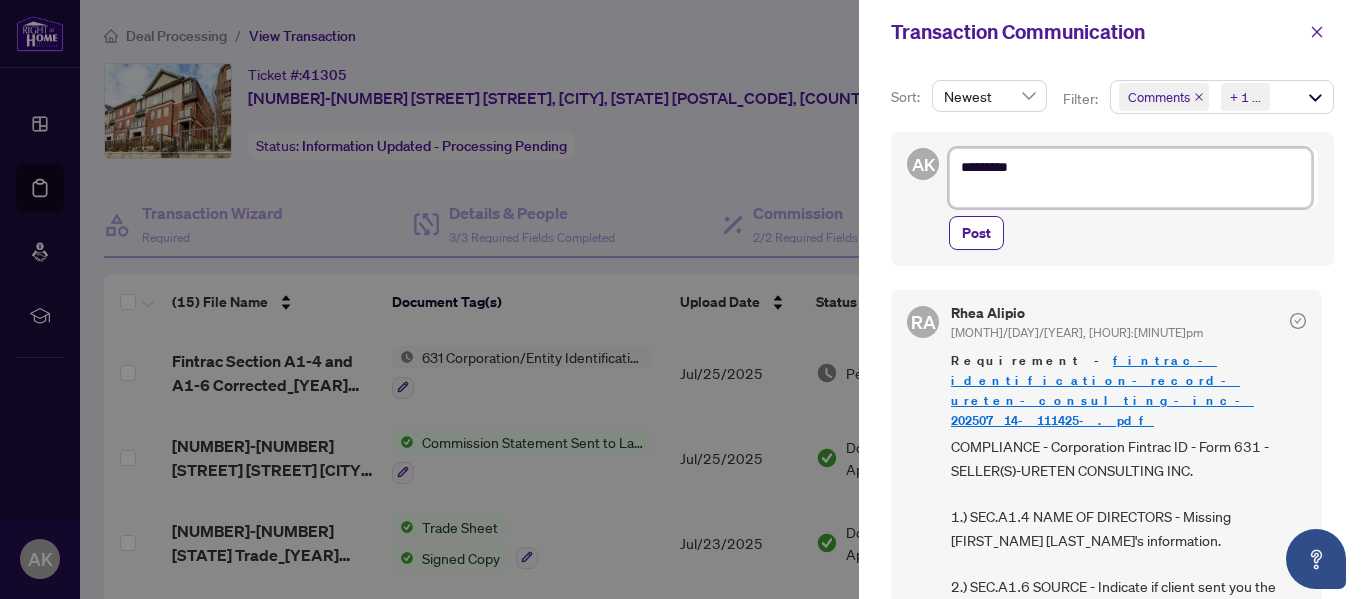 type on "********" 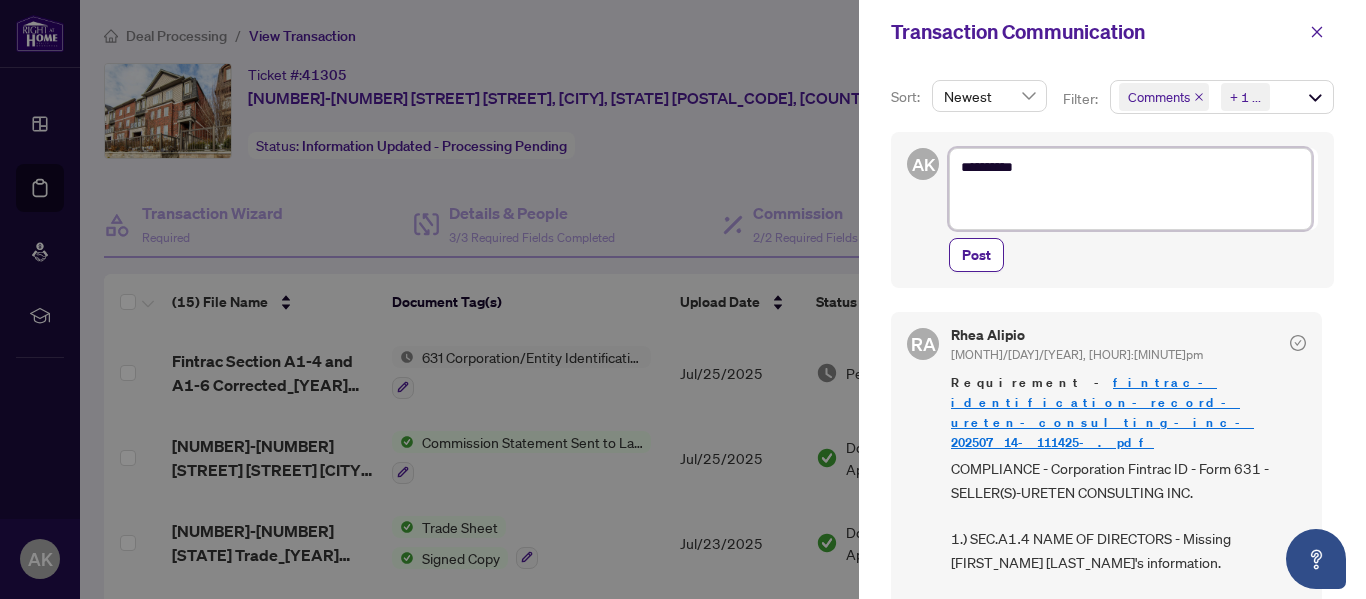 type on "********" 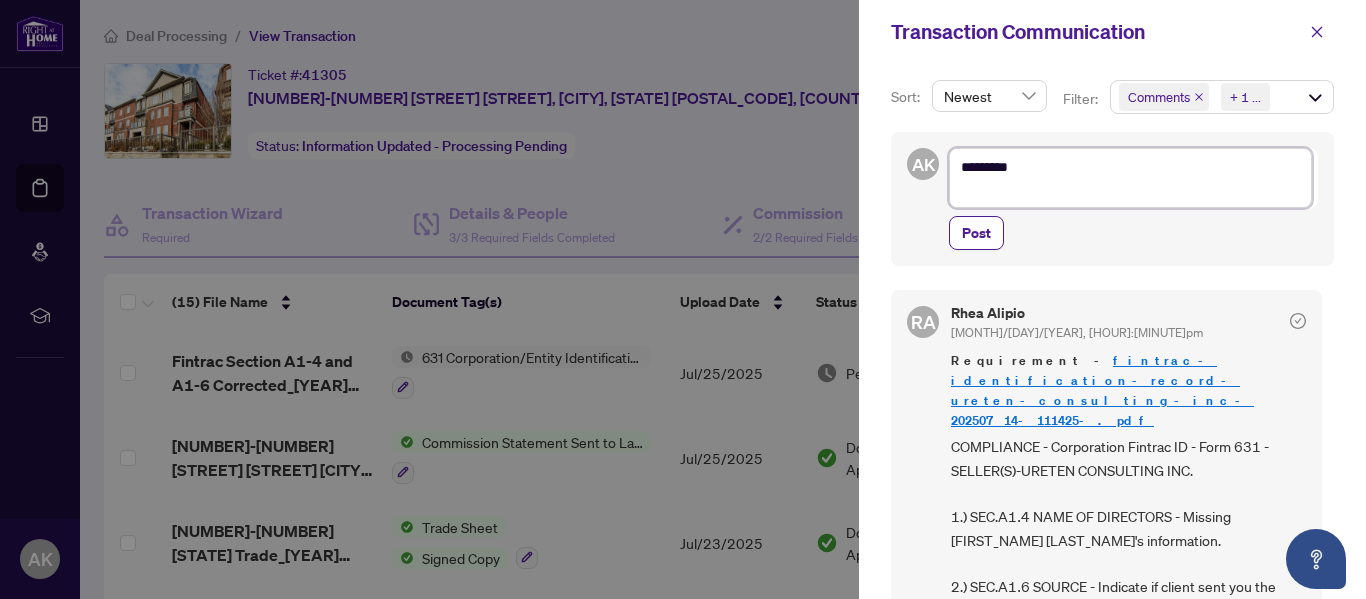 type on "********
*" 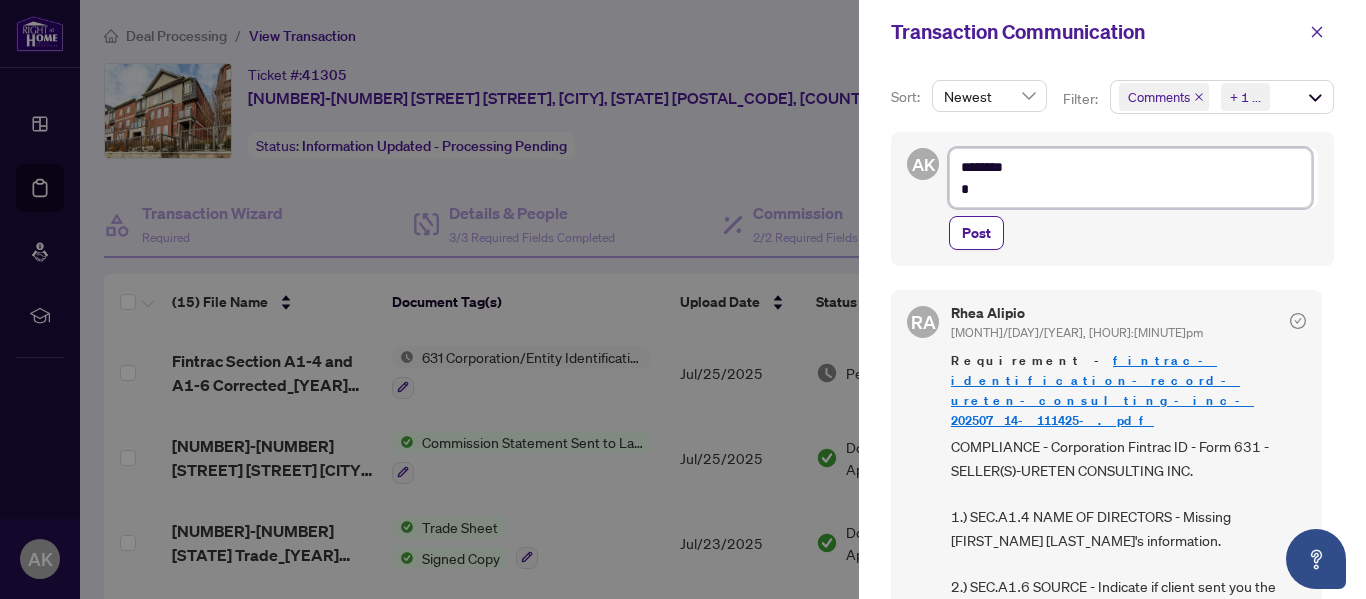 type on "********" 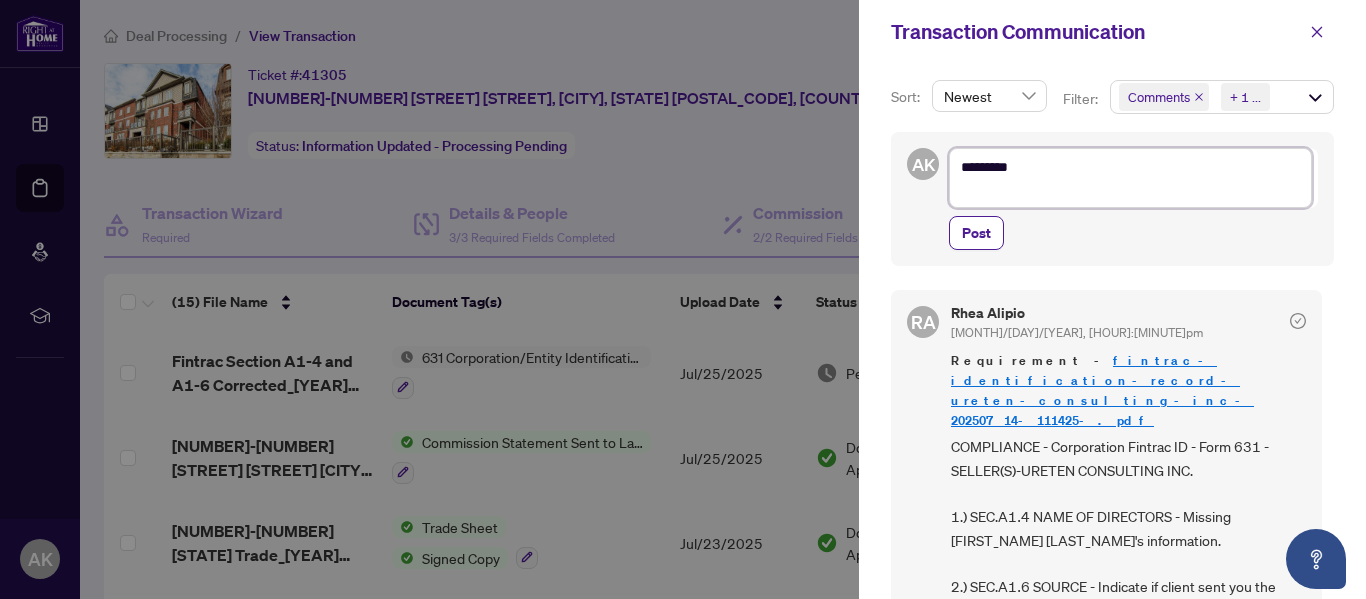 type on "********
*" 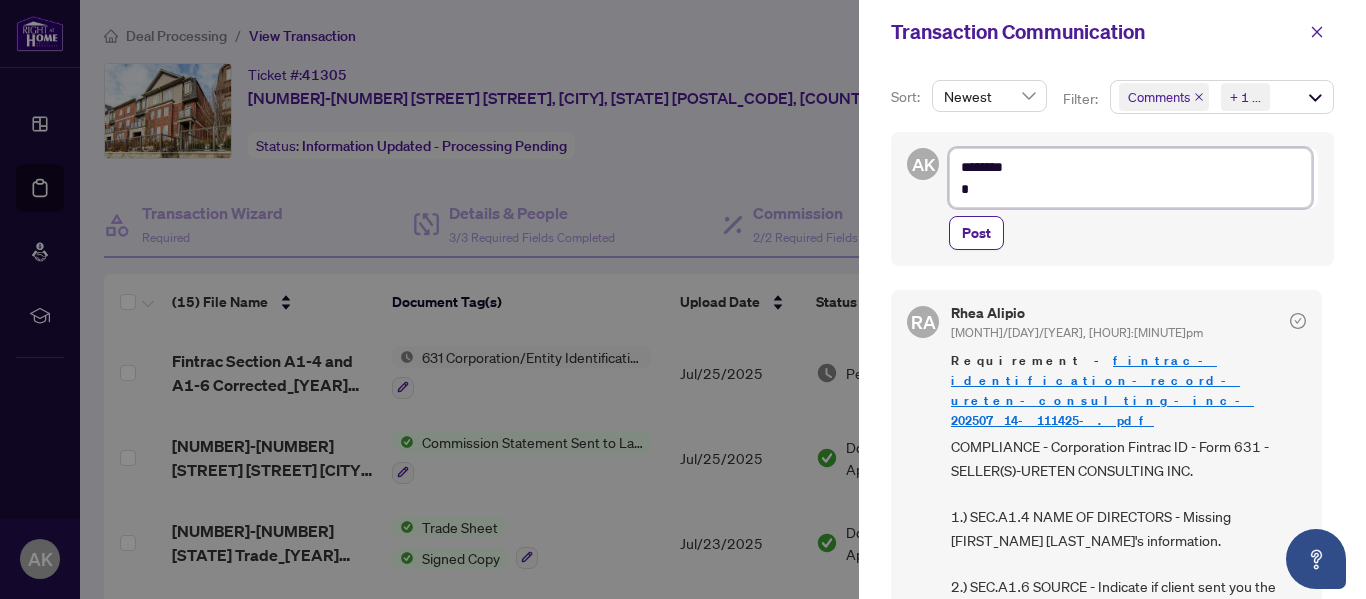 type on "********
*" 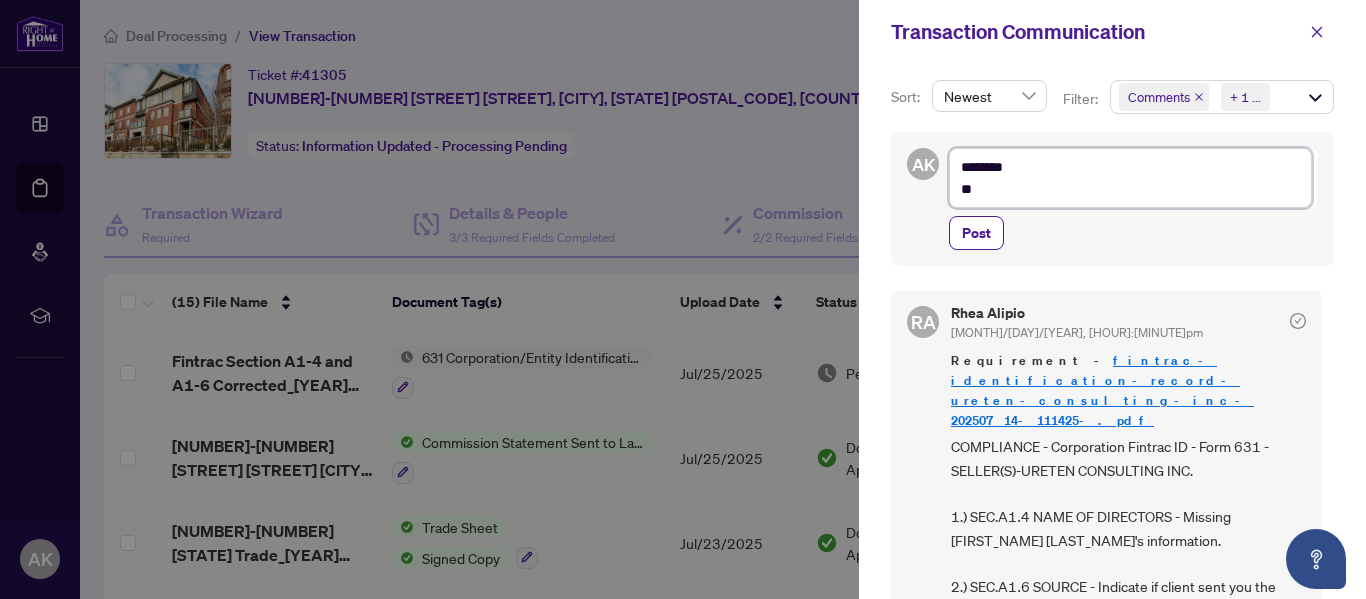 type on "********
***" 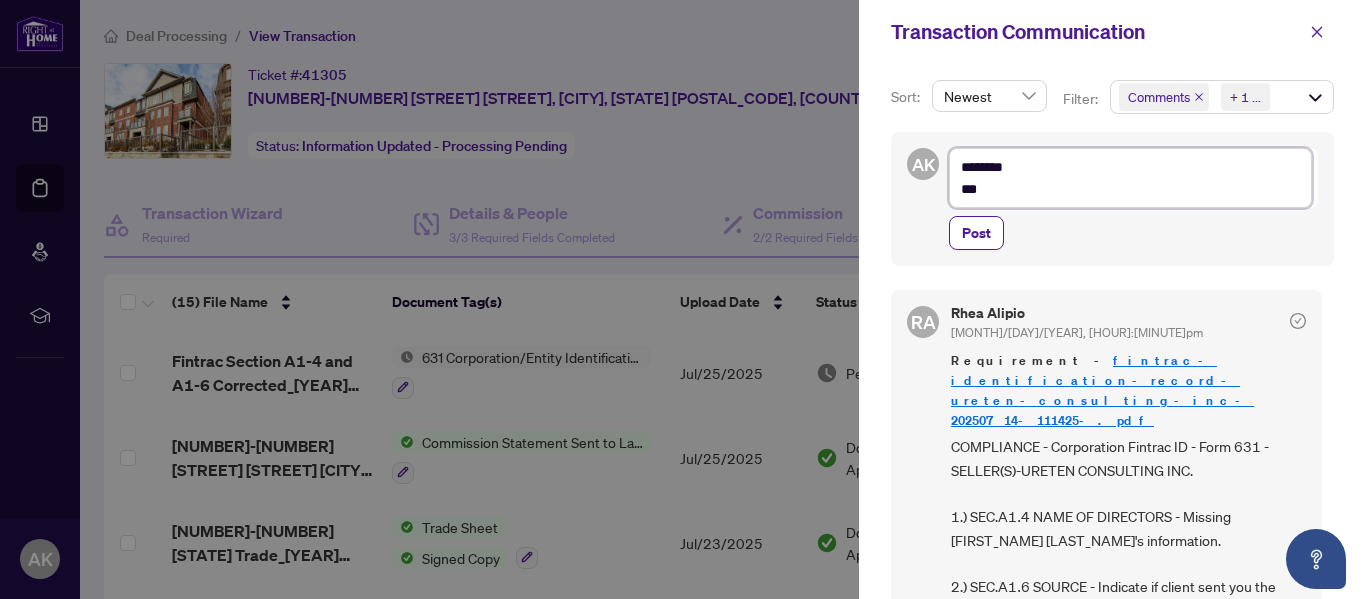 type on "********
****" 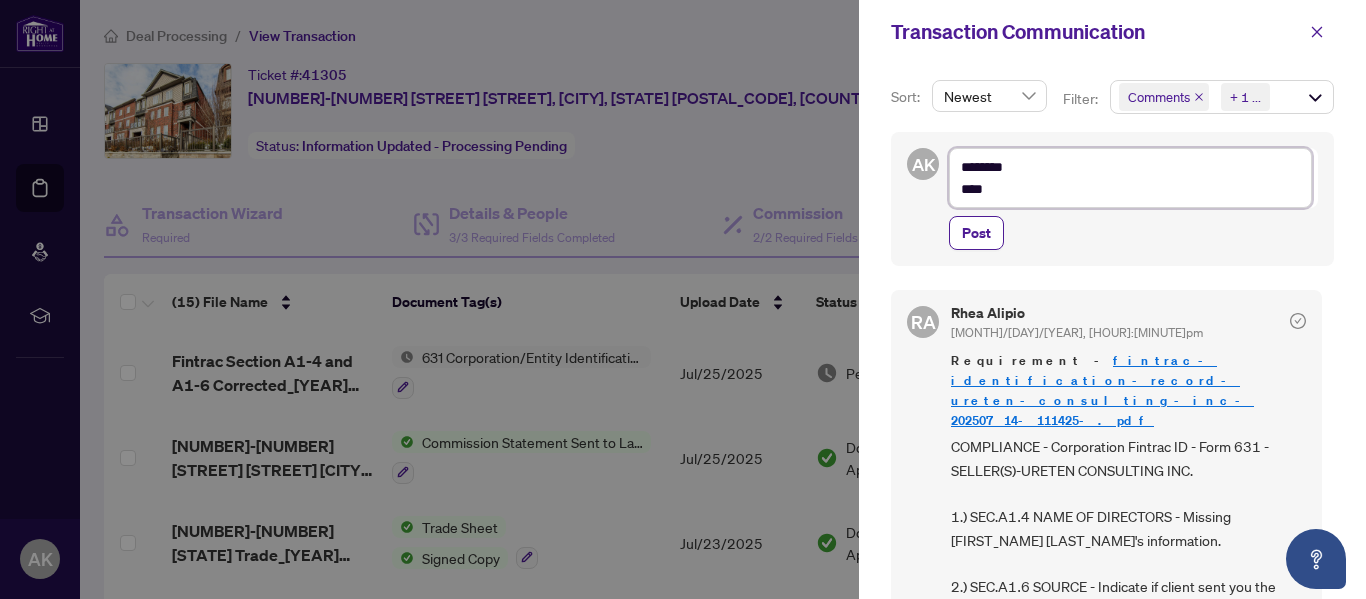 type on "********
*****" 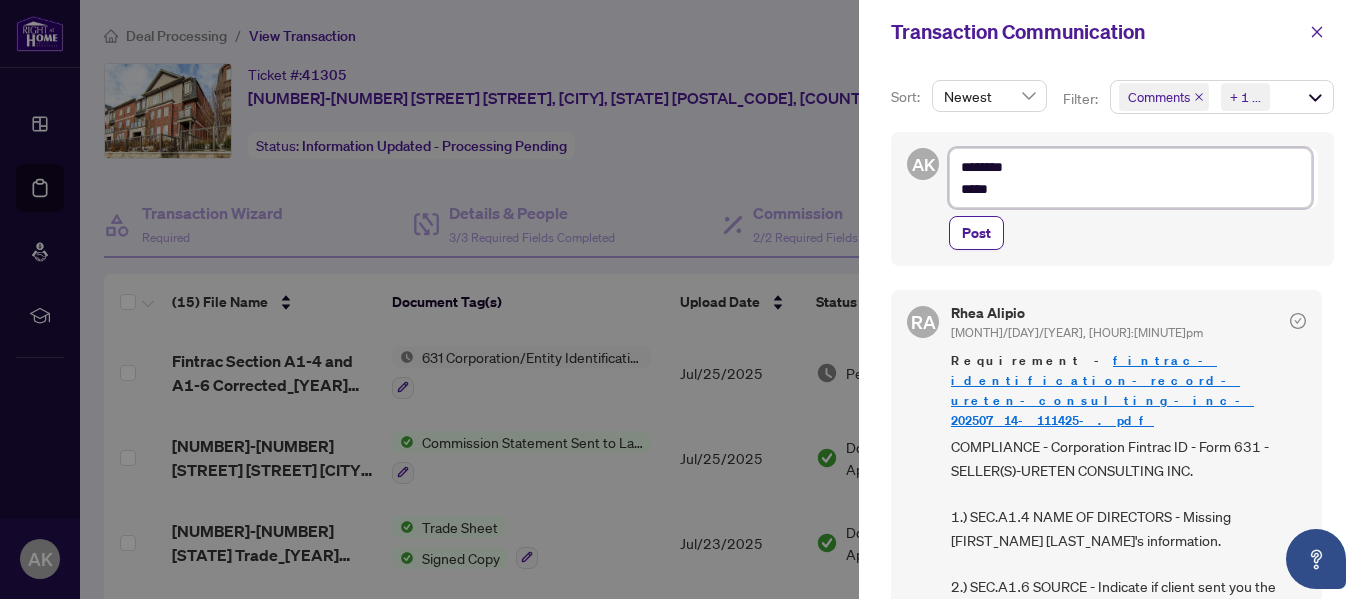 type on "********
******" 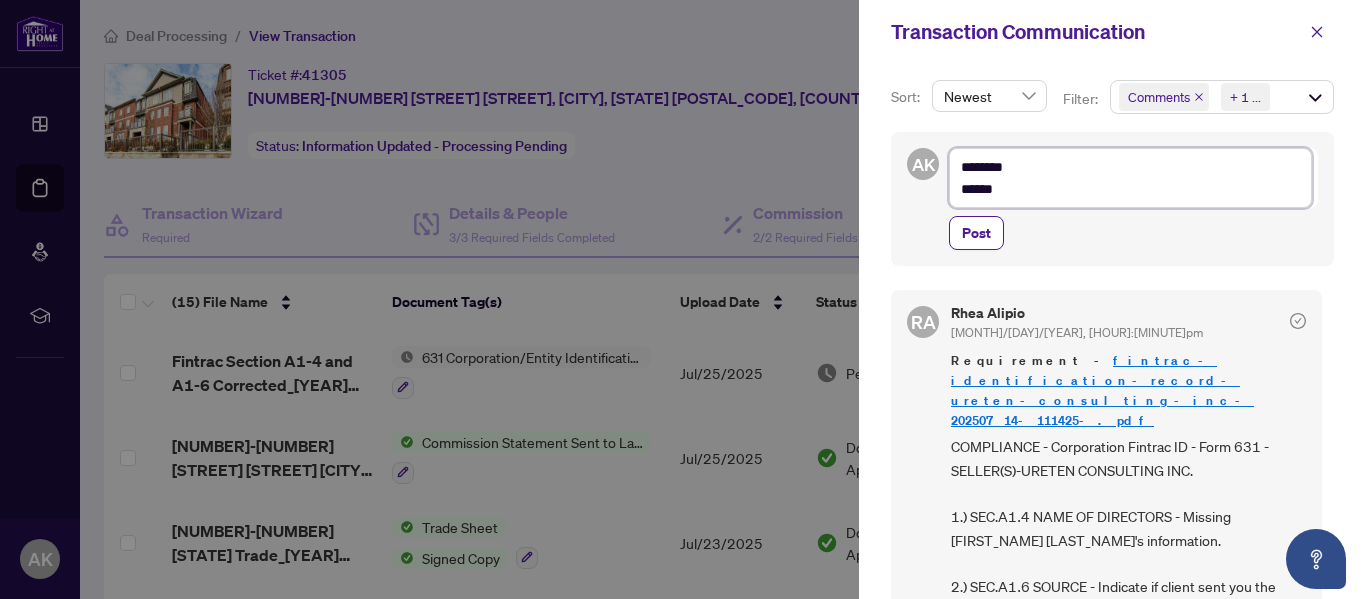 type on "********
*******" 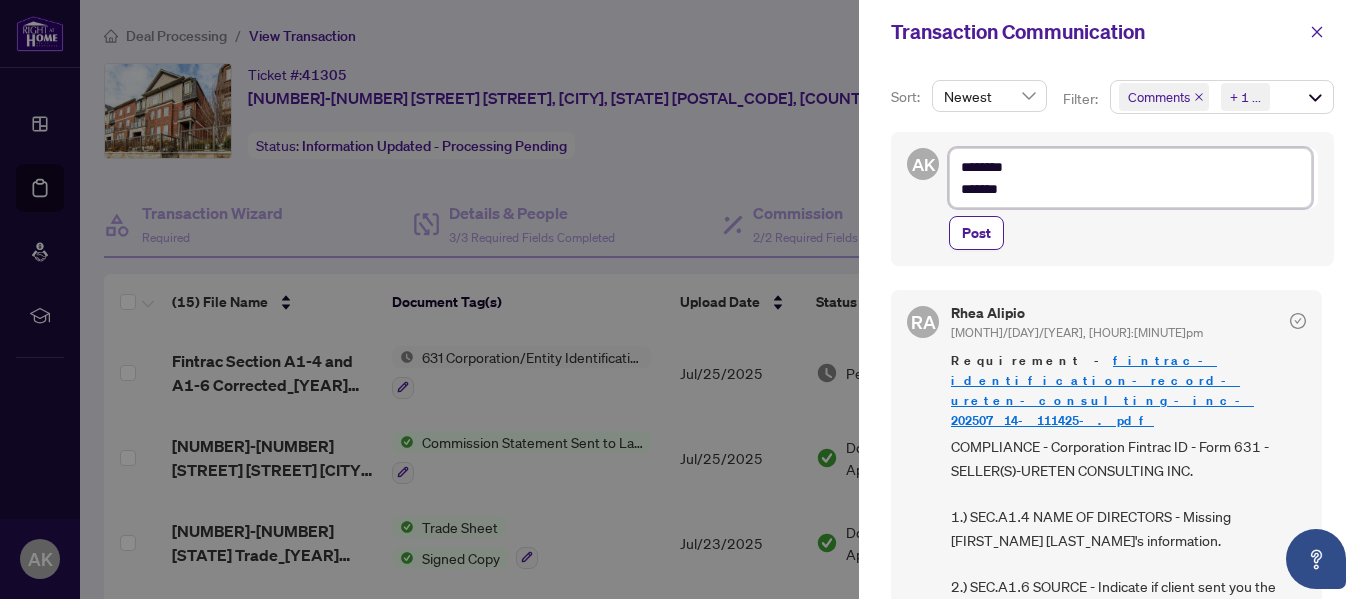 type on "********
********" 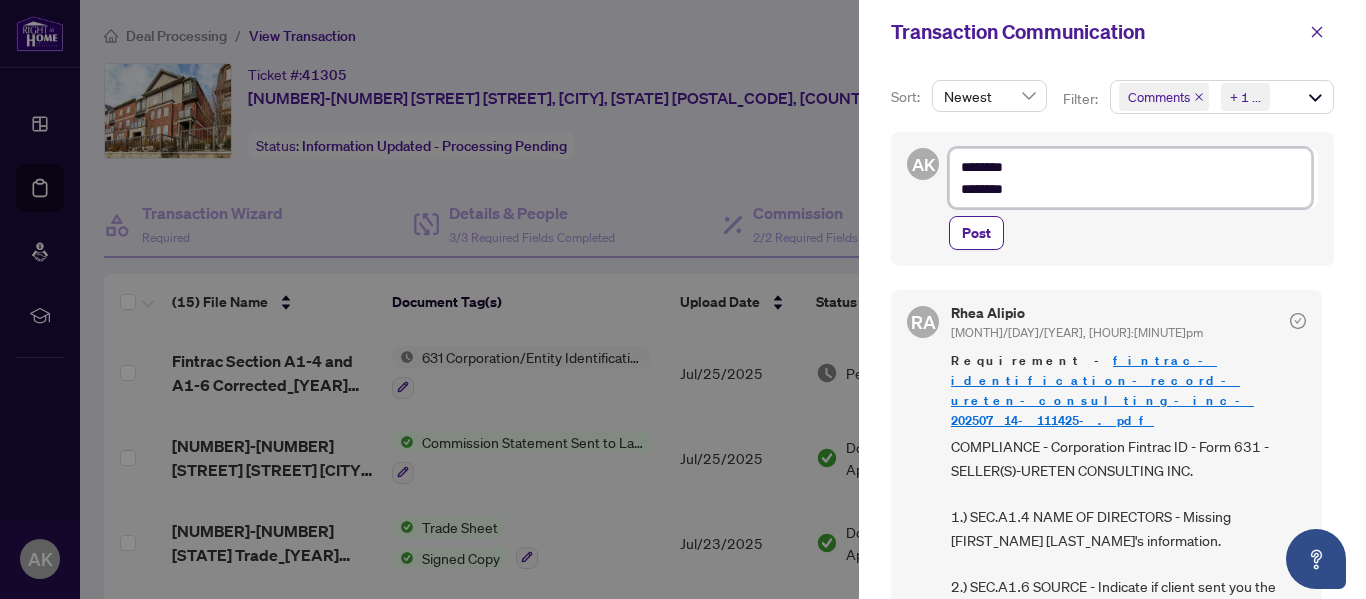 type on "********
*********" 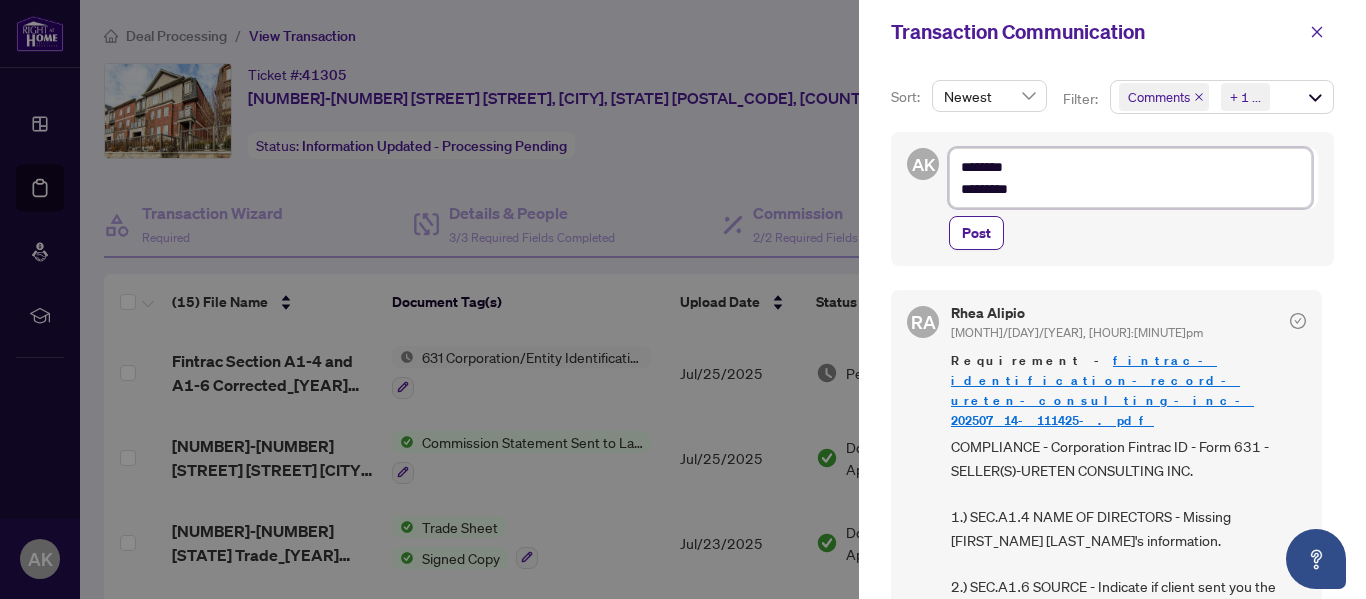 type on "**********" 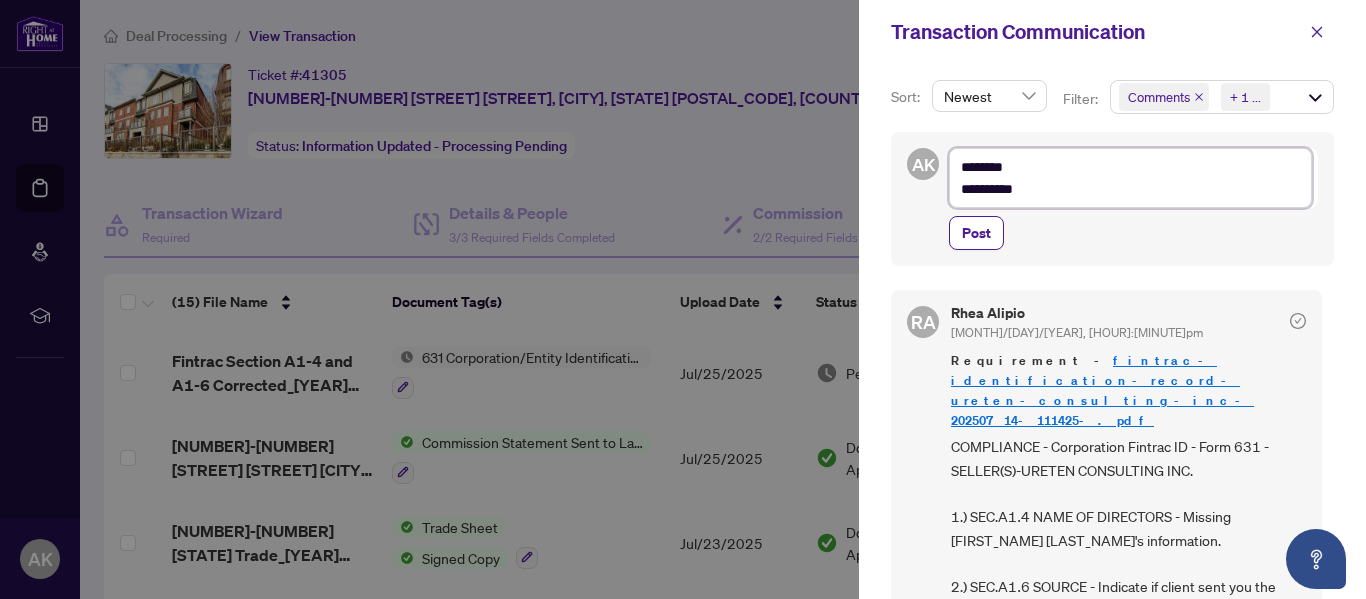 type on "**********" 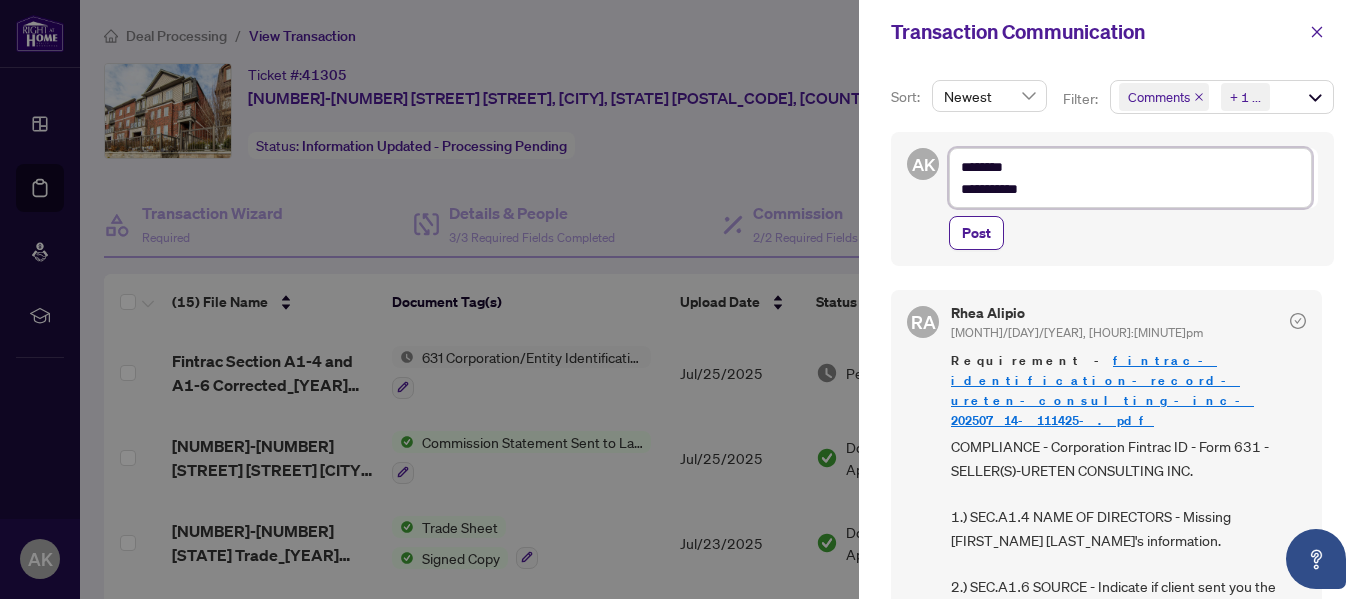 type on "**********" 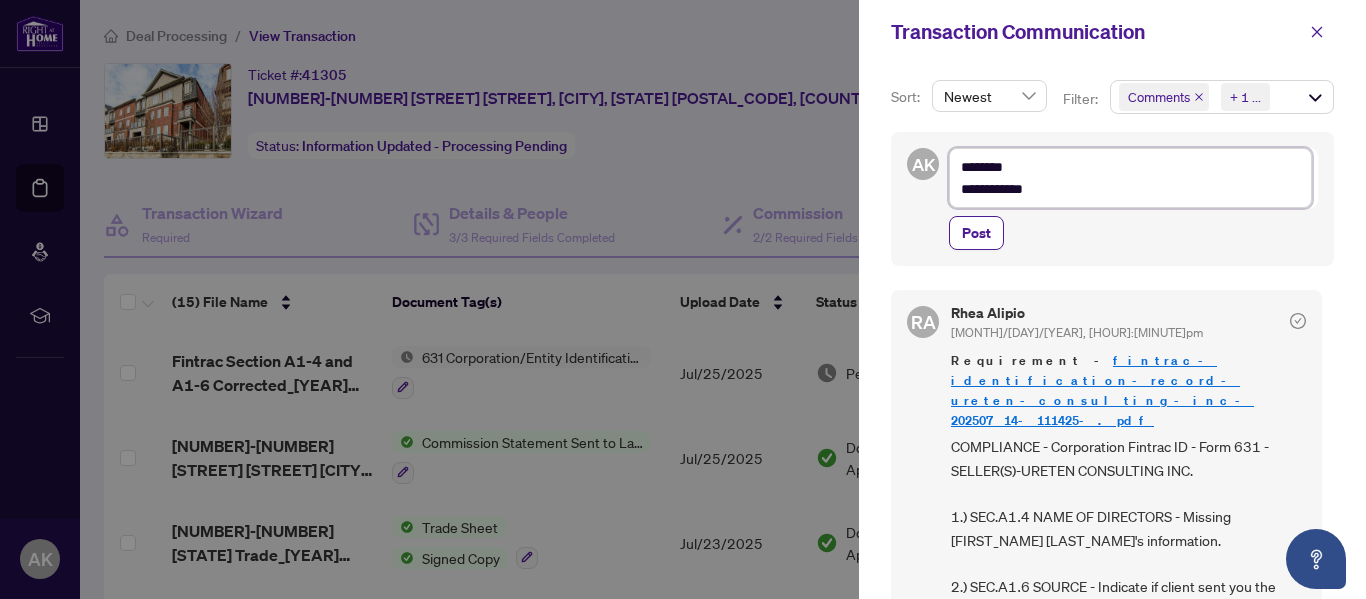 type on "**********" 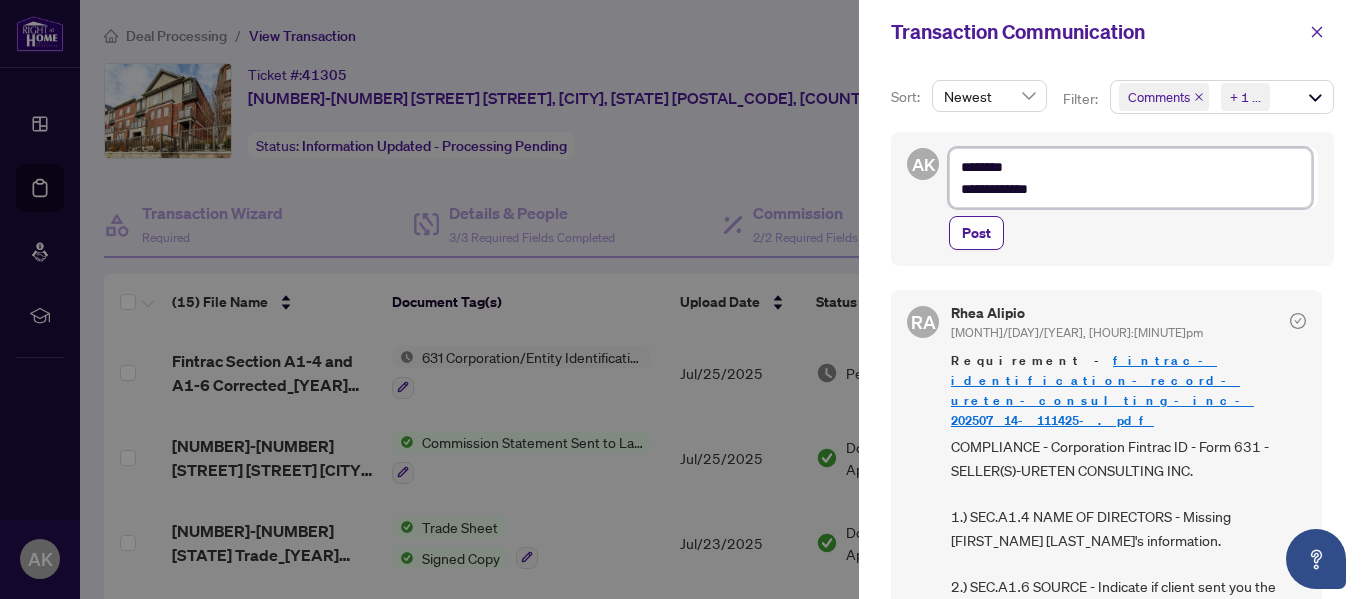 type on "**********" 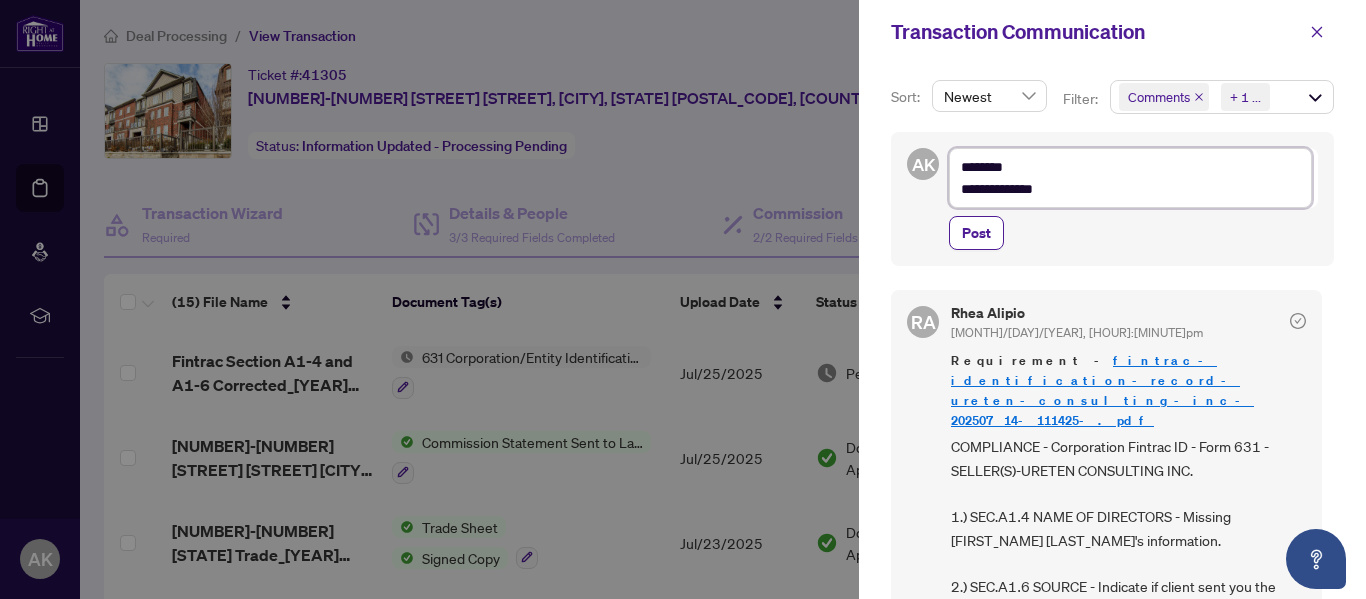 type on "**********" 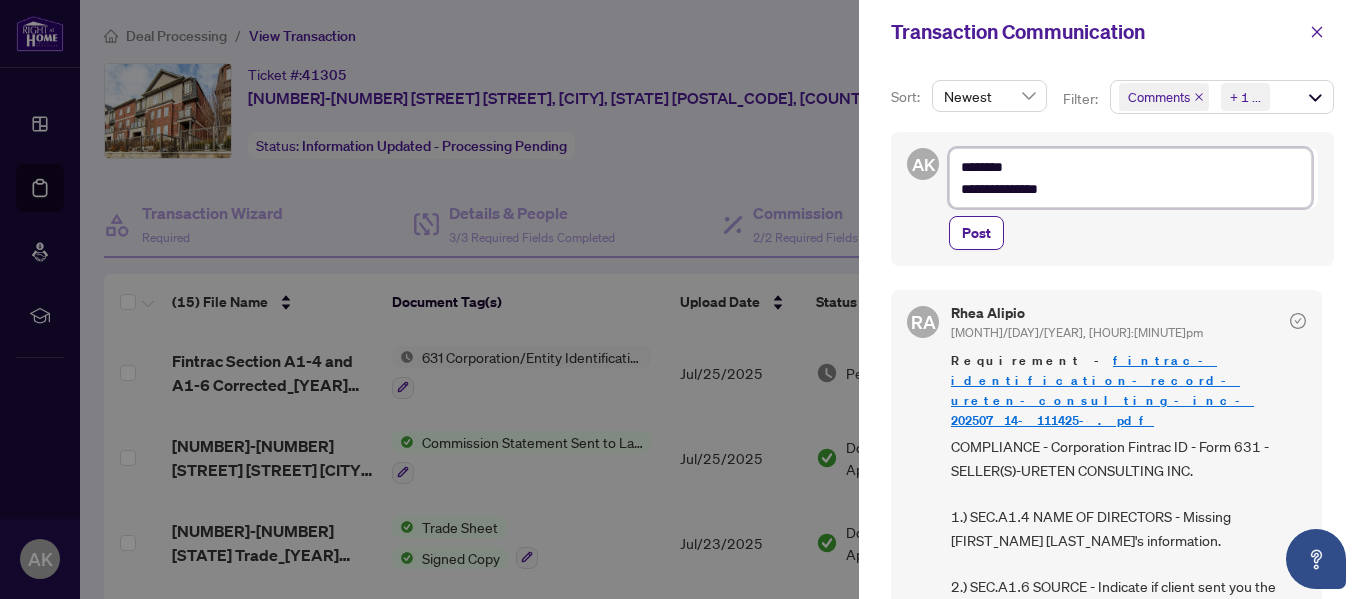 type on "**********" 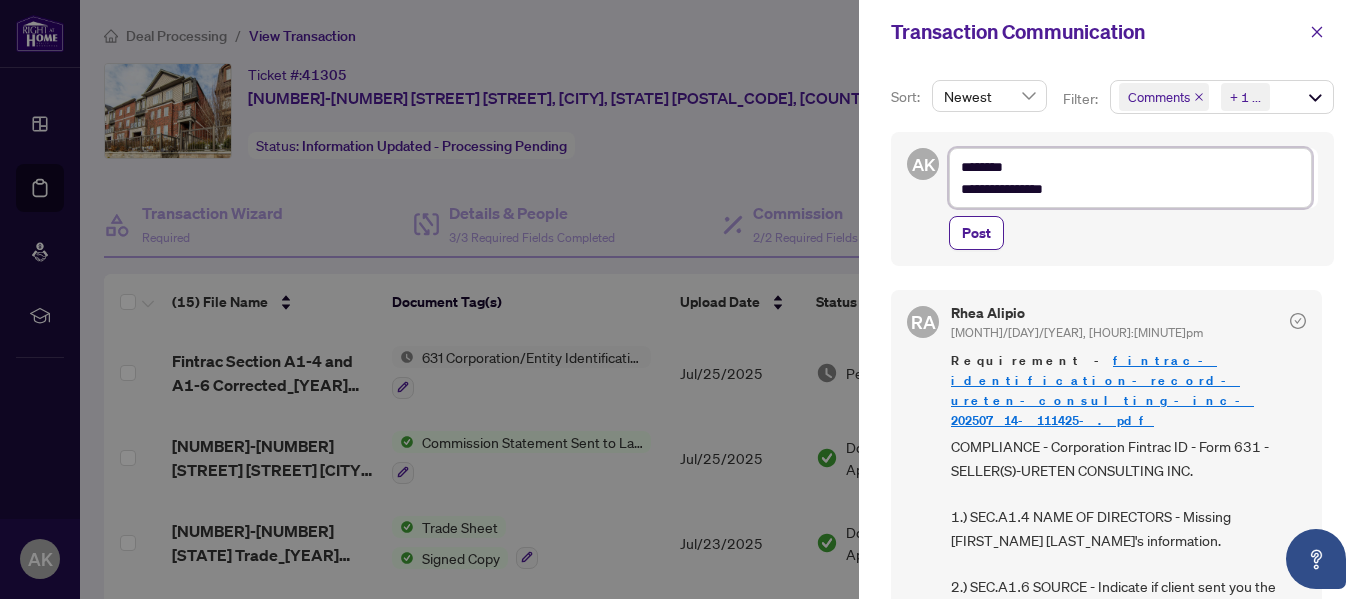 type on "**********" 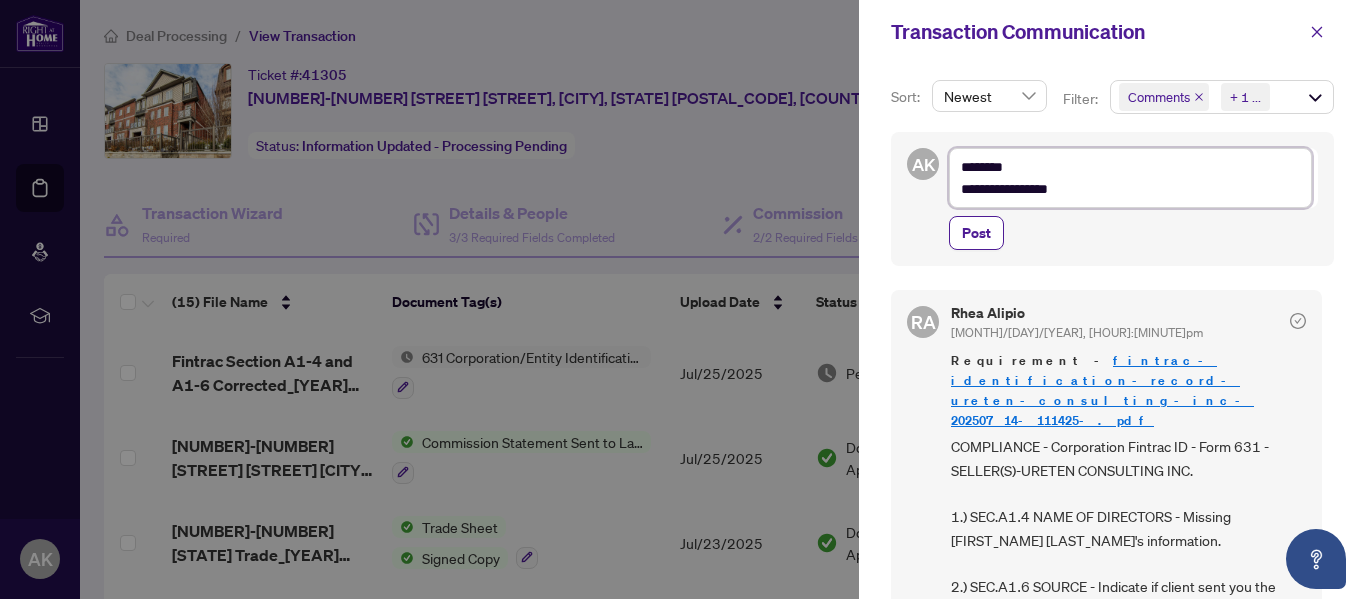 type on "**********" 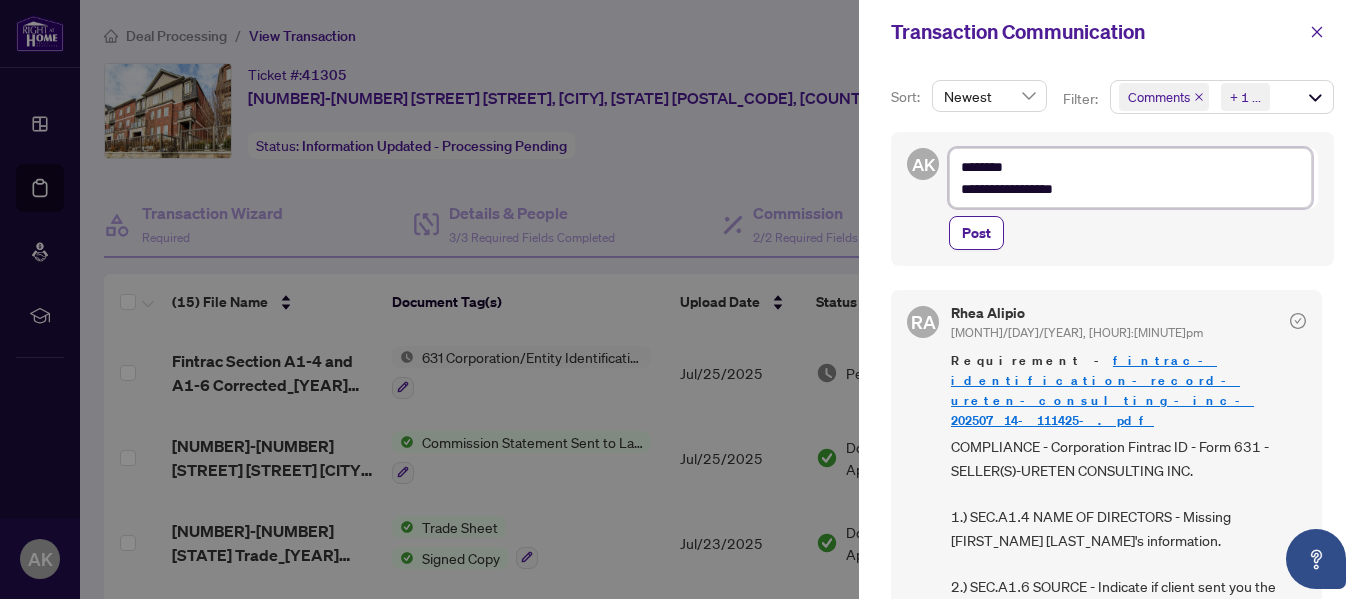 type on "**********" 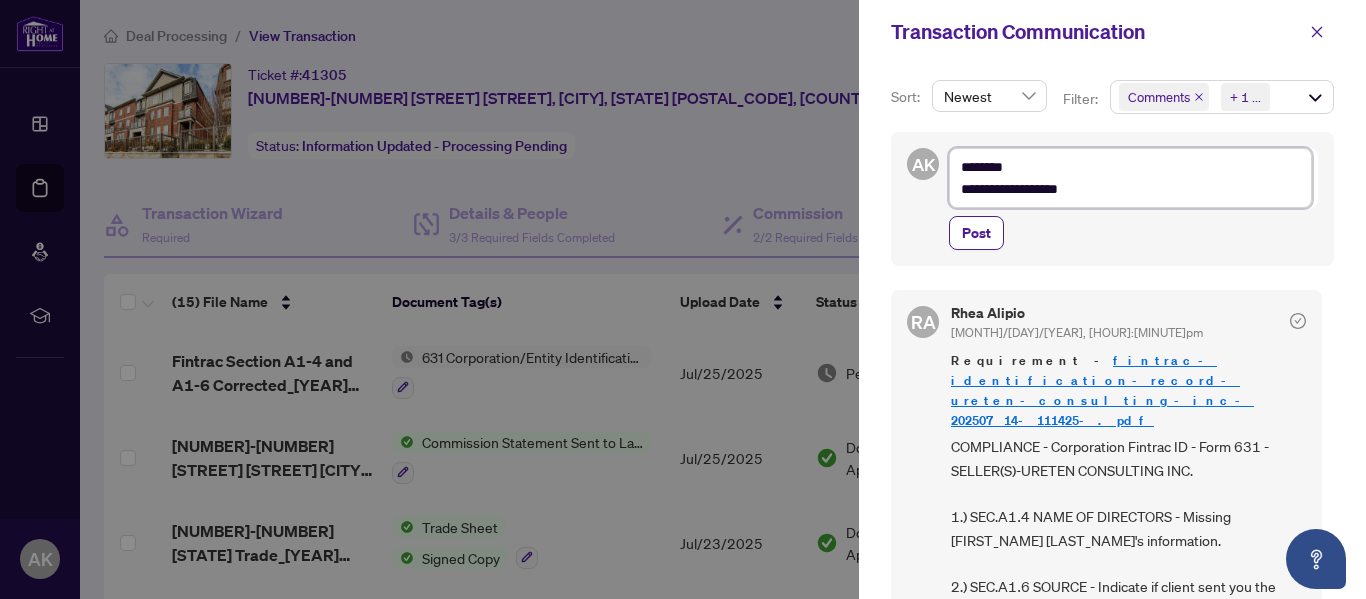 type on "**********" 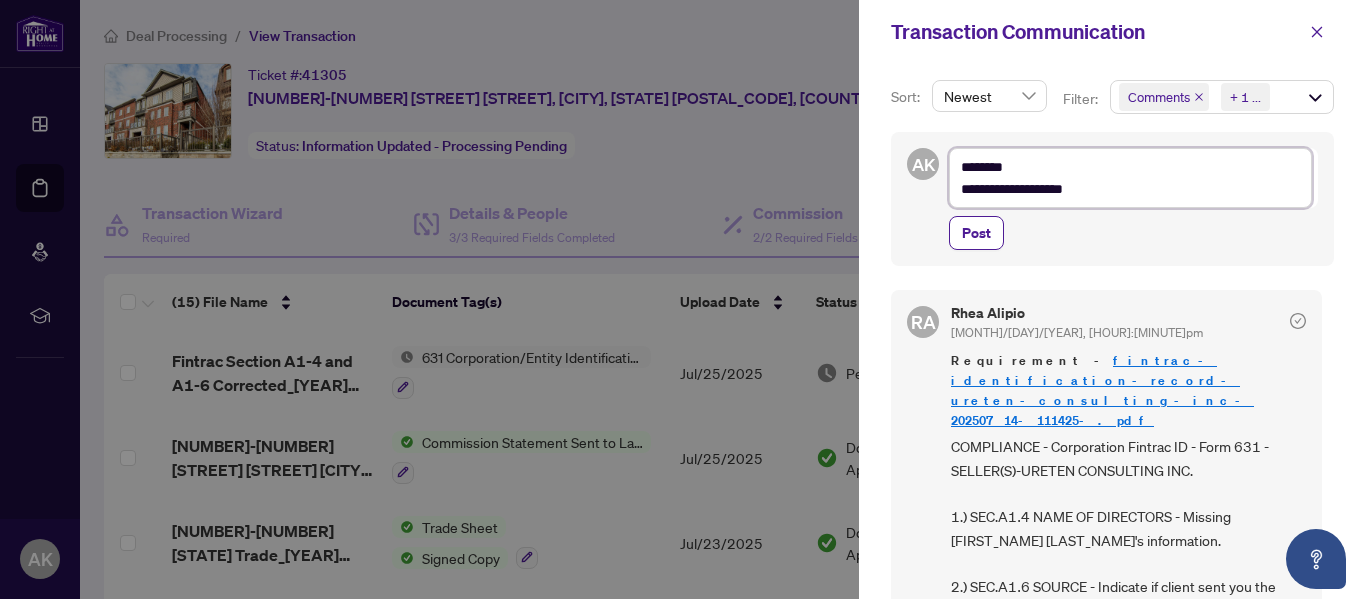 type on "**********" 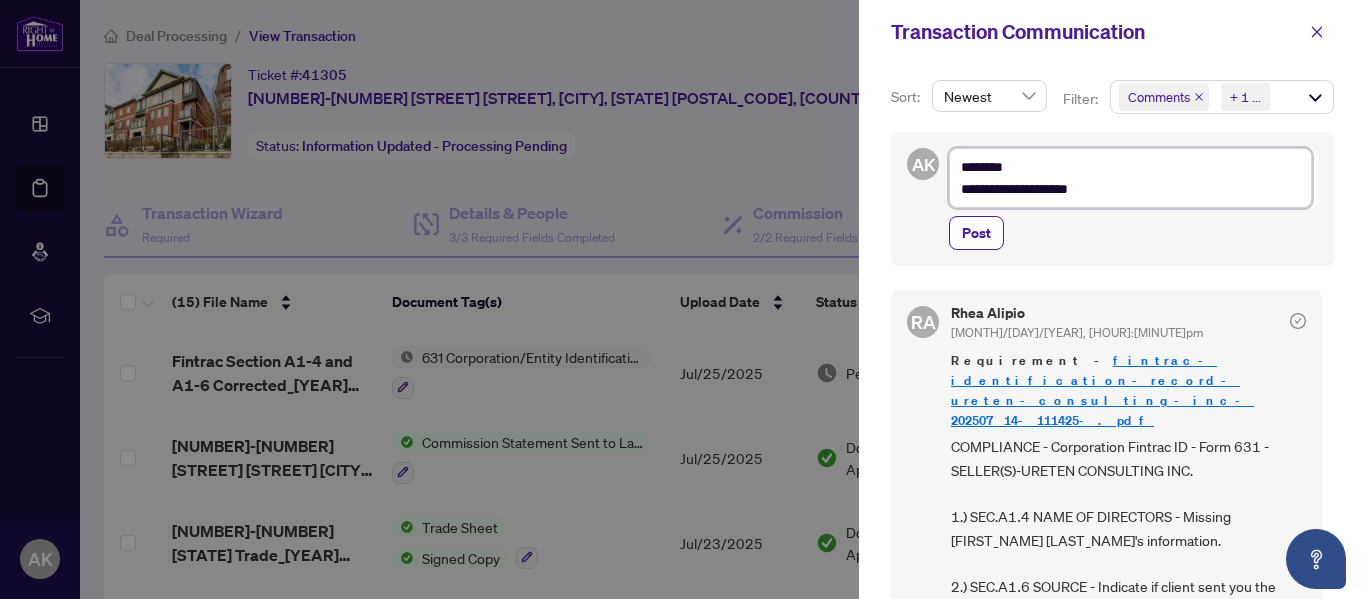 type on "**********" 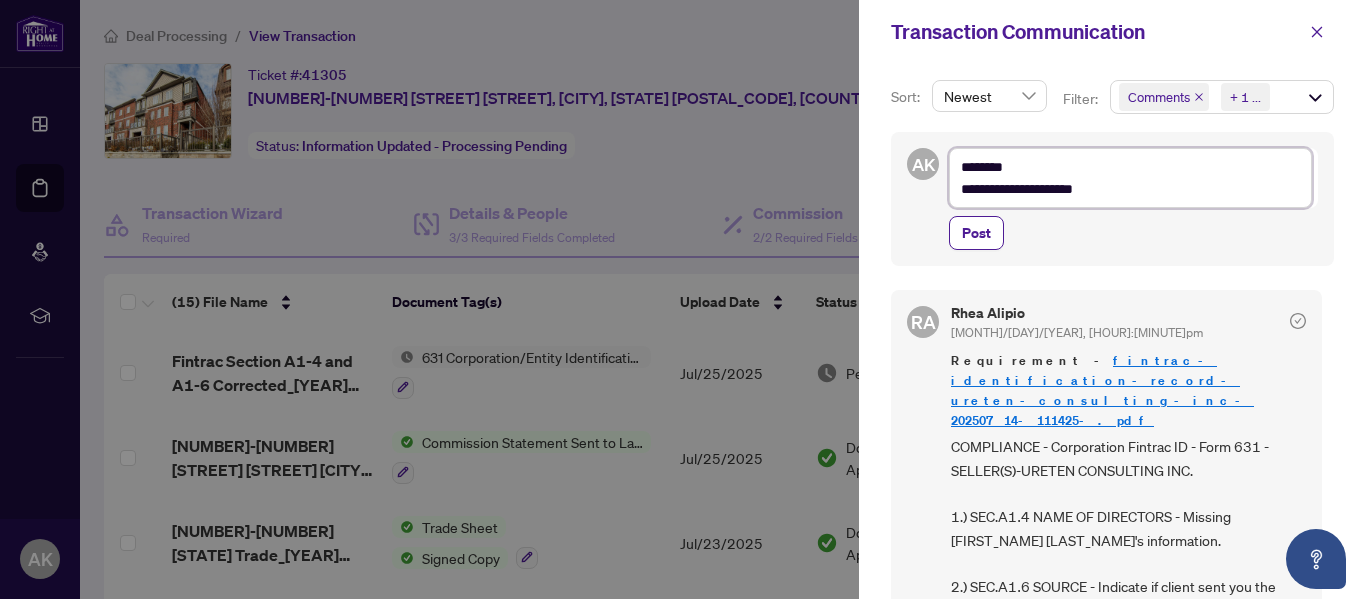 type on "**********" 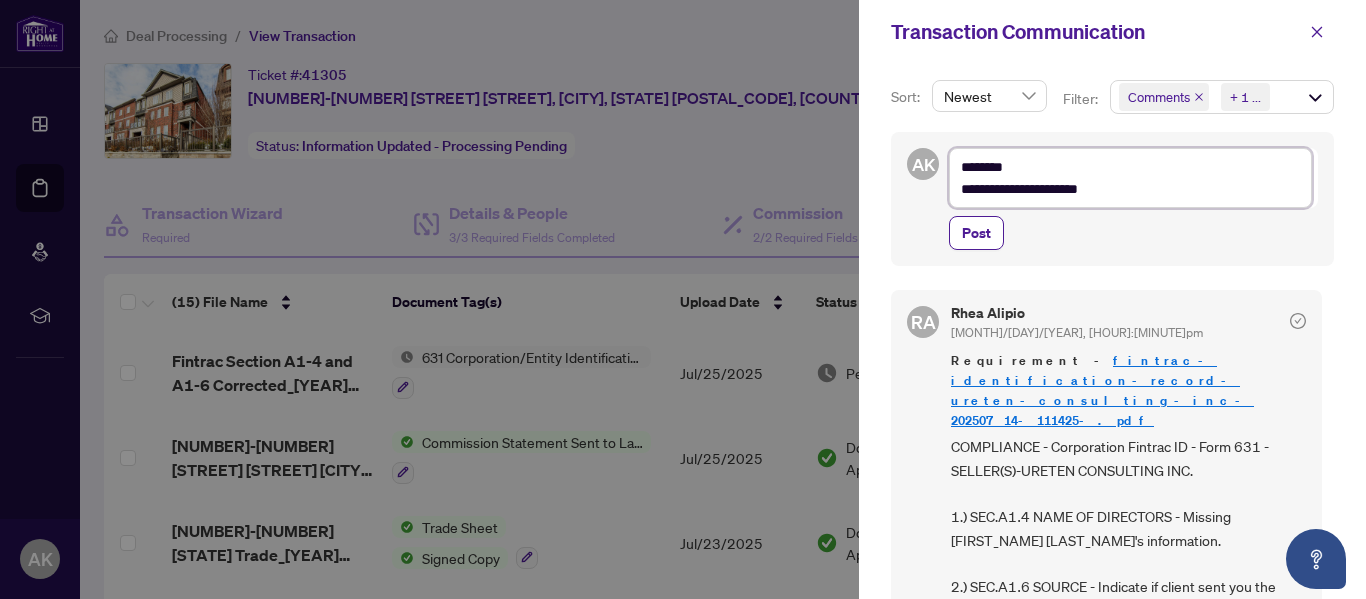 type on "**********" 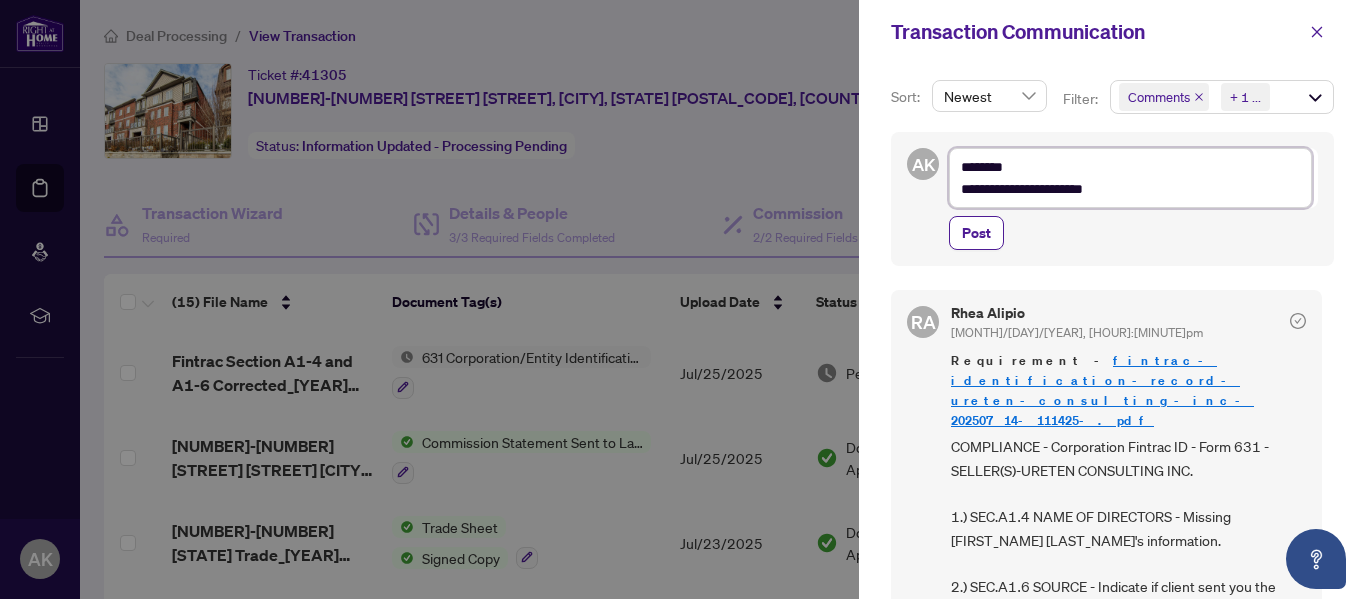 type on "**********" 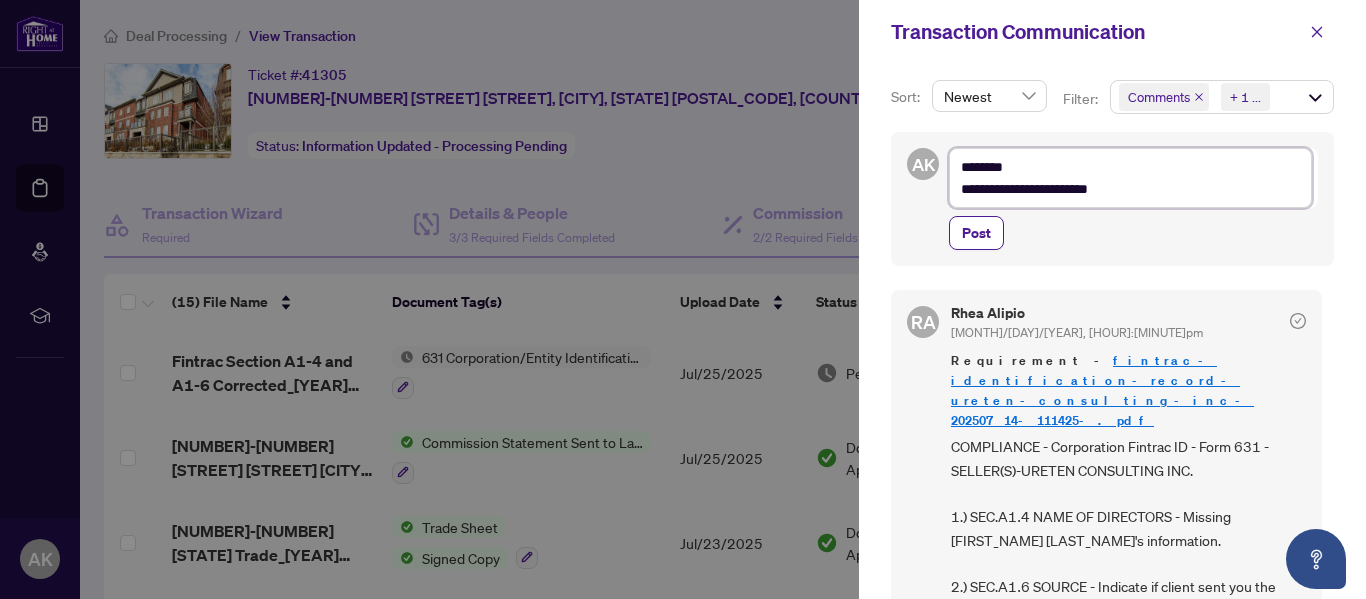 type on "**********" 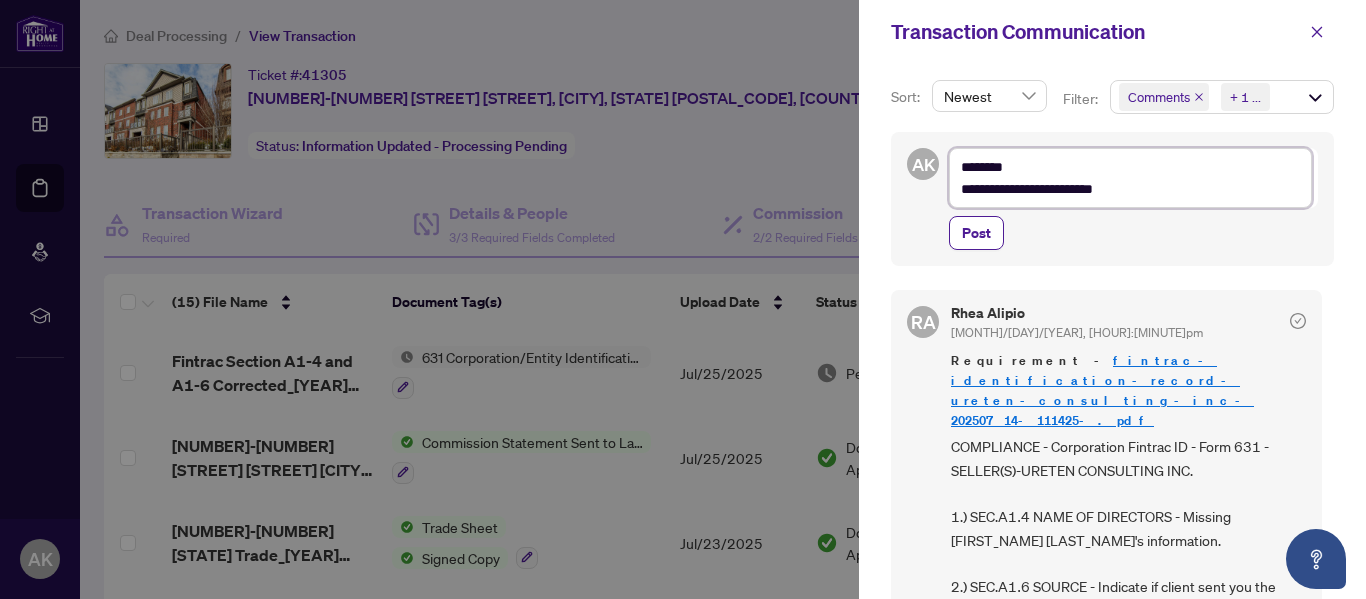 type on "**********" 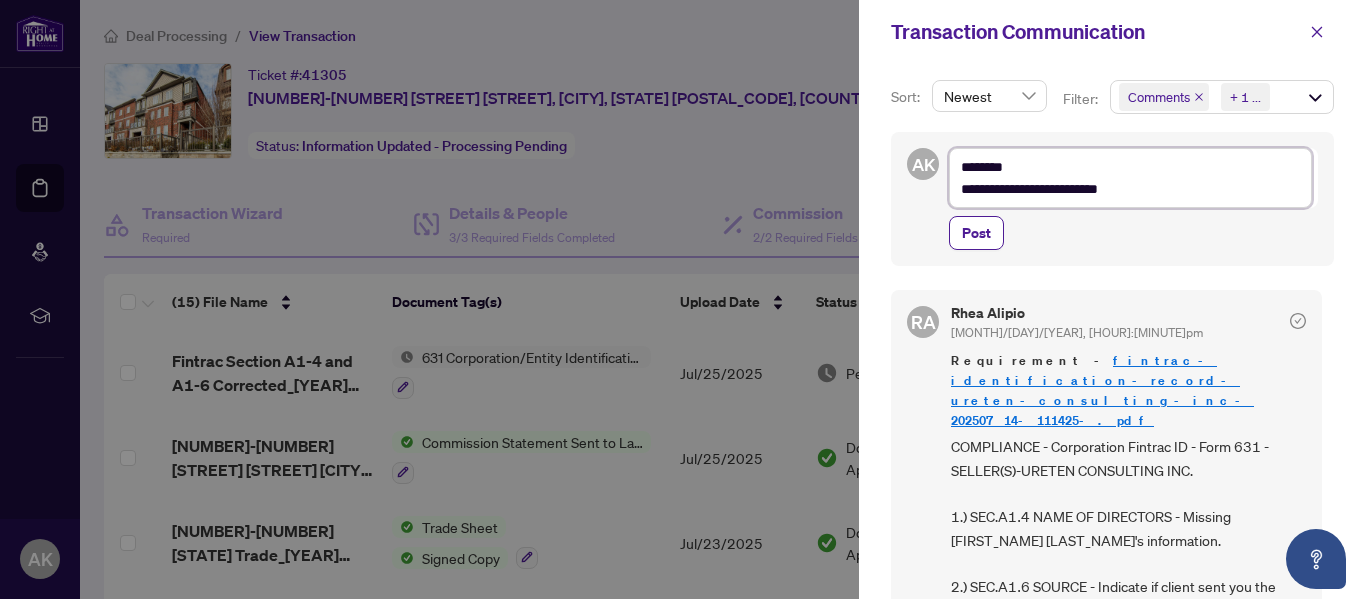 type on "**********" 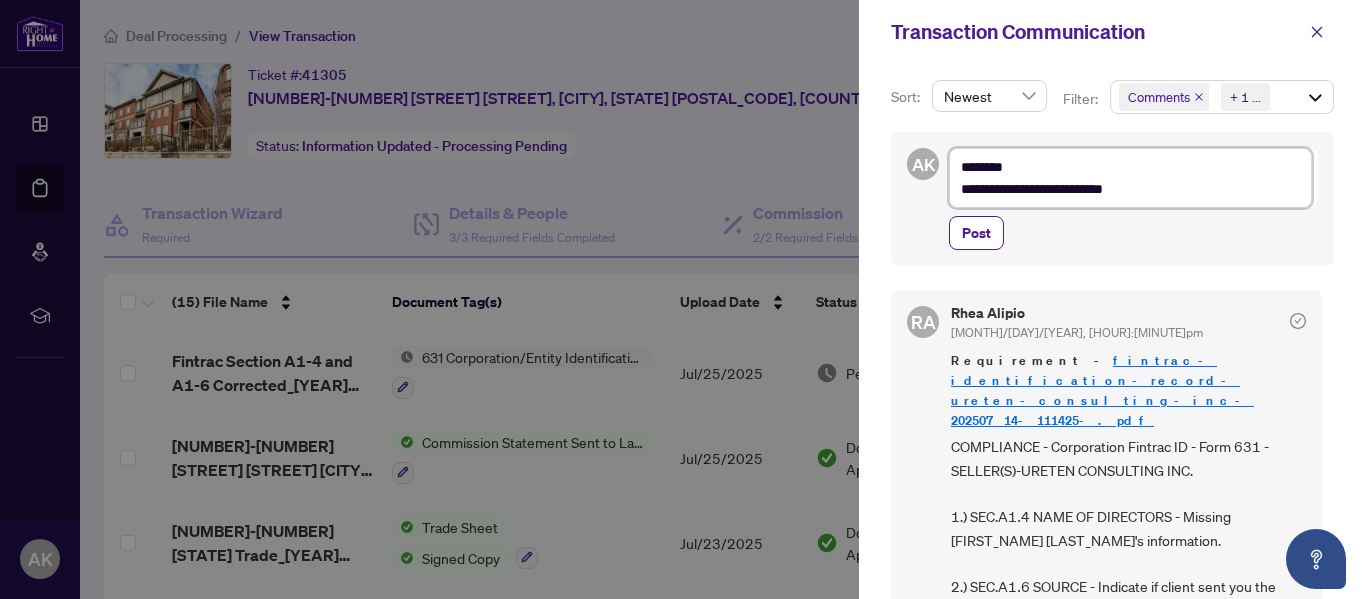 type on "**********" 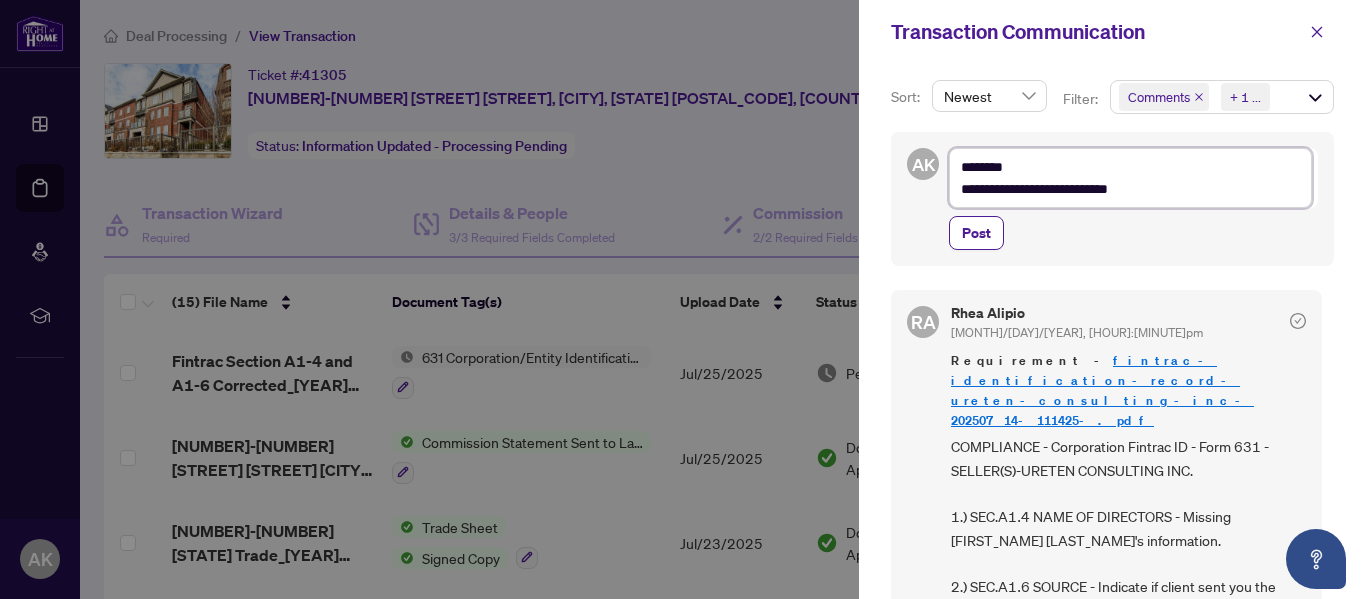 type on "**********" 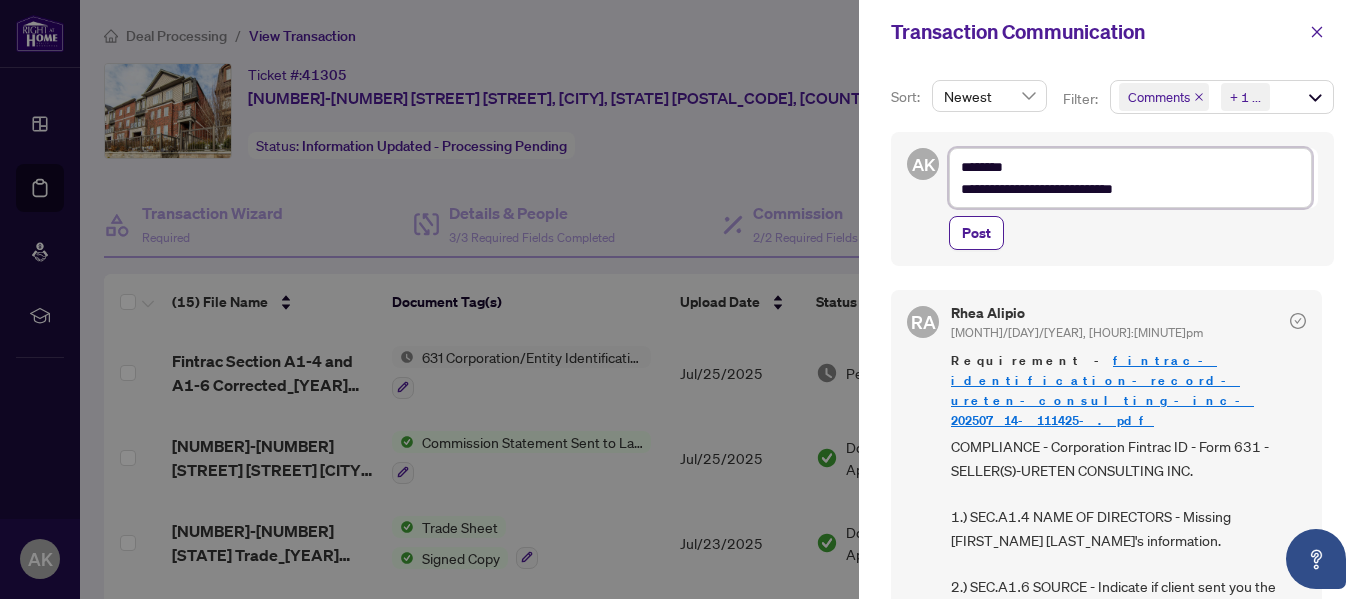 type on "**********" 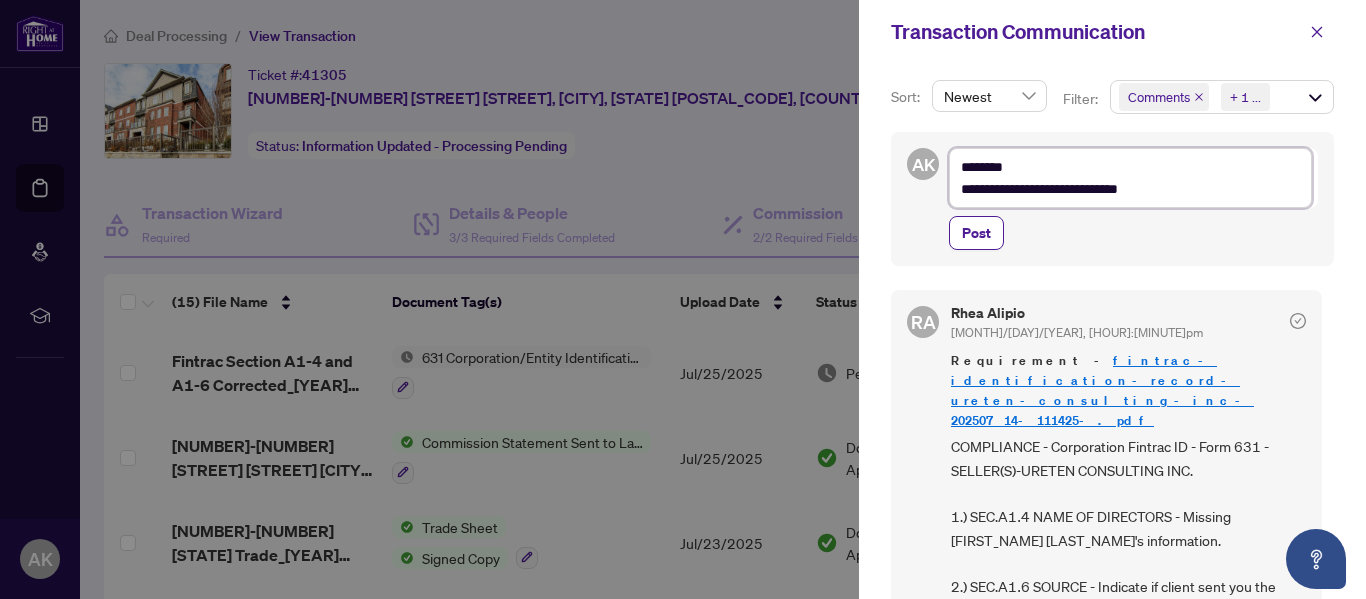 type on "**********" 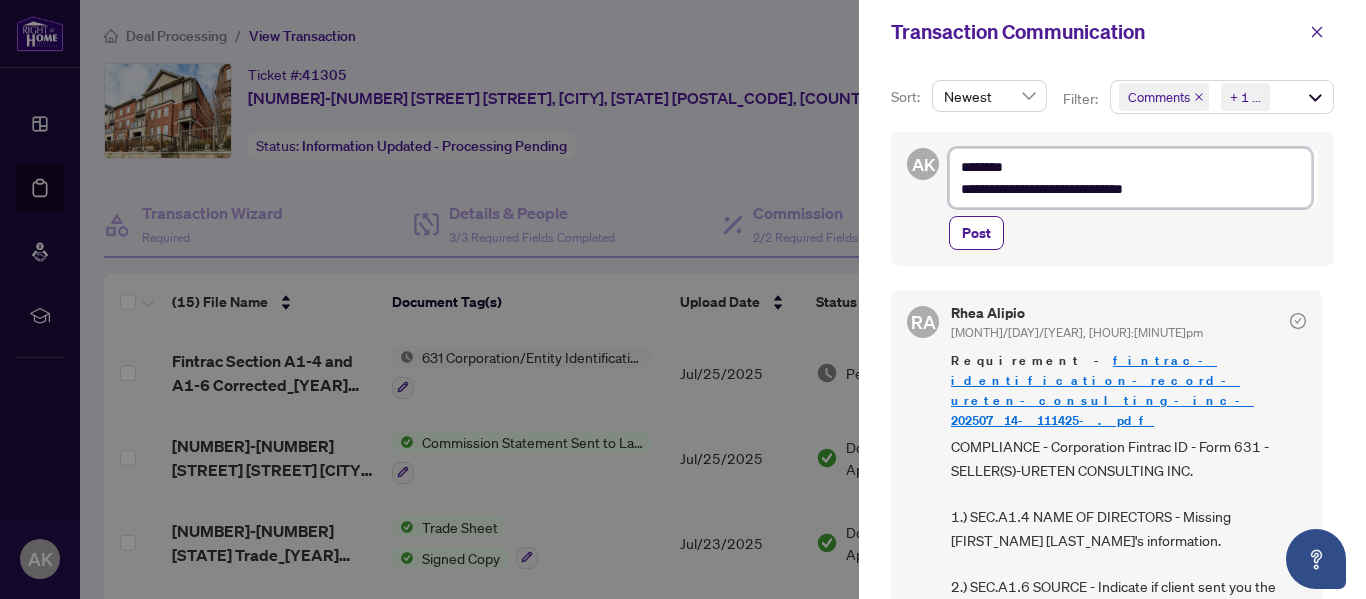 type on "**********" 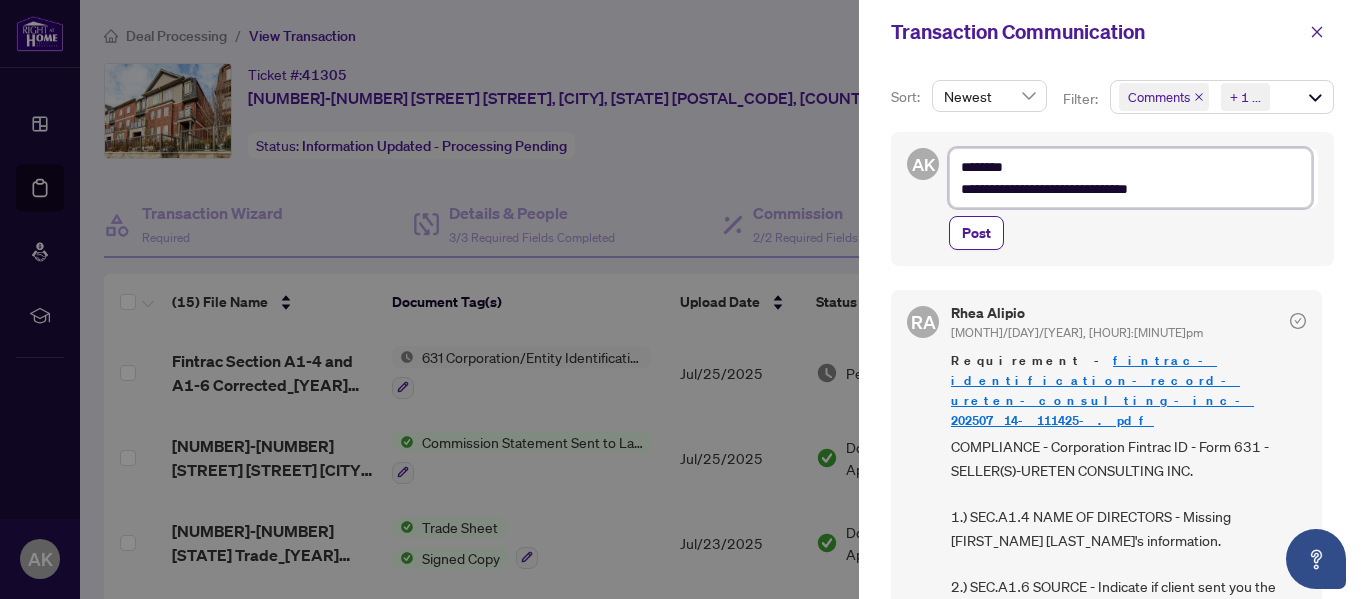 type on "**********" 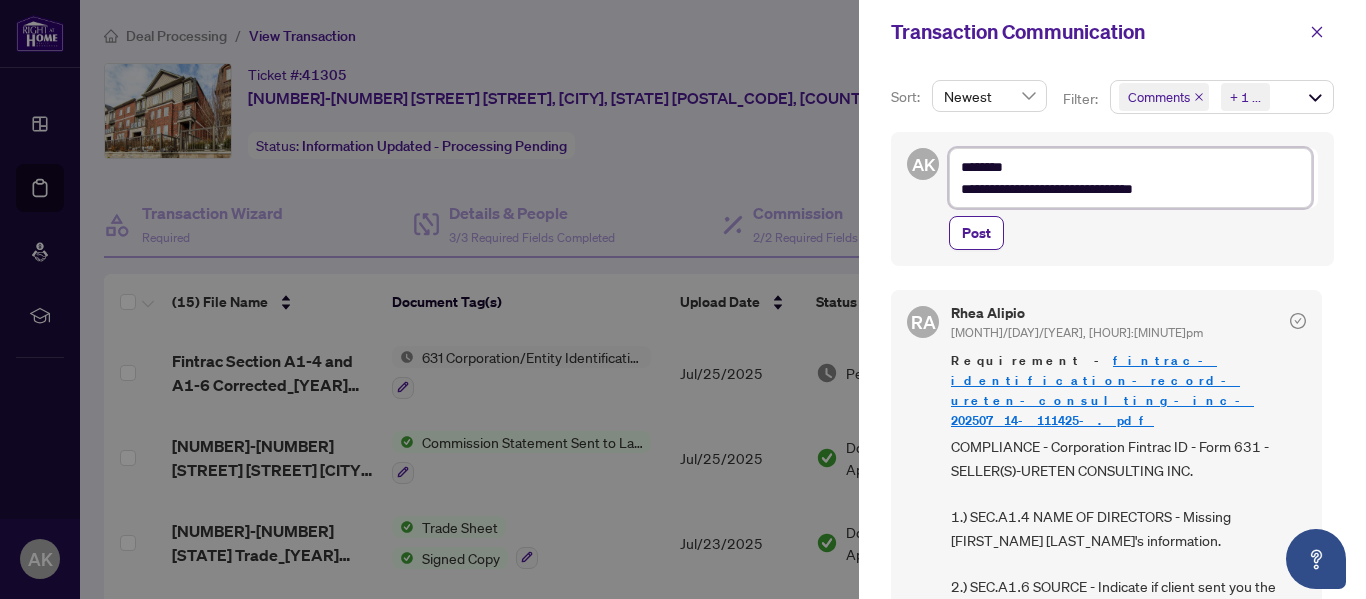type on "**********" 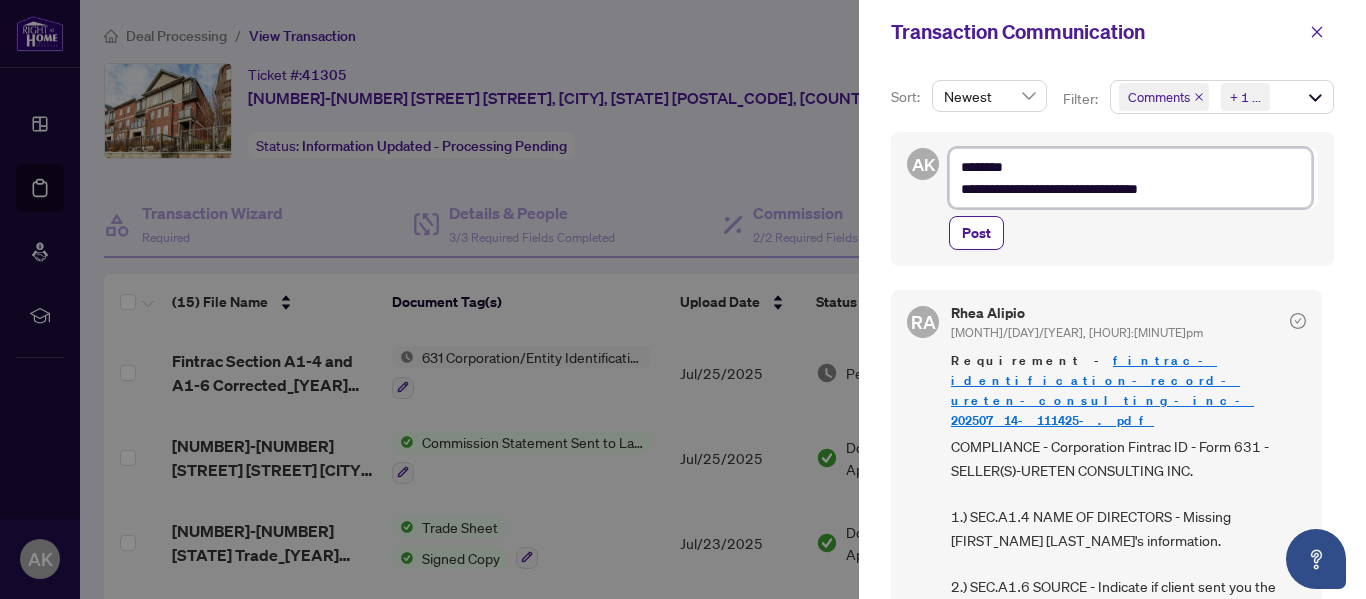type on "**********" 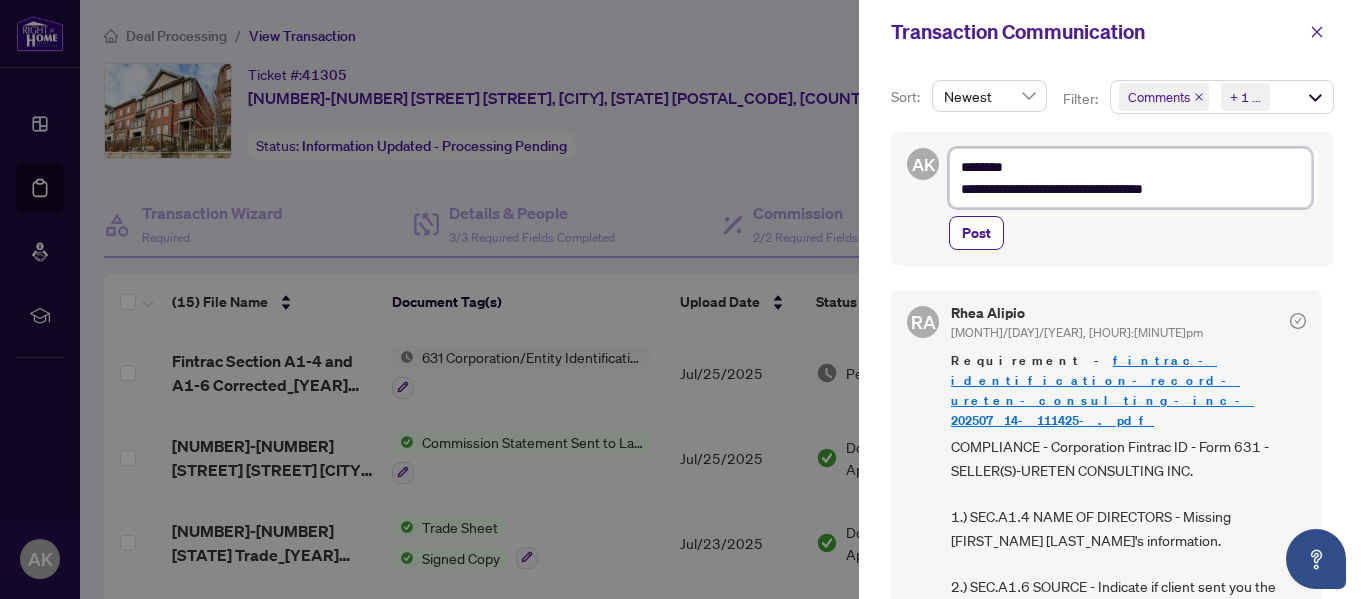 type on "**********" 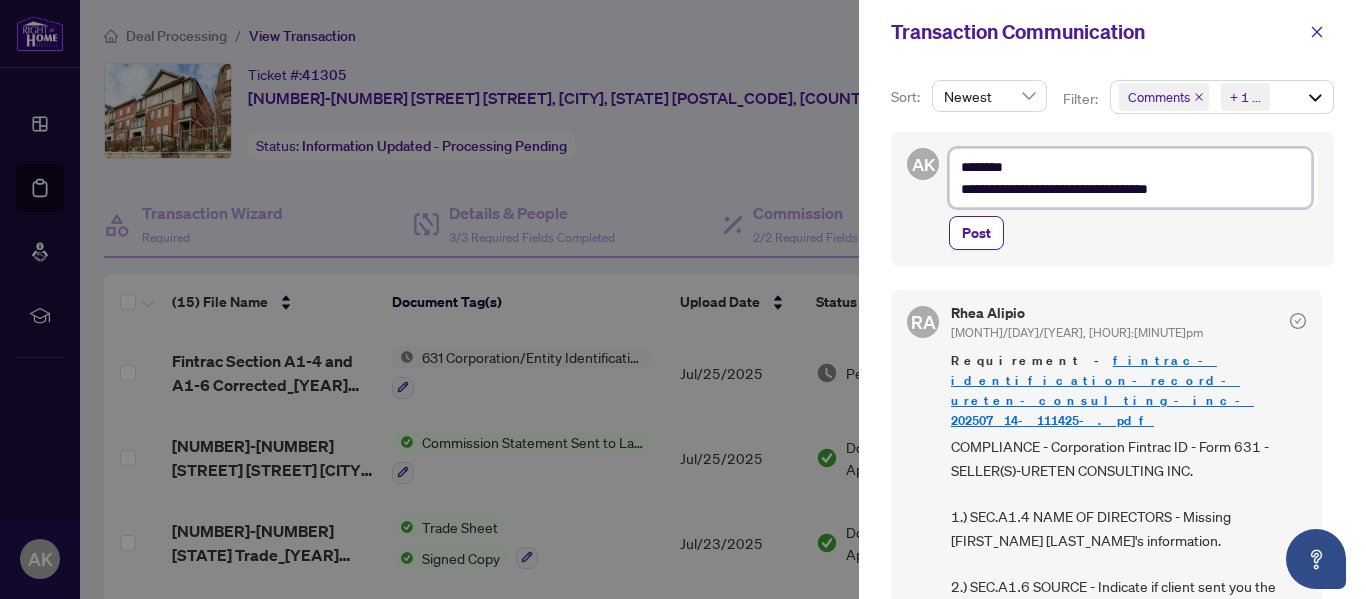 type on "**********" 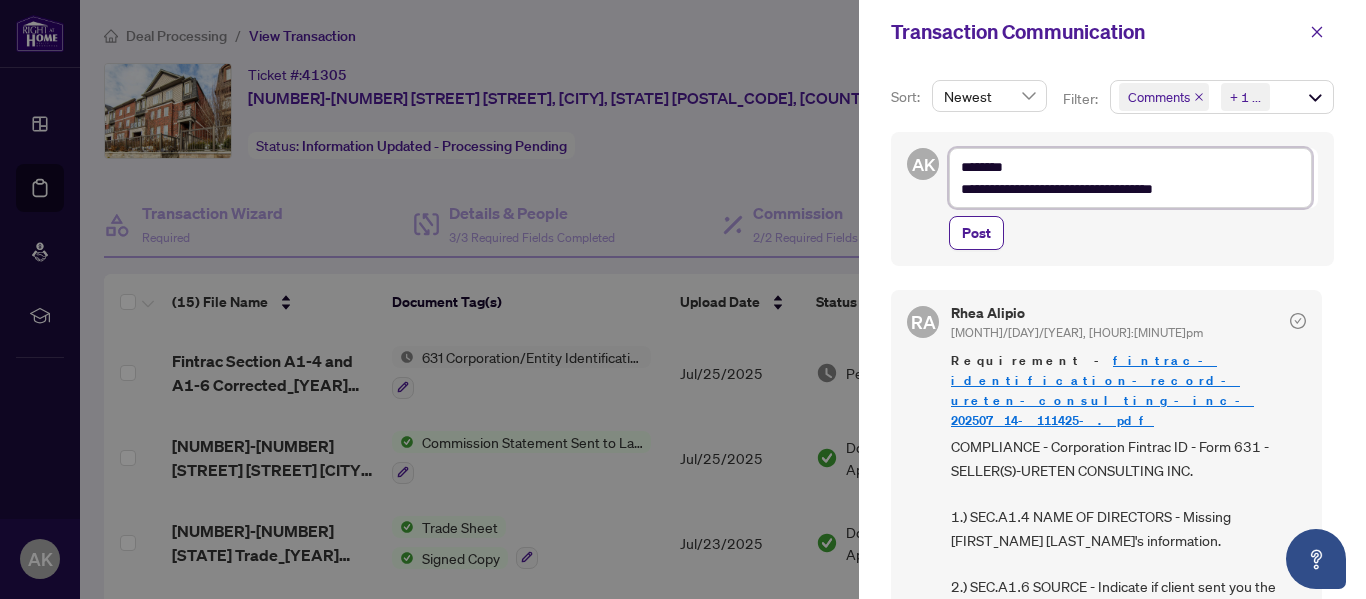type on "**********" 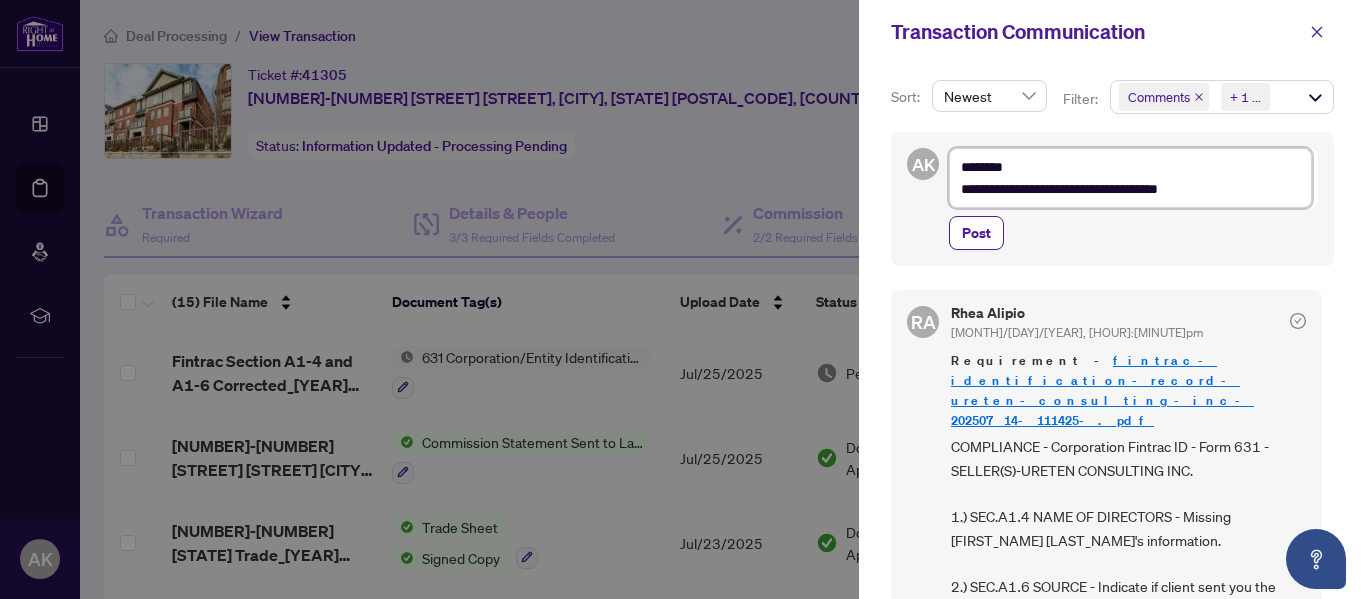 type on "**********" 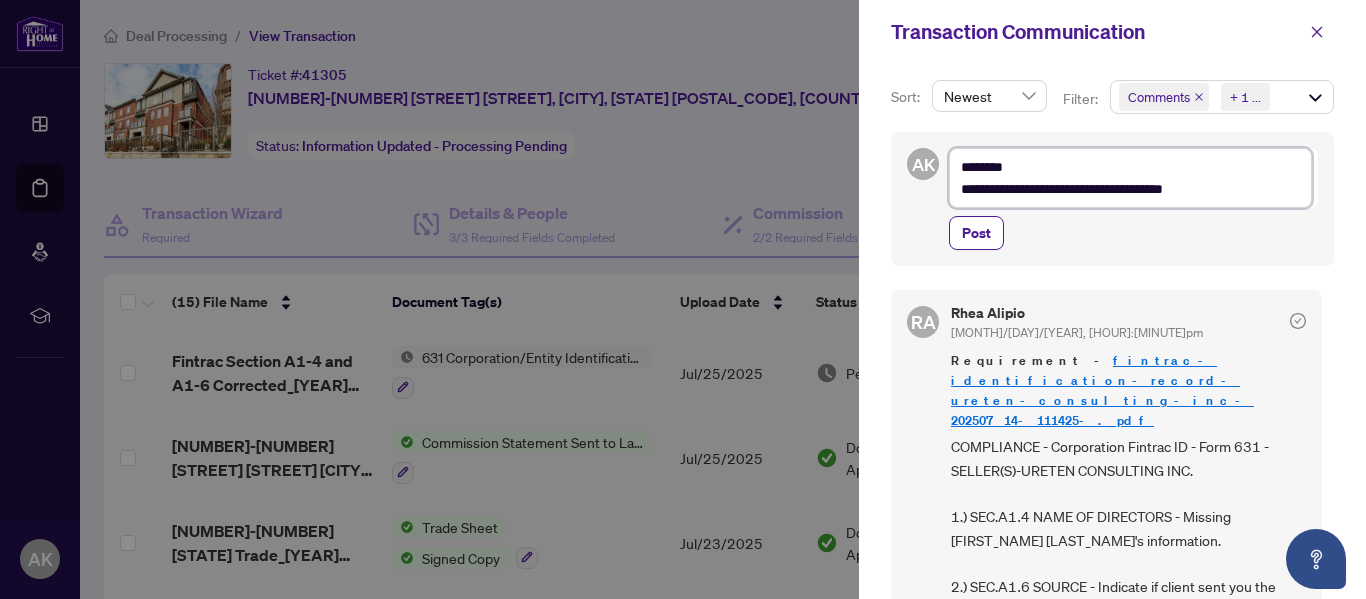 type on "**********" 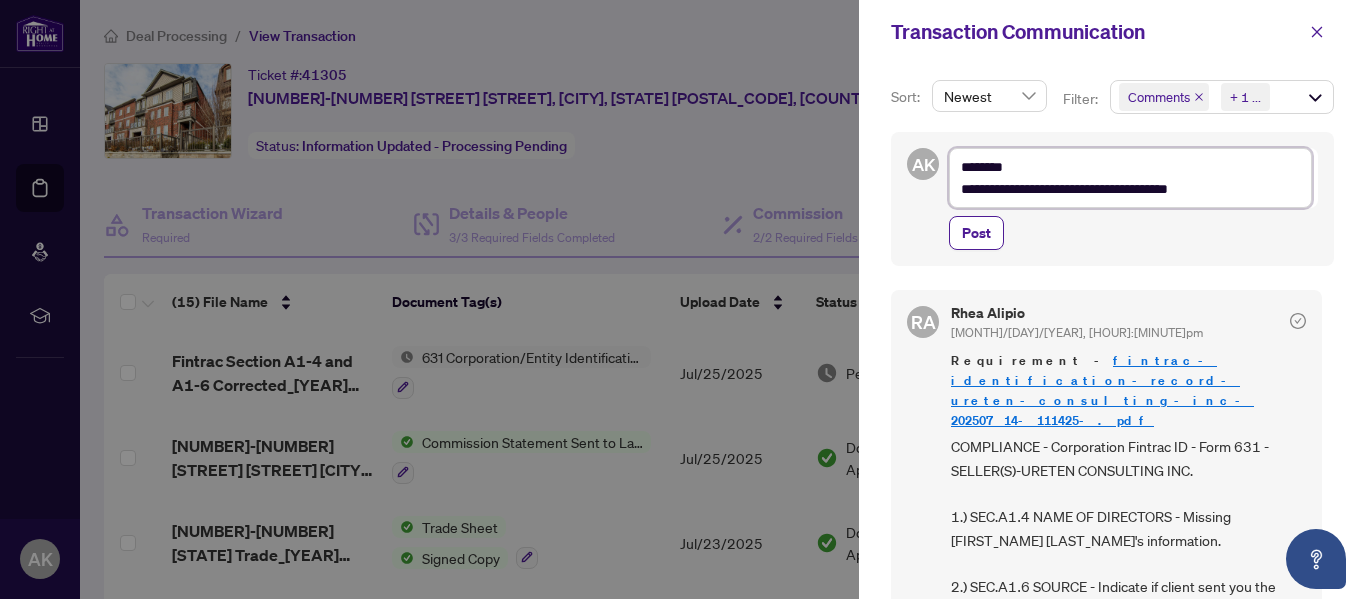 type on "**********" 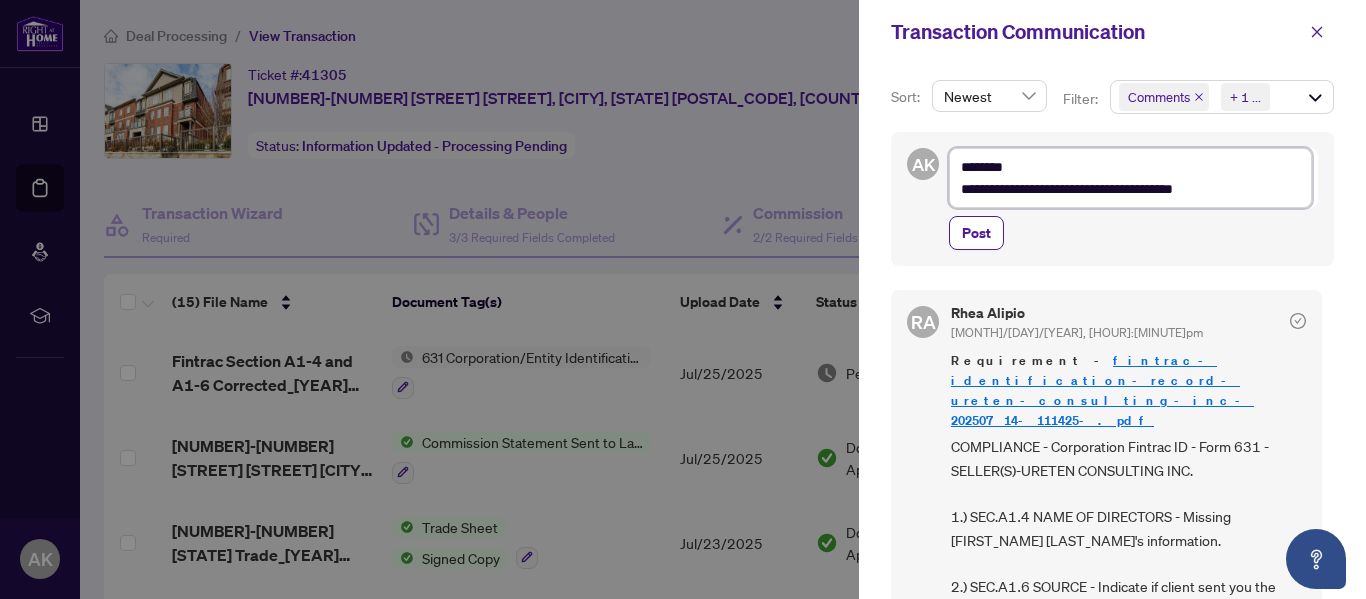type on "**********" 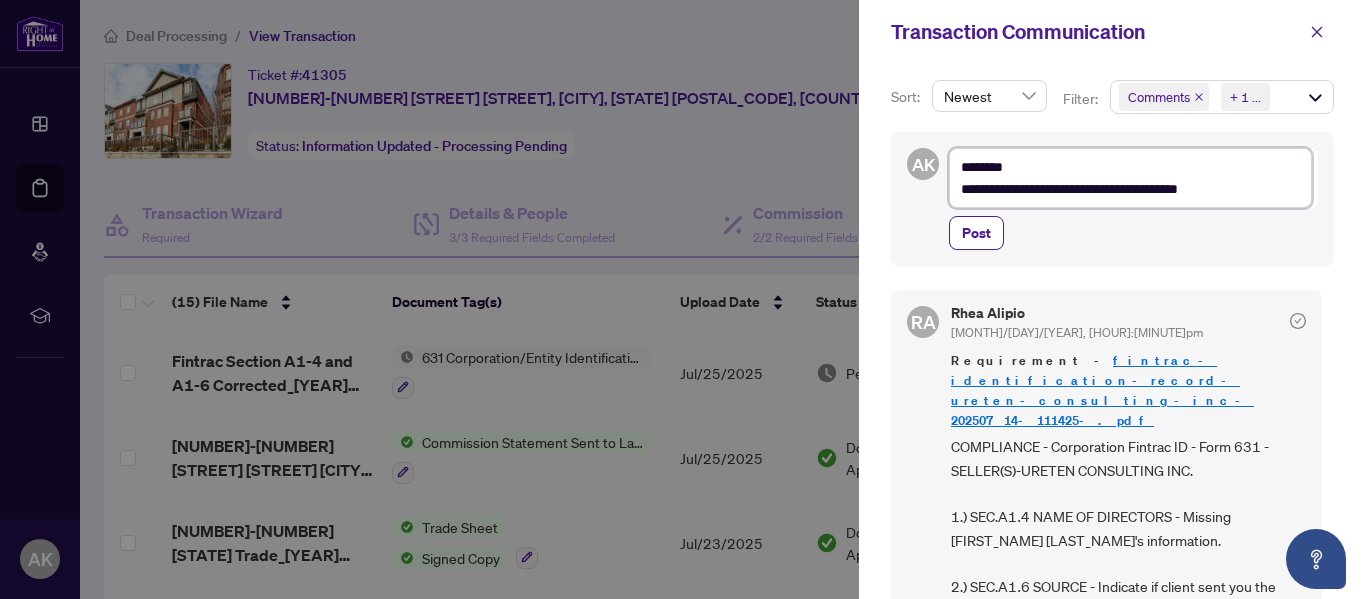 type on "**********" 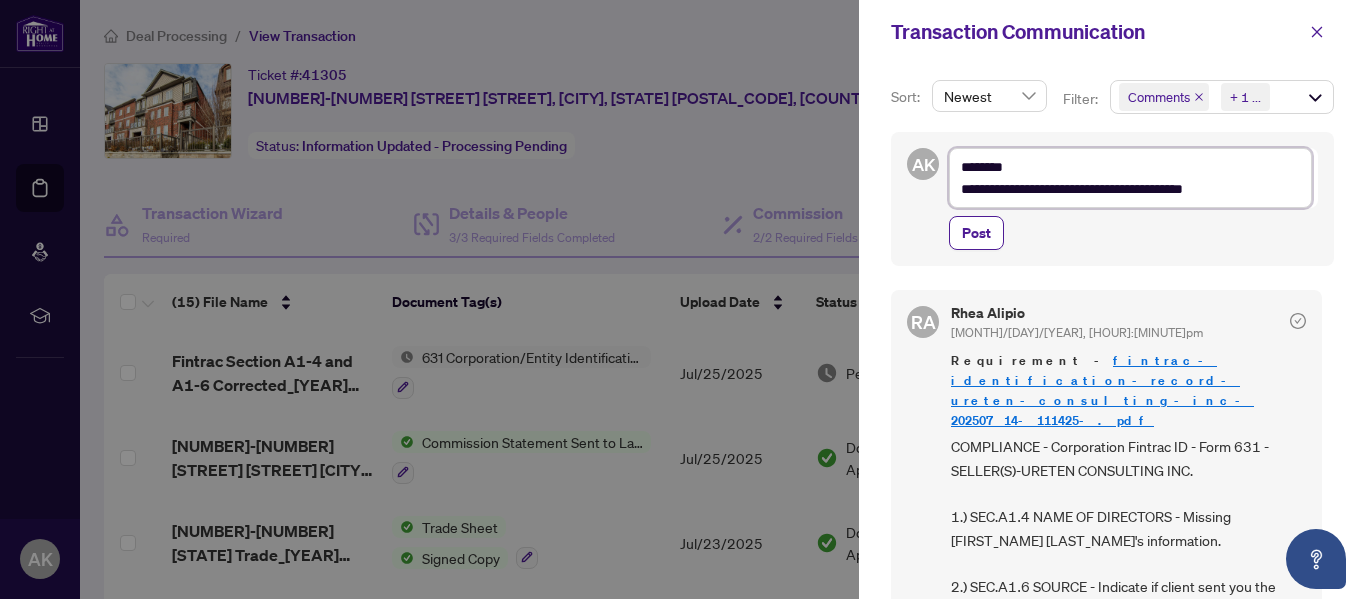 type on "**********" 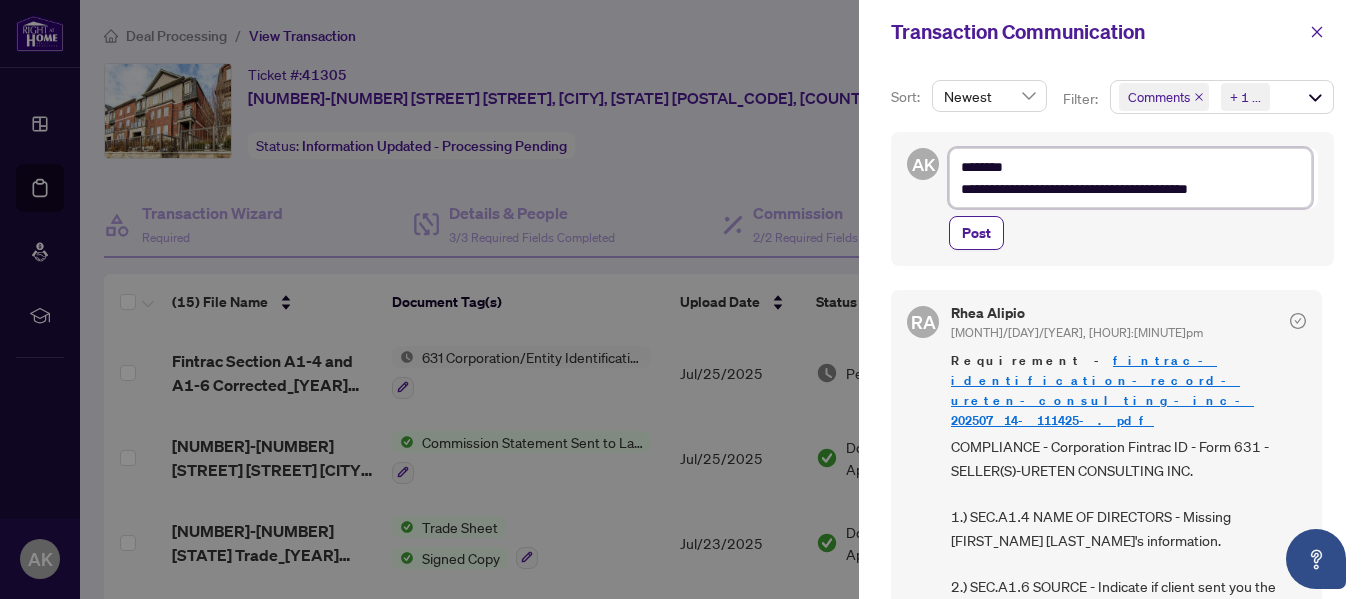 type on "**********" 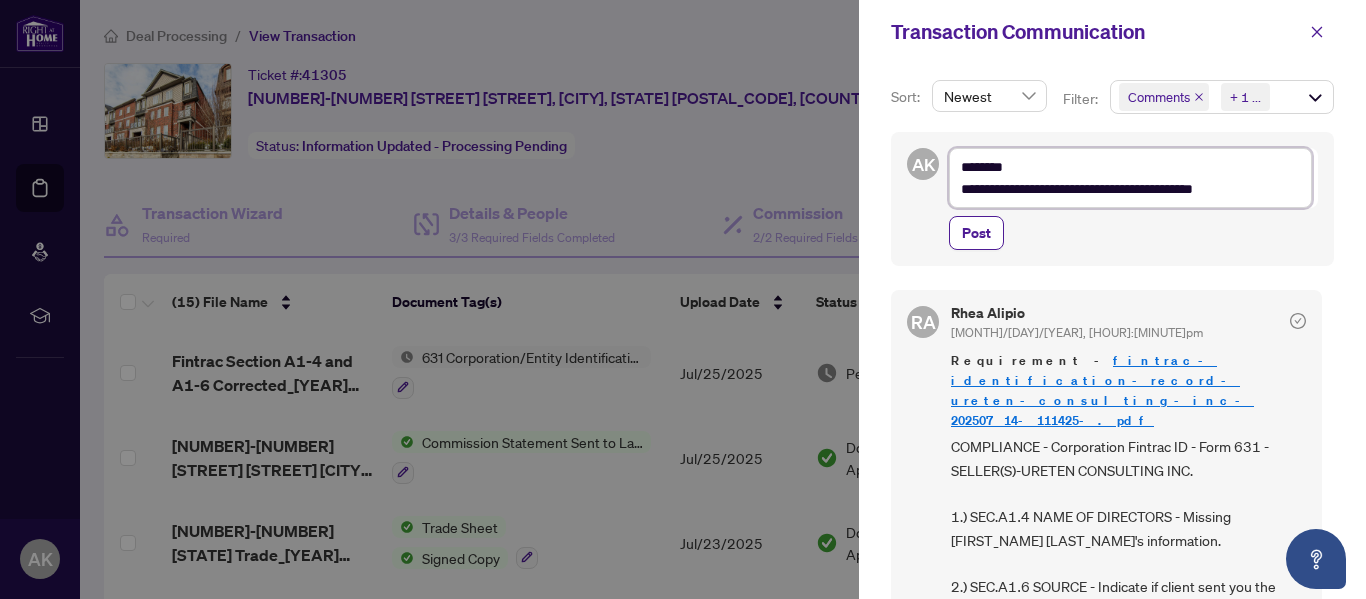 type on "**********" 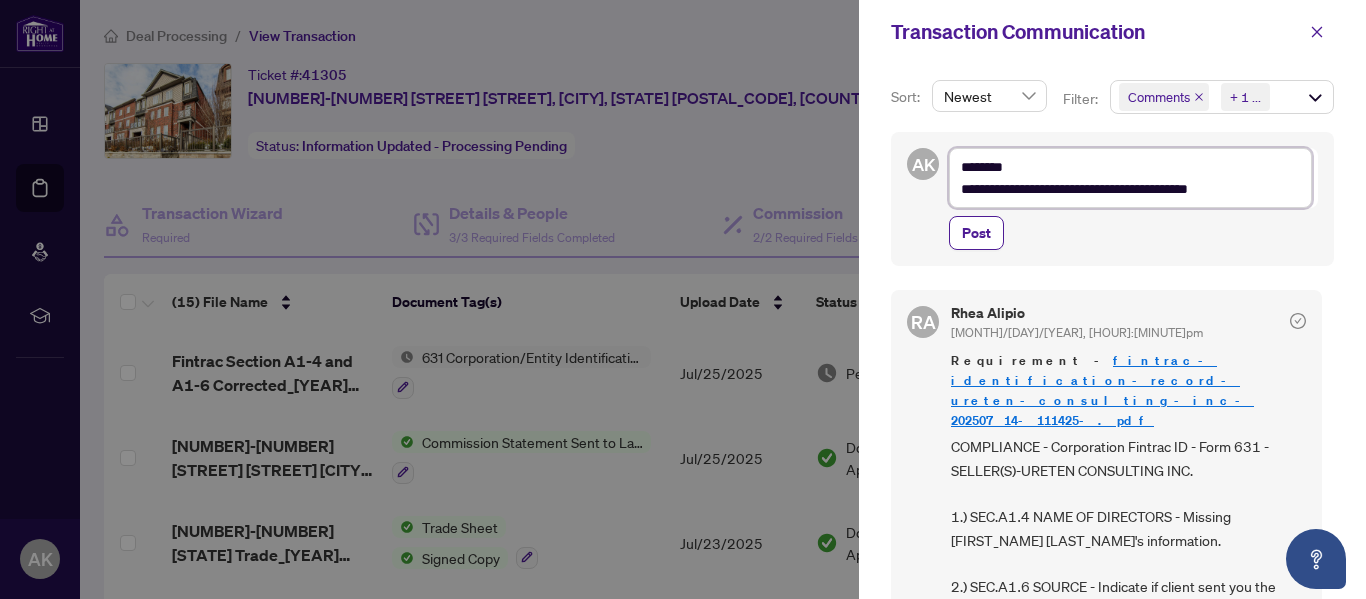 type on "**********" 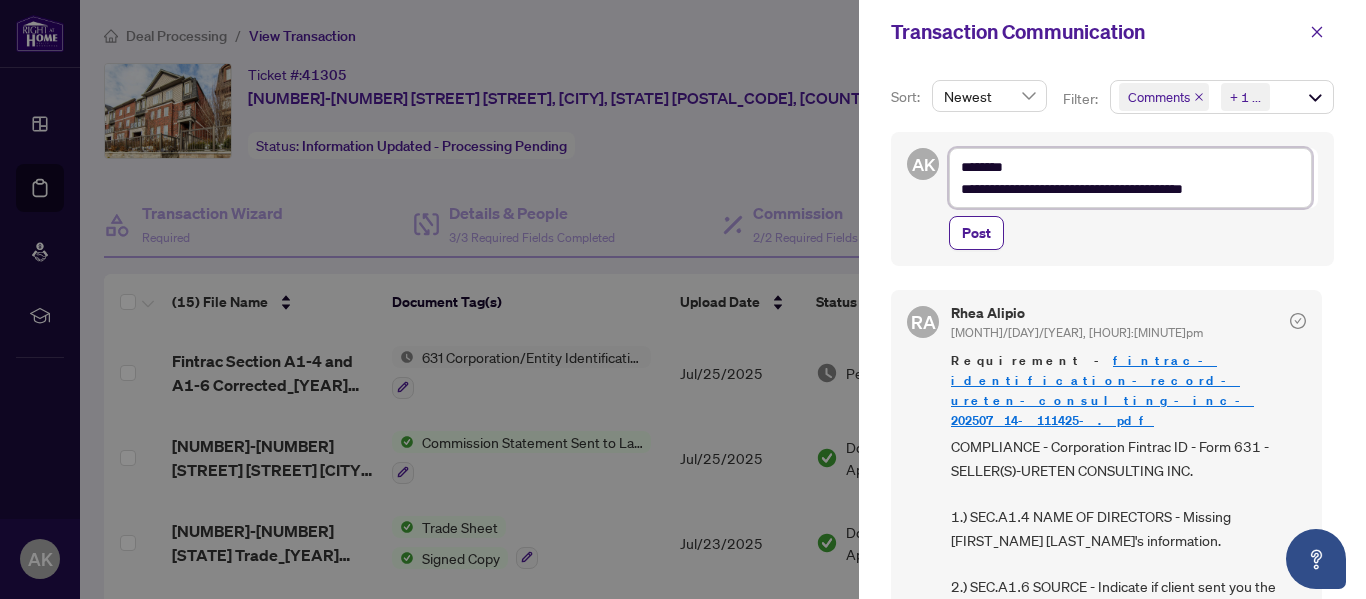 type on "**********" 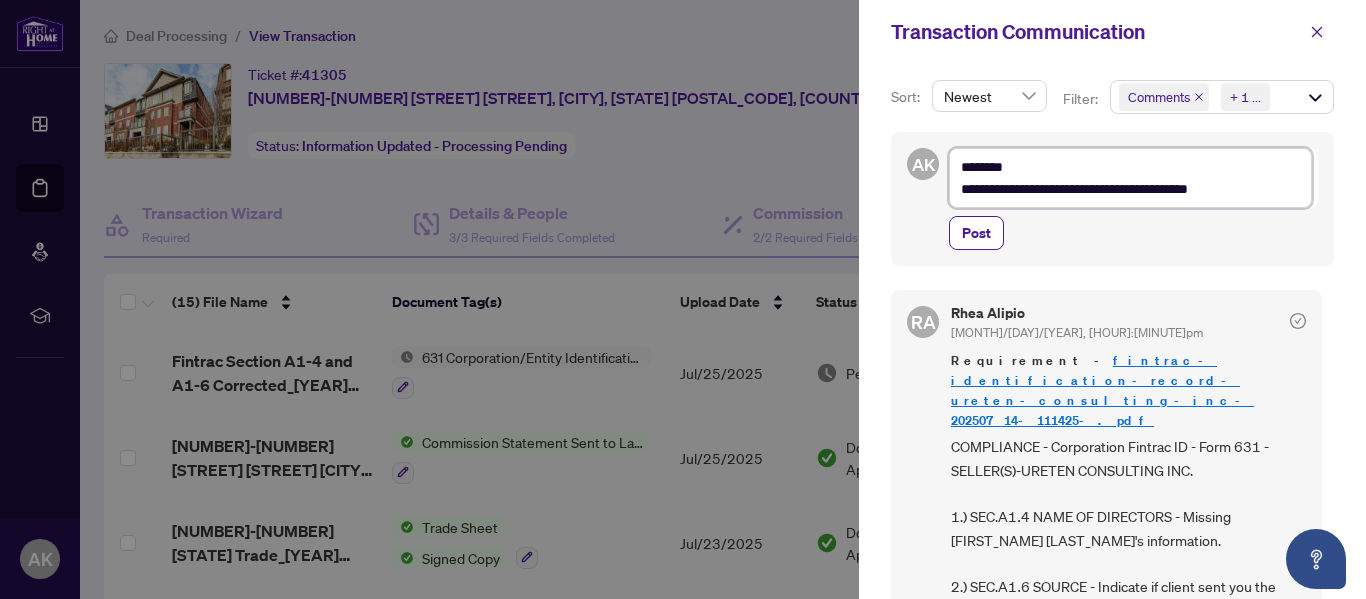 type on "**********" 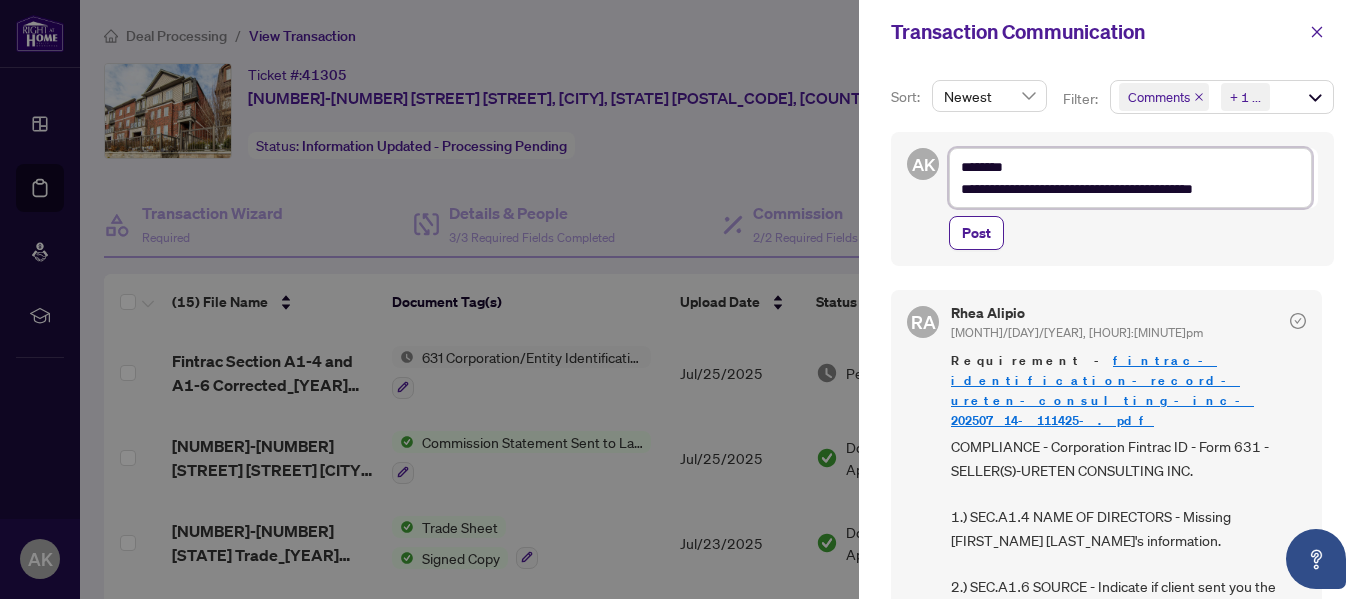 type on "**********" 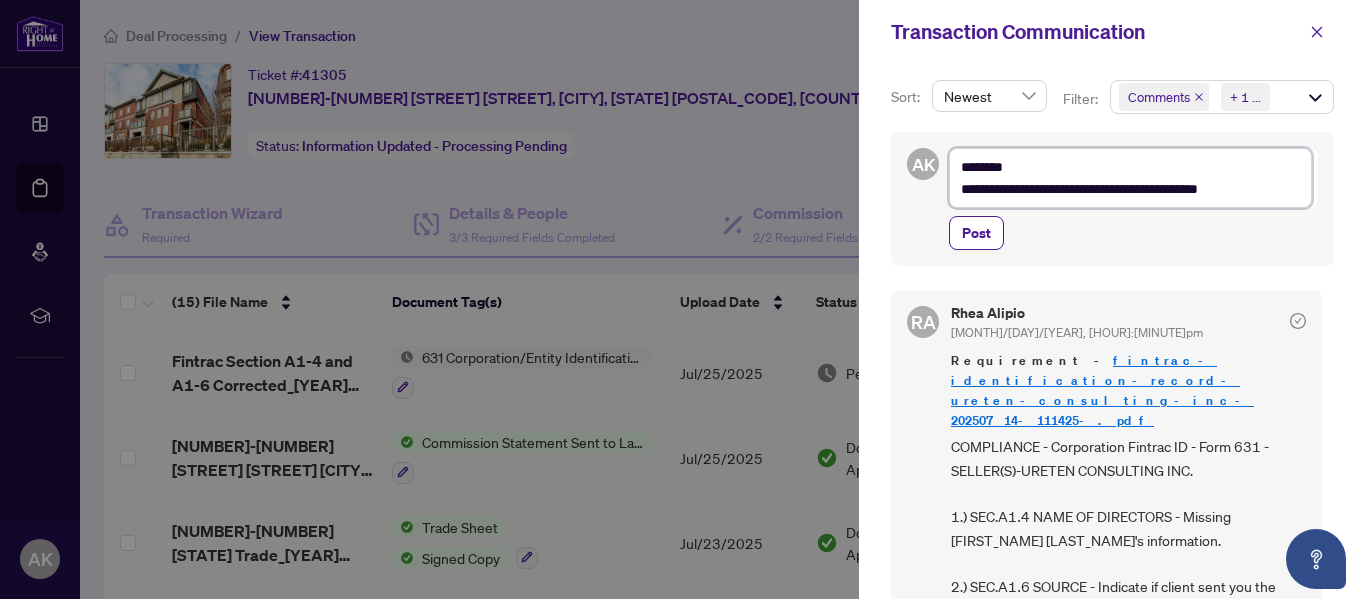 type on "**********" 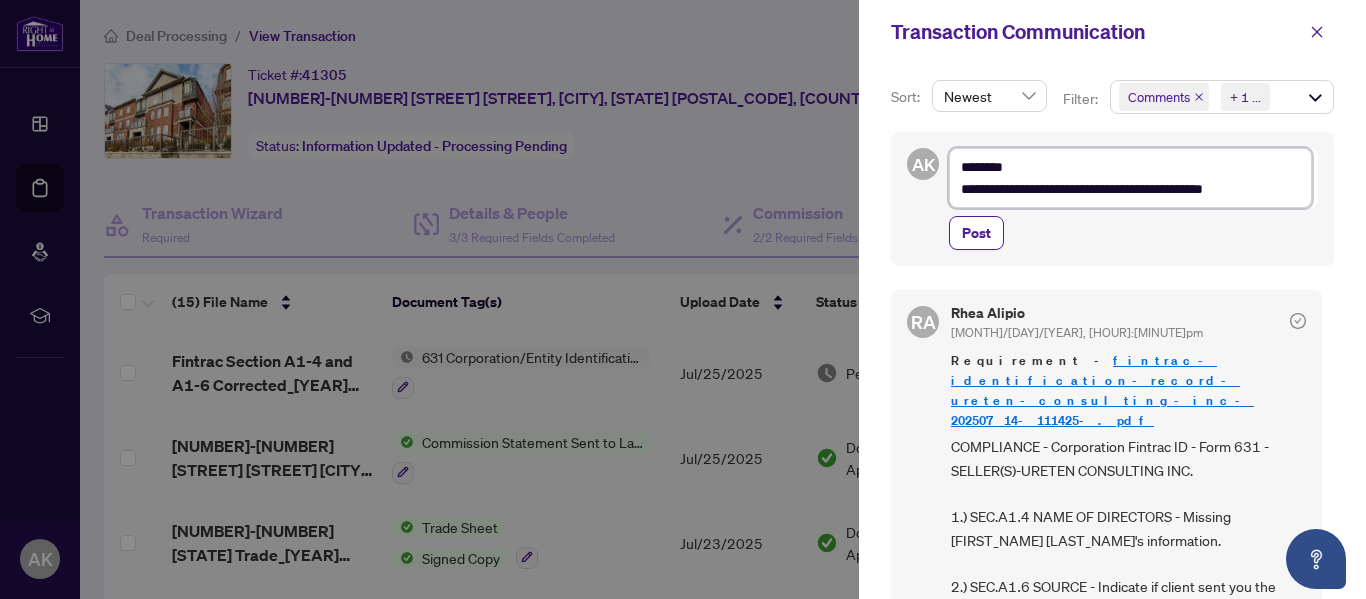 type on "**********" 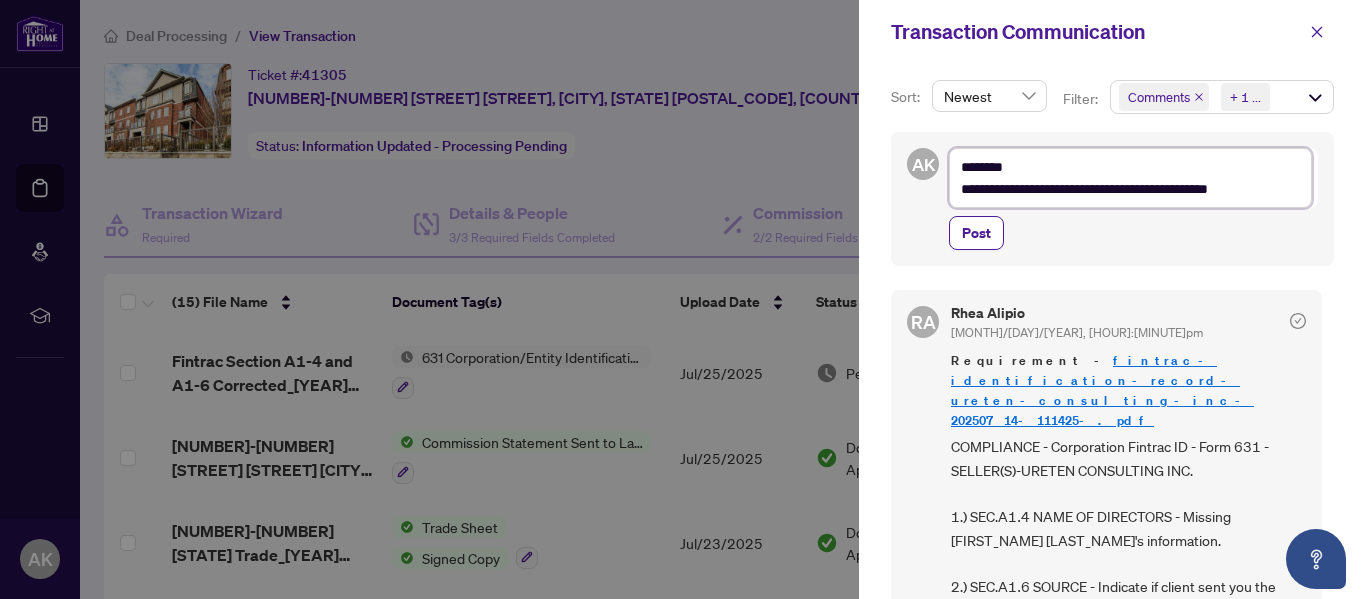 type on "**********" 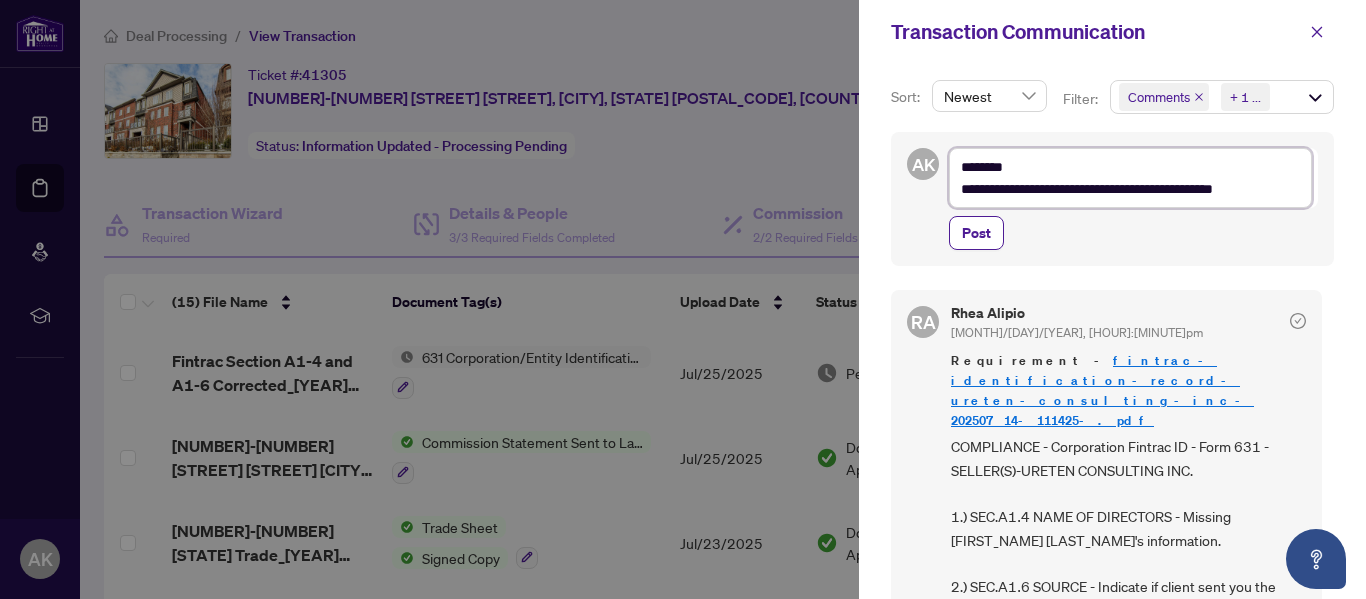 type on "**********" 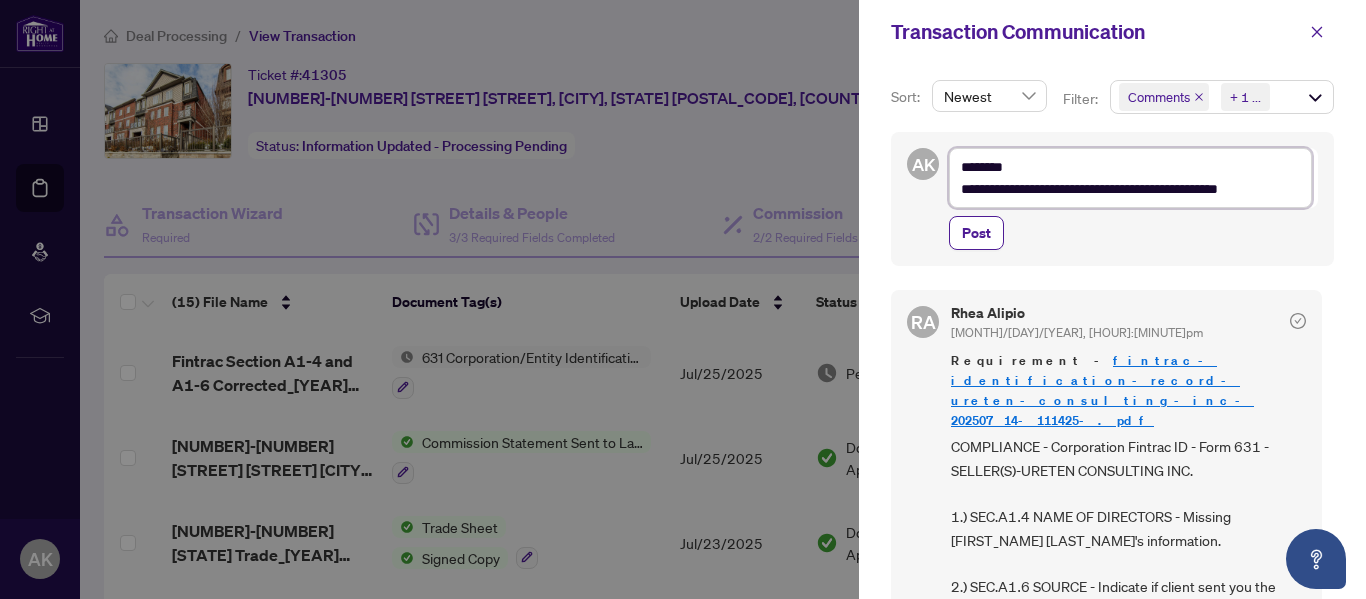 type on "**********" 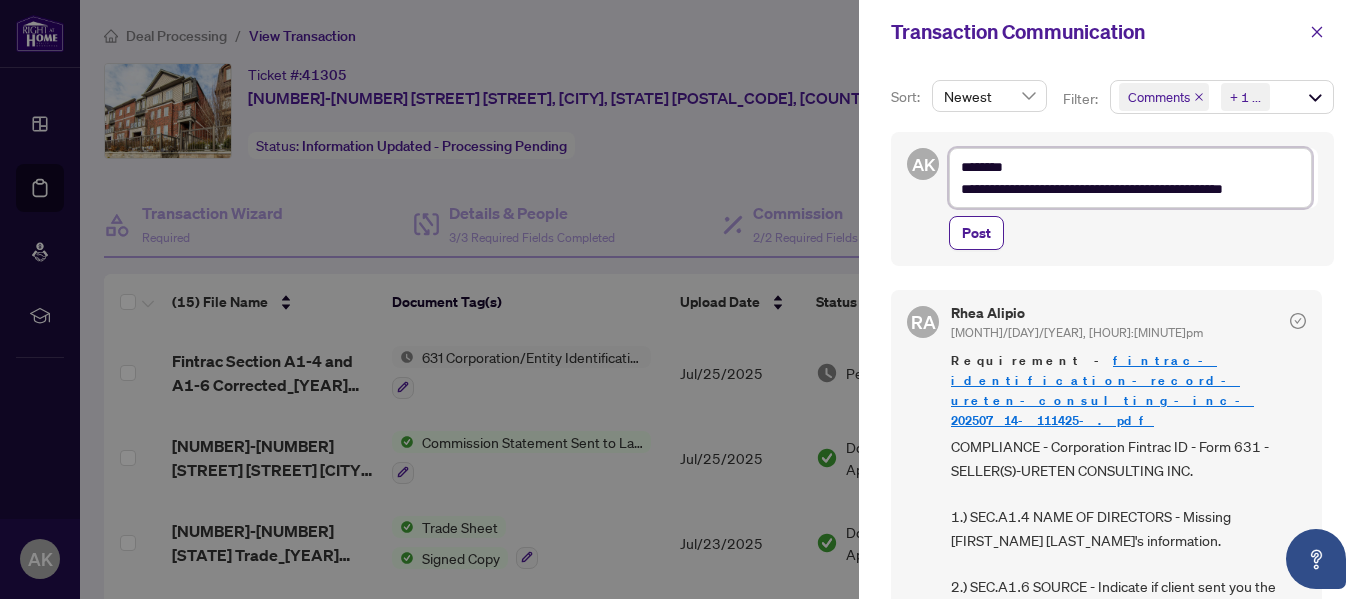 type on "**********" 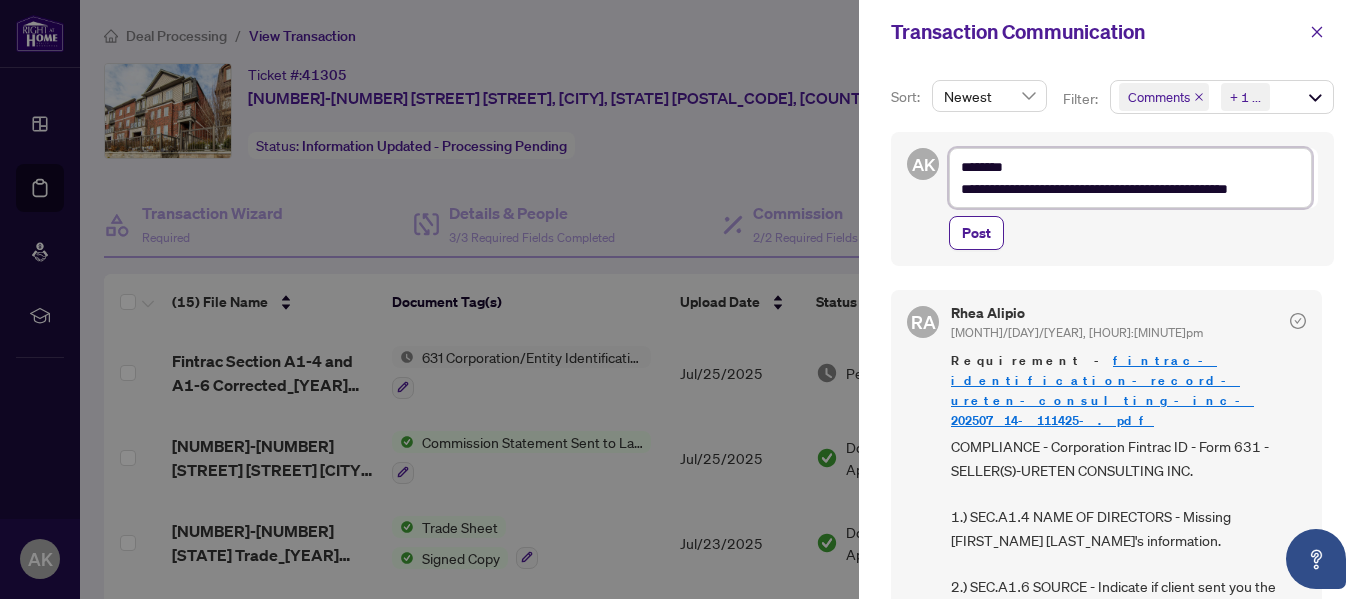 type on "**********" 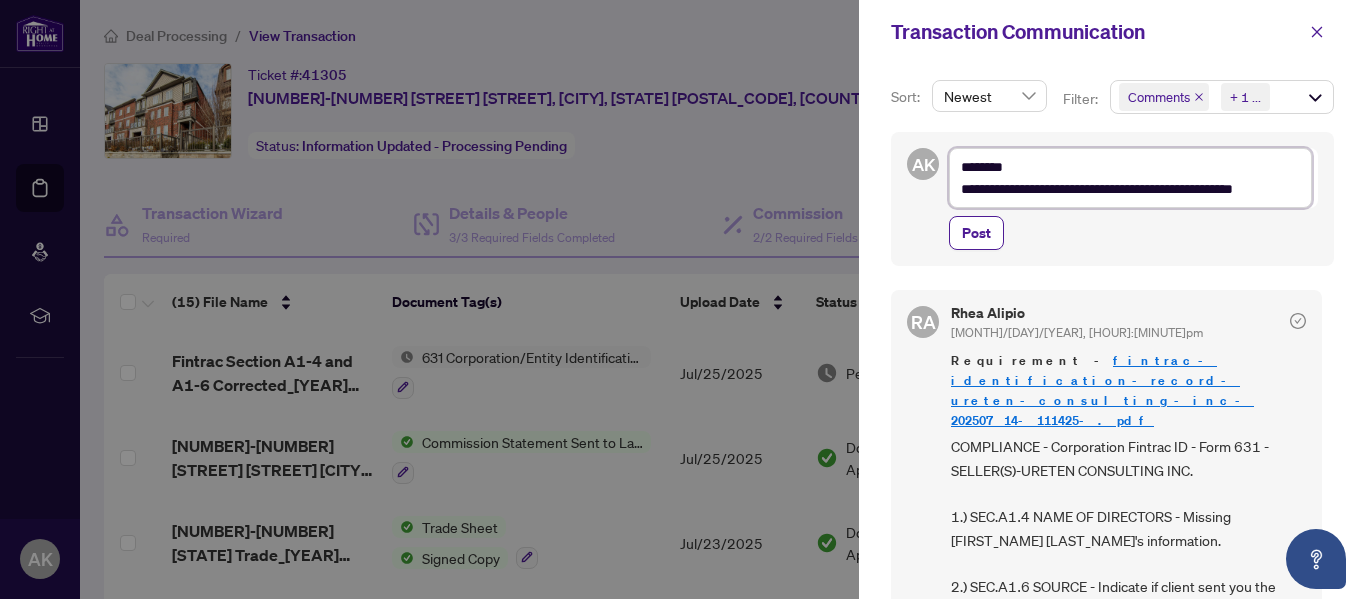 type on "**********" 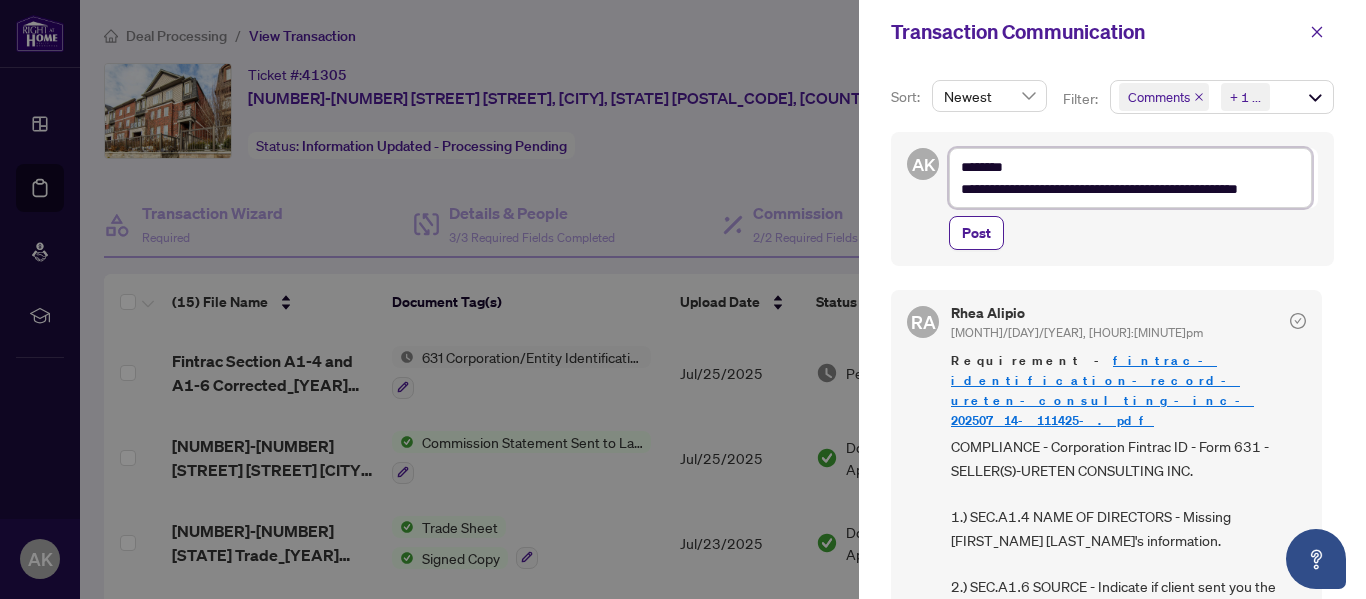 type on "**********" 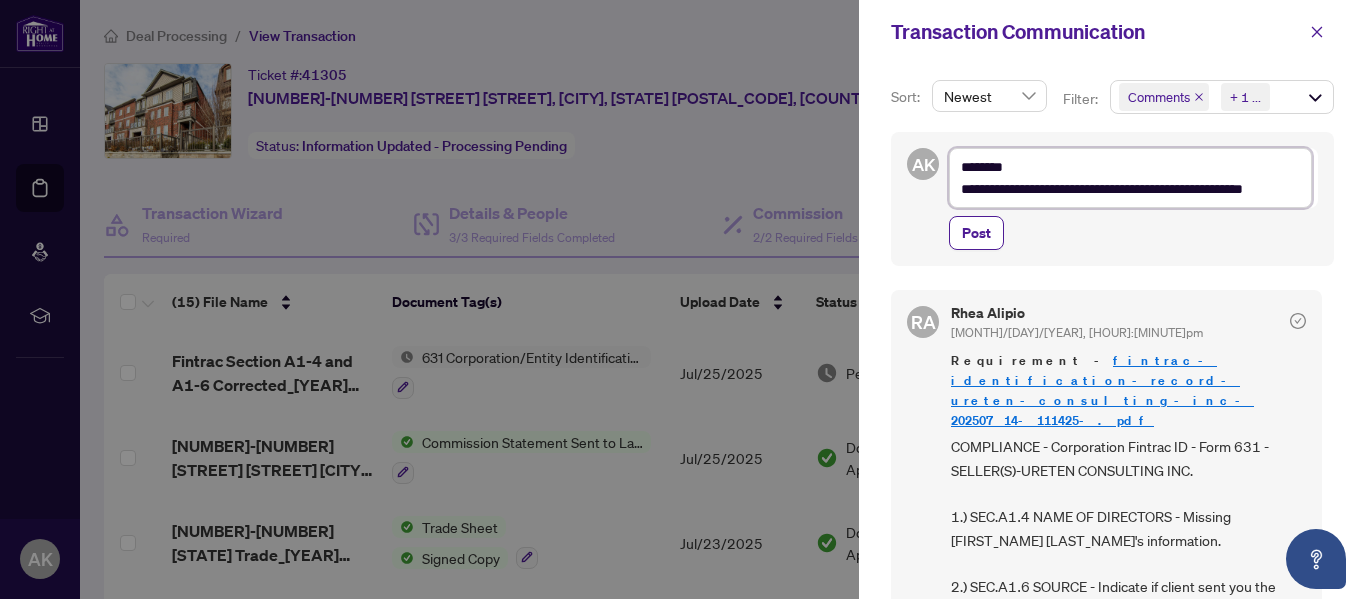 type on "**********" 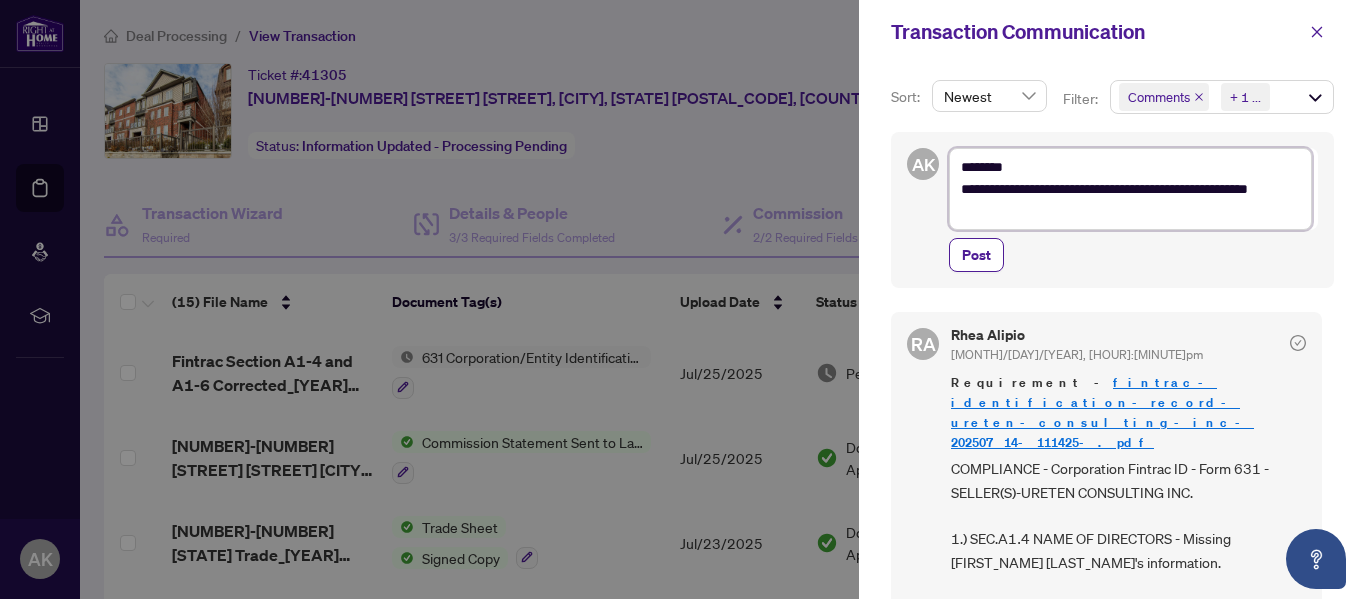 type on "**********" 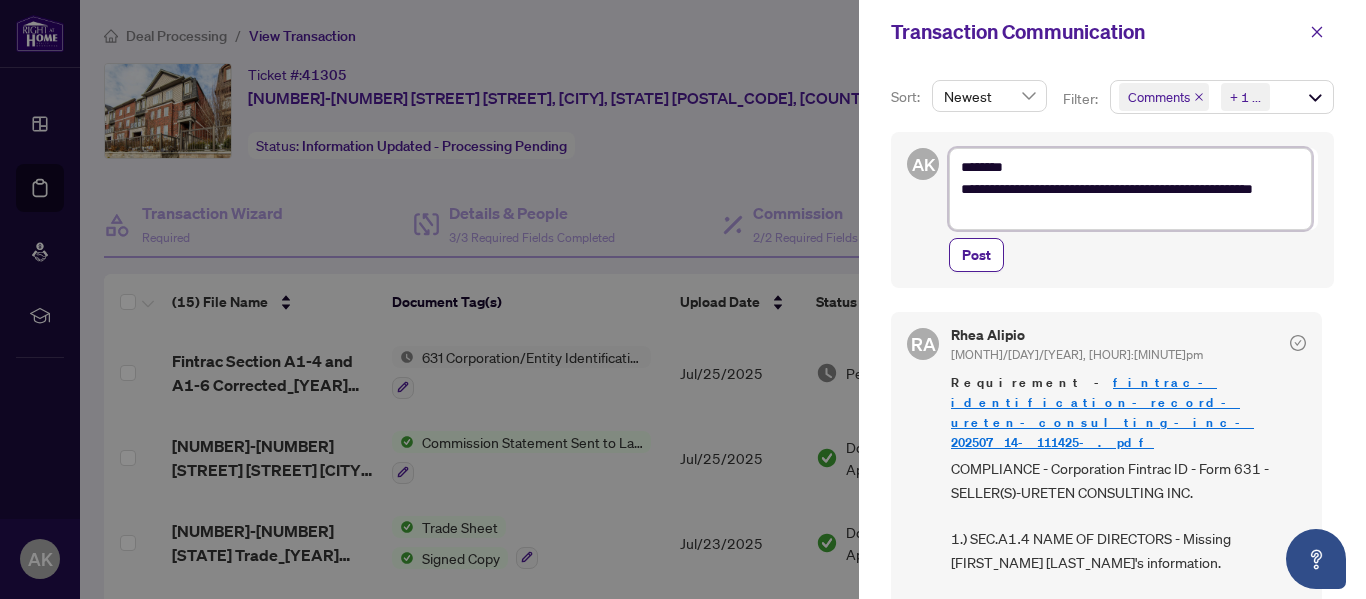 type on "**********" 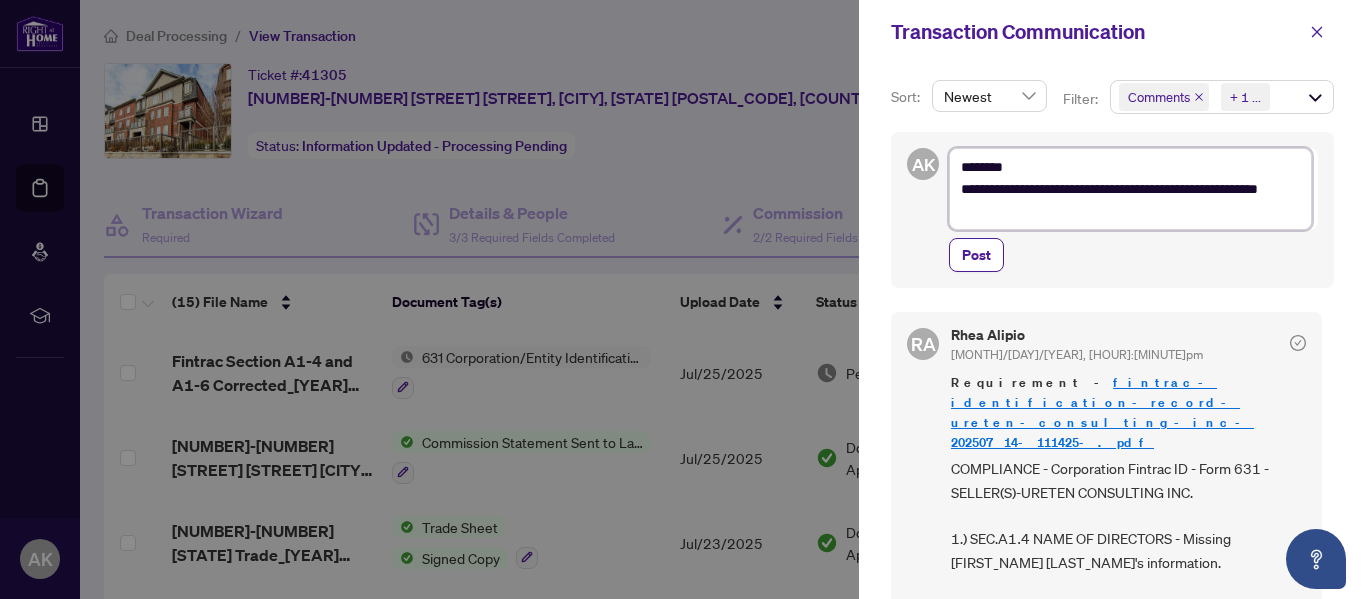 type on "**********" 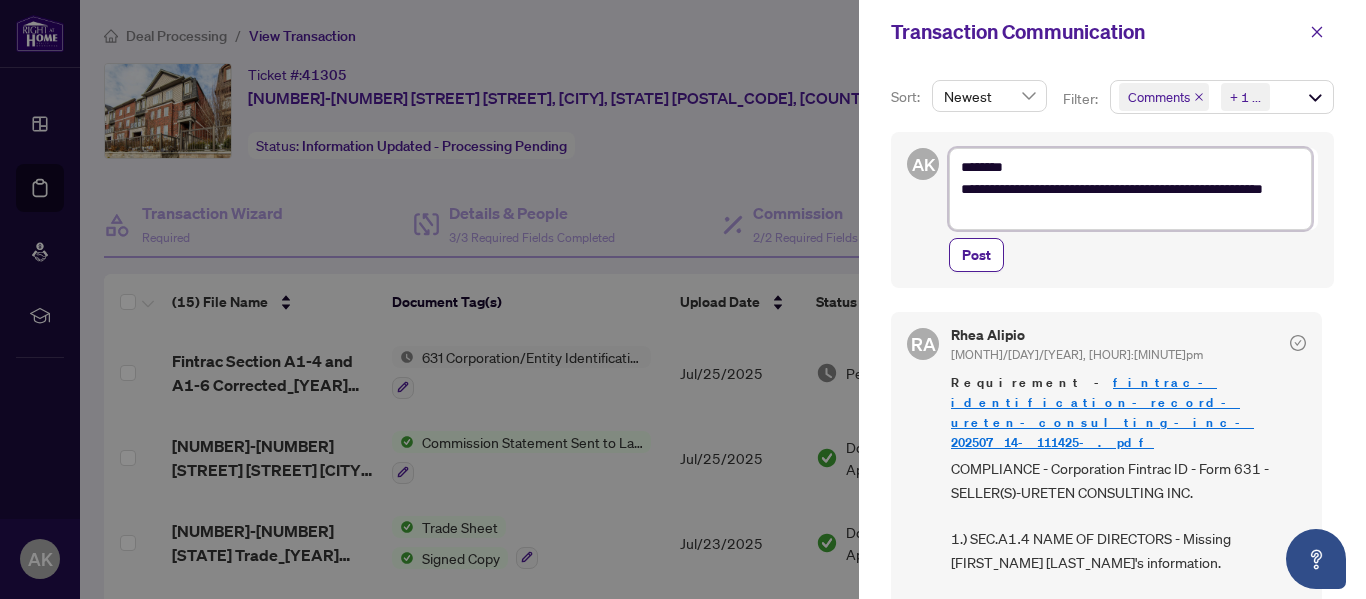 type on "**********" 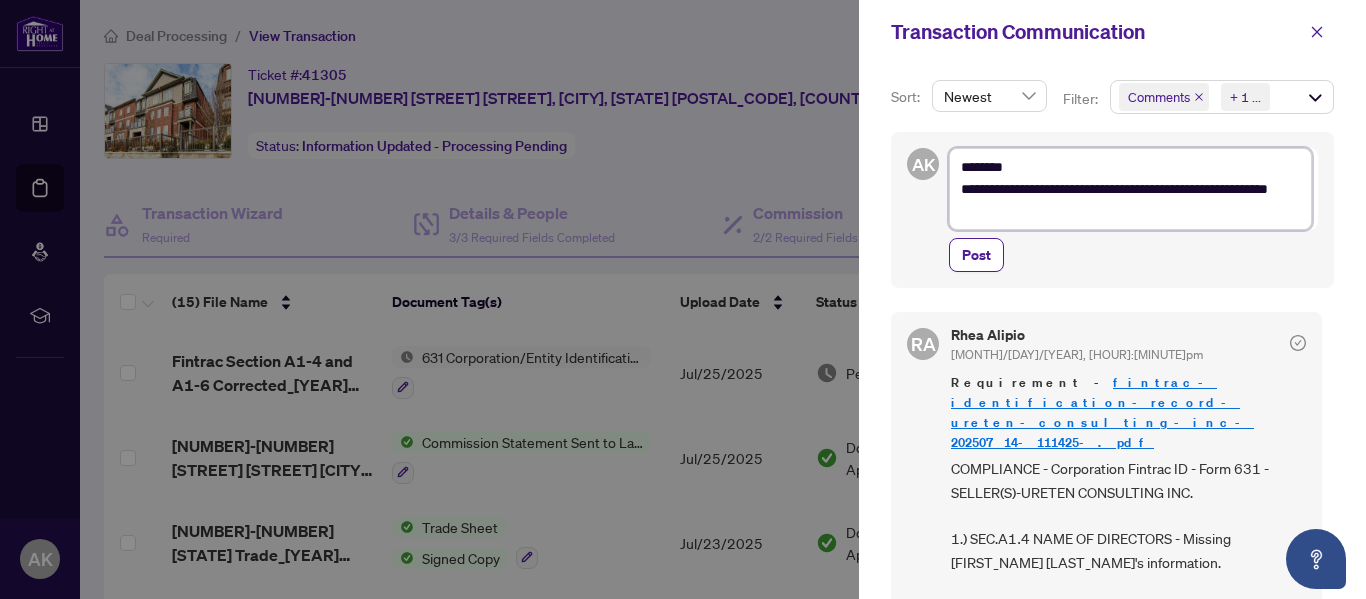 type on "**********" 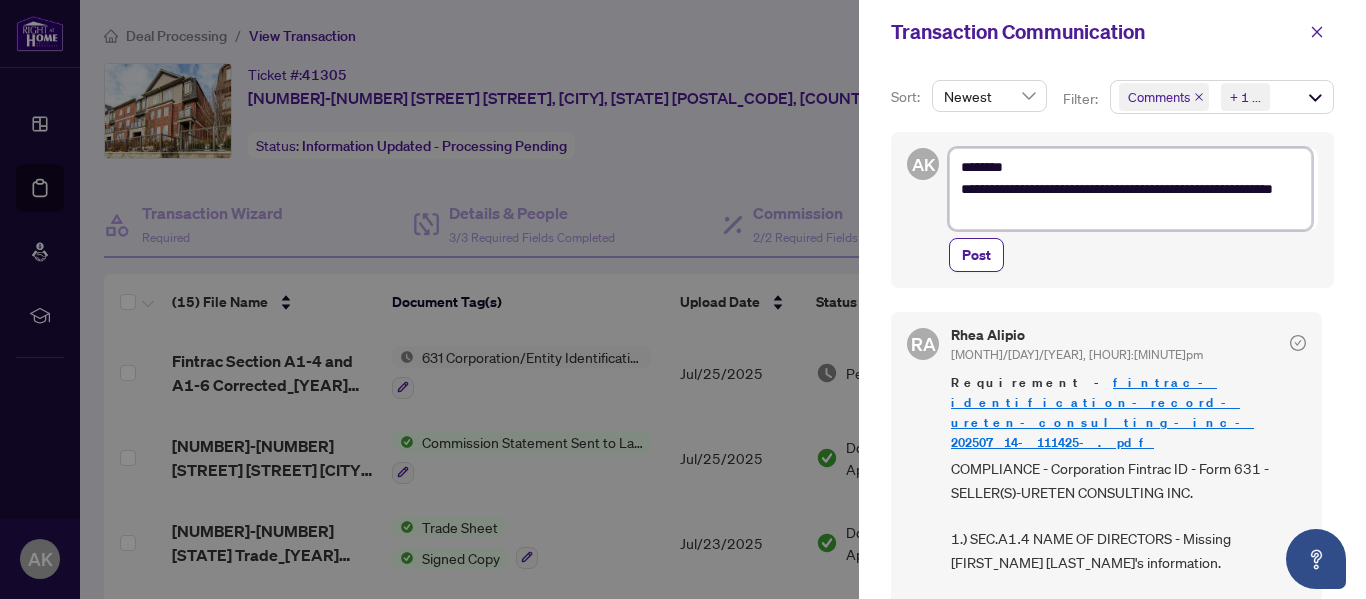type on "**********" 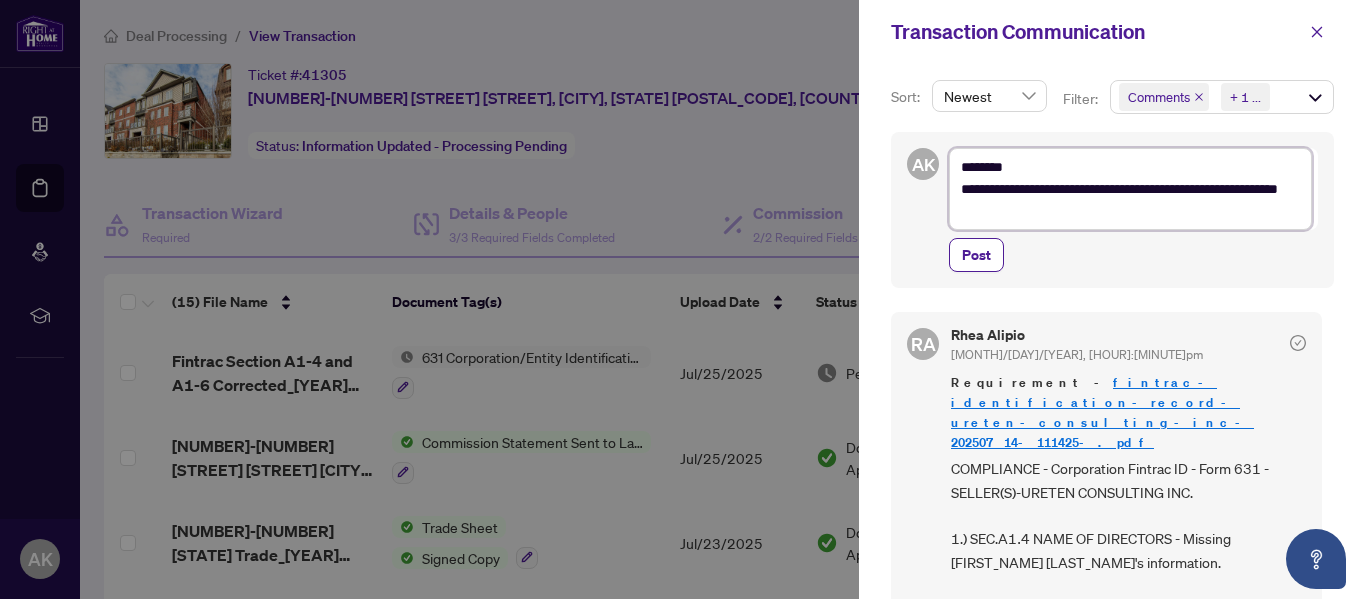 type on "**********" 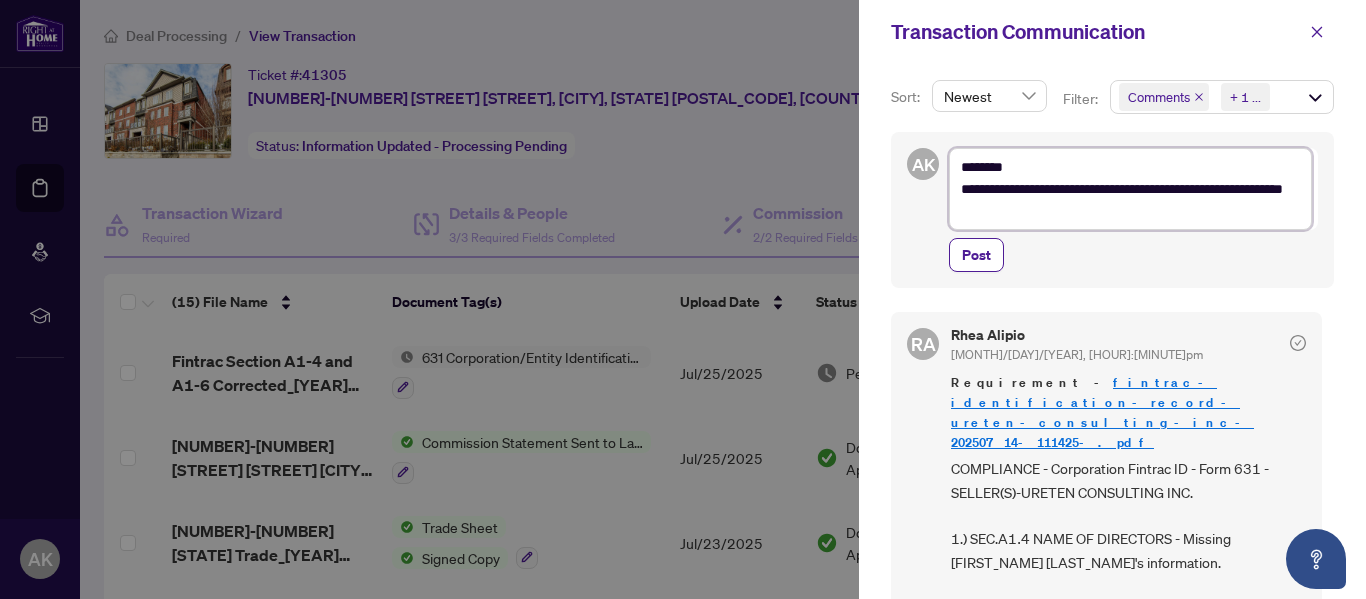 type on "**********" 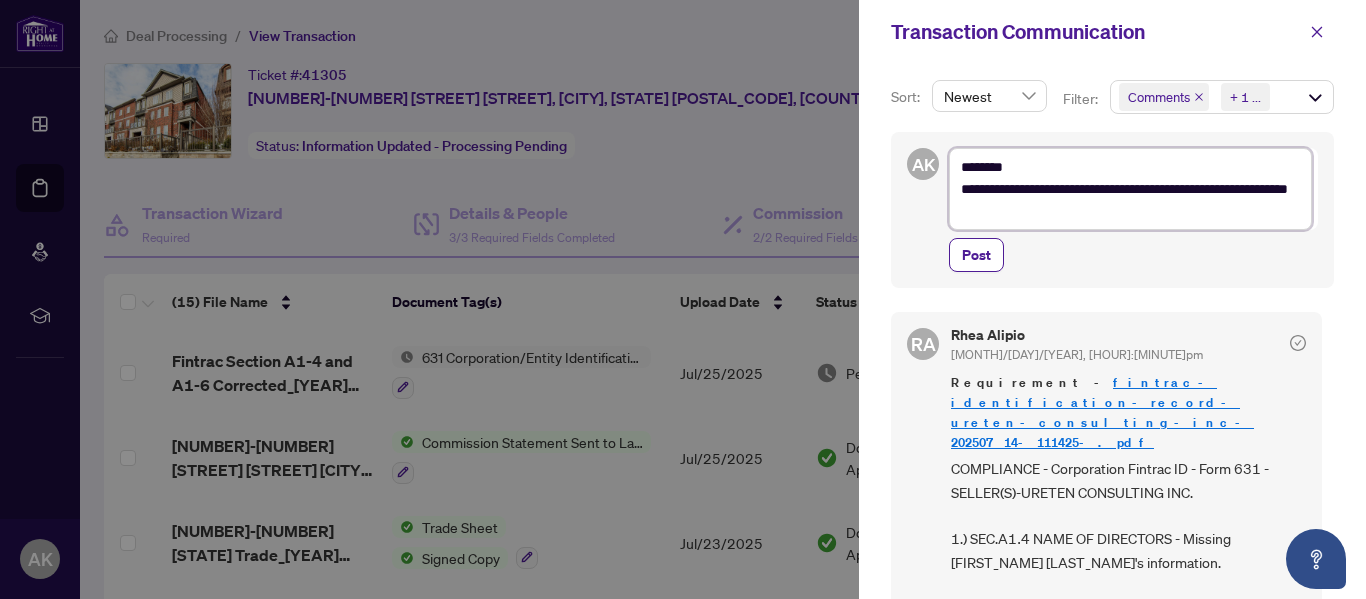 type on "**********" 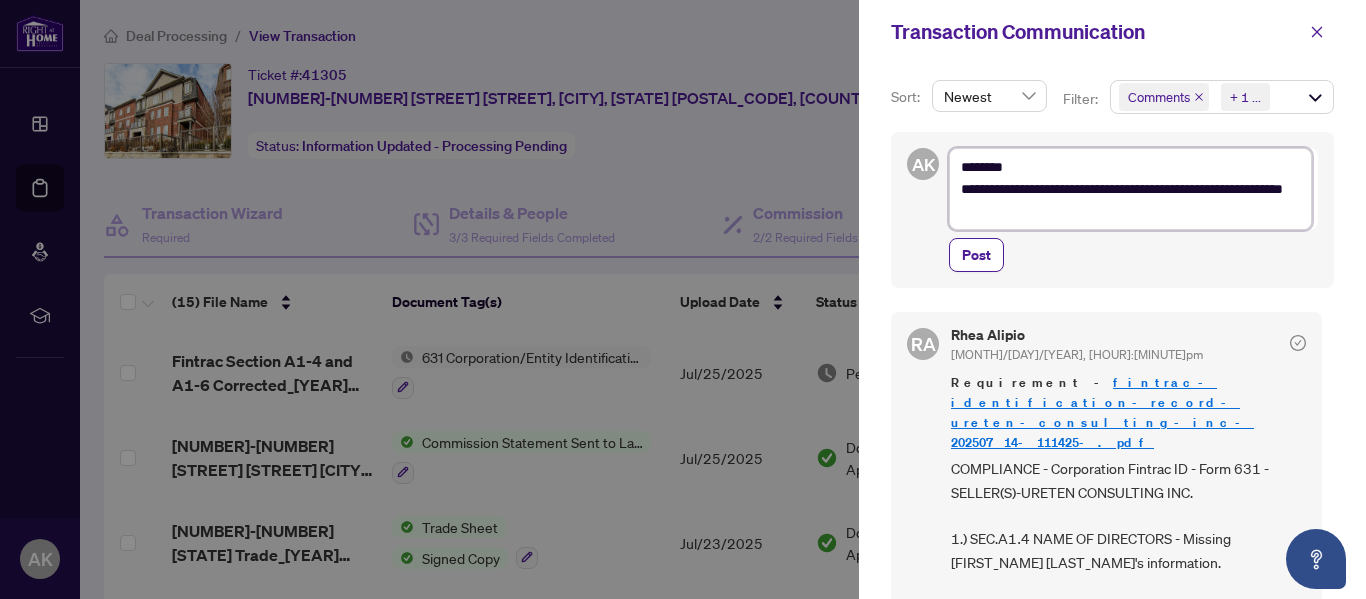 type on "**********" 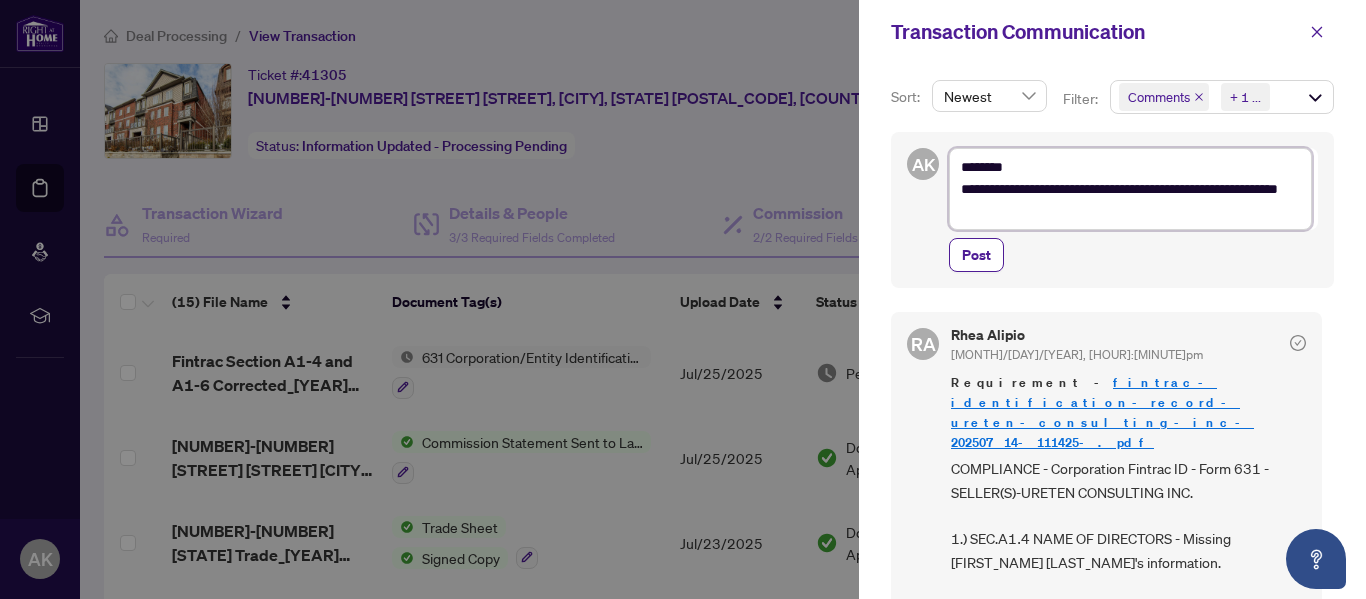type on "**********" 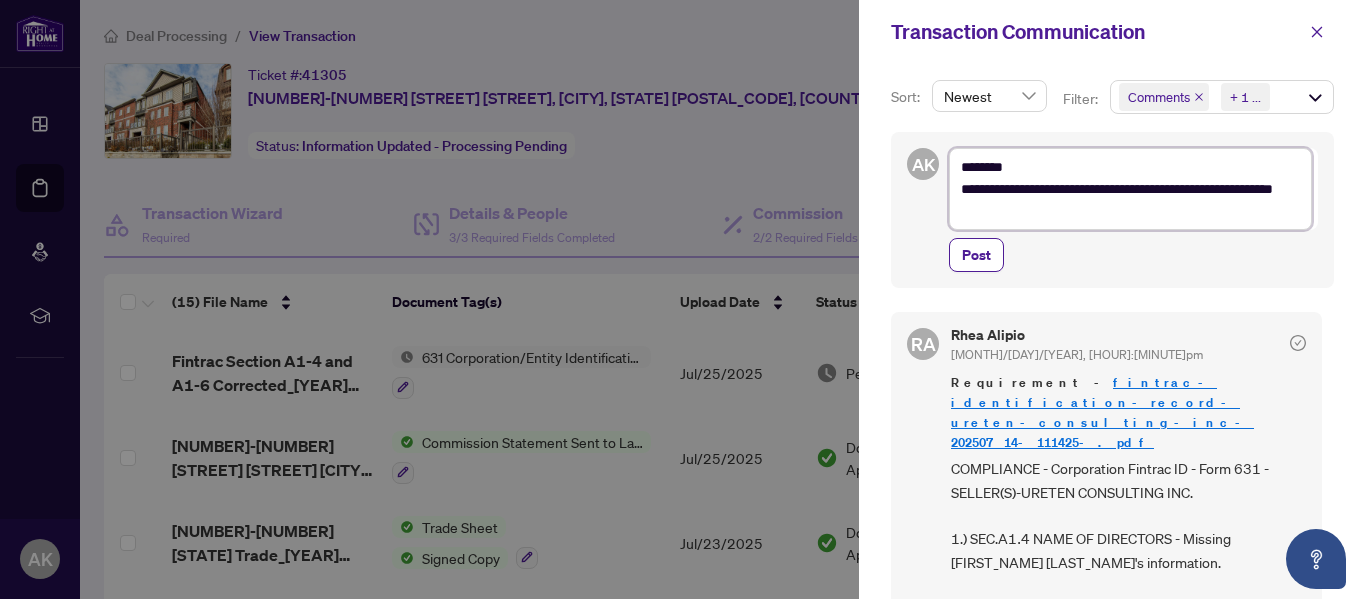 type on "**********" 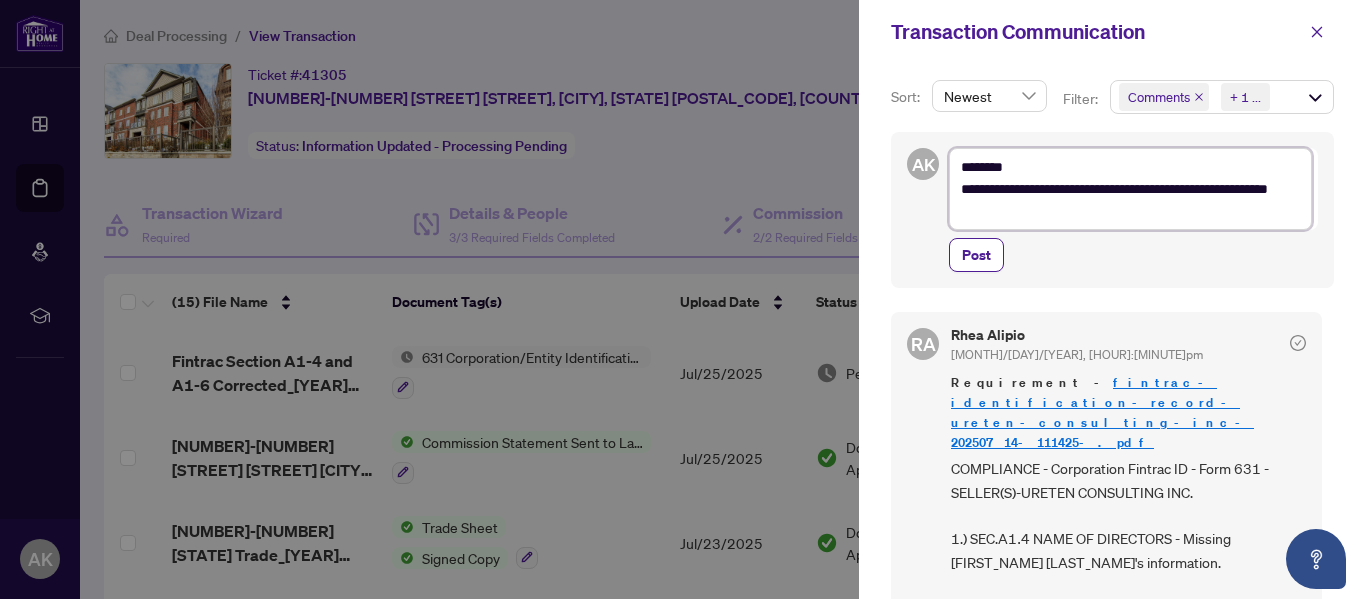 type on "**********" 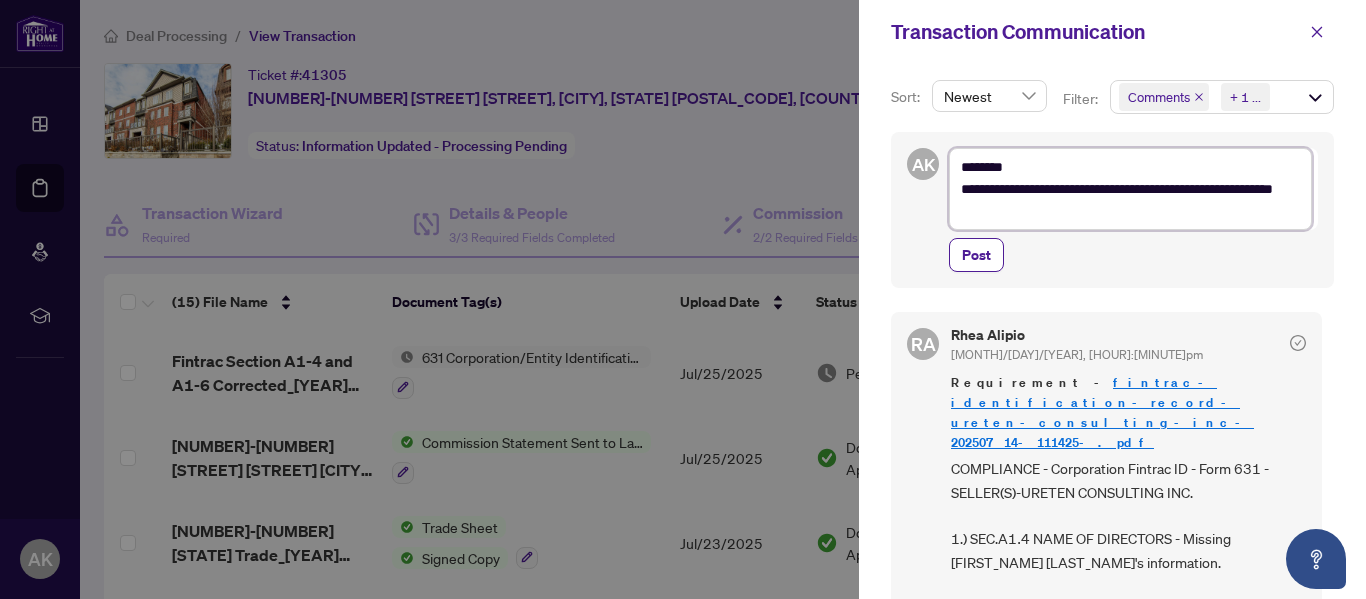 type on "**********" 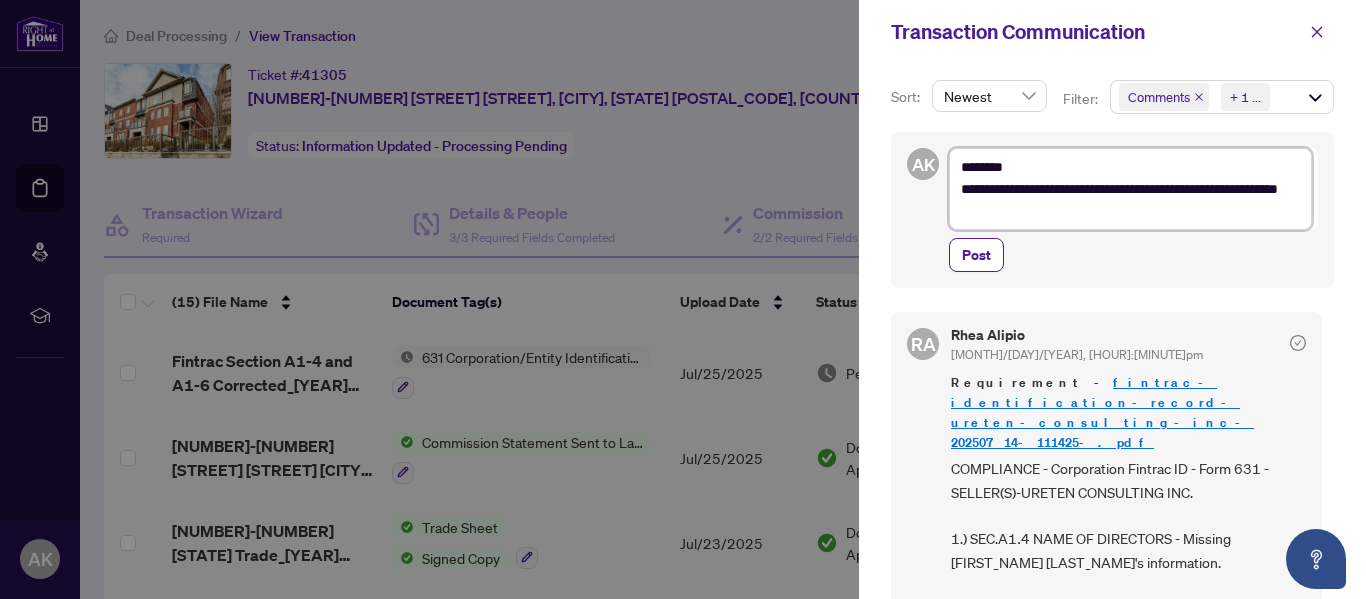 type on "**********" 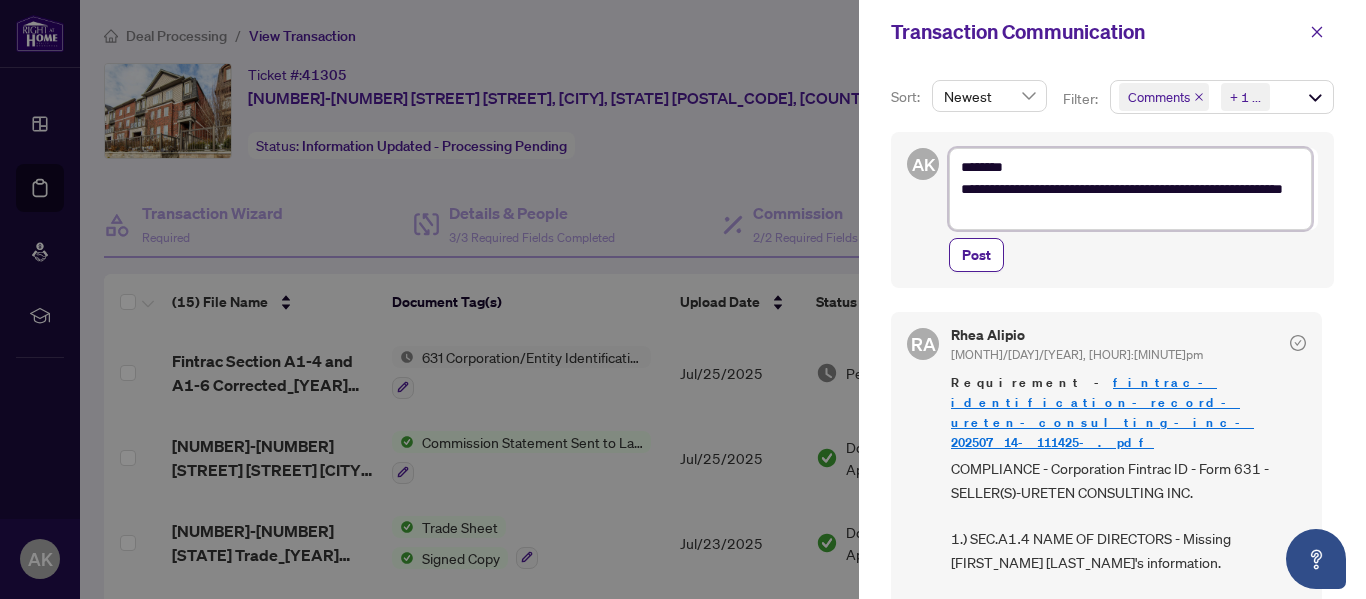 type on "**********" 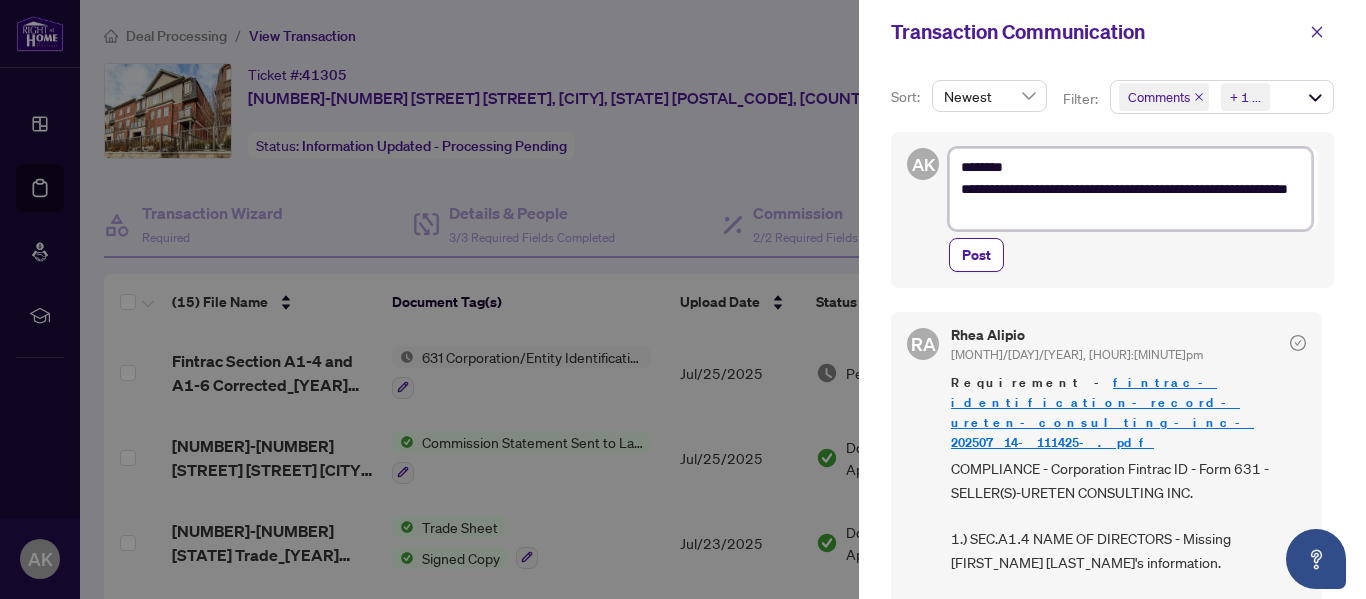 type on "**********" 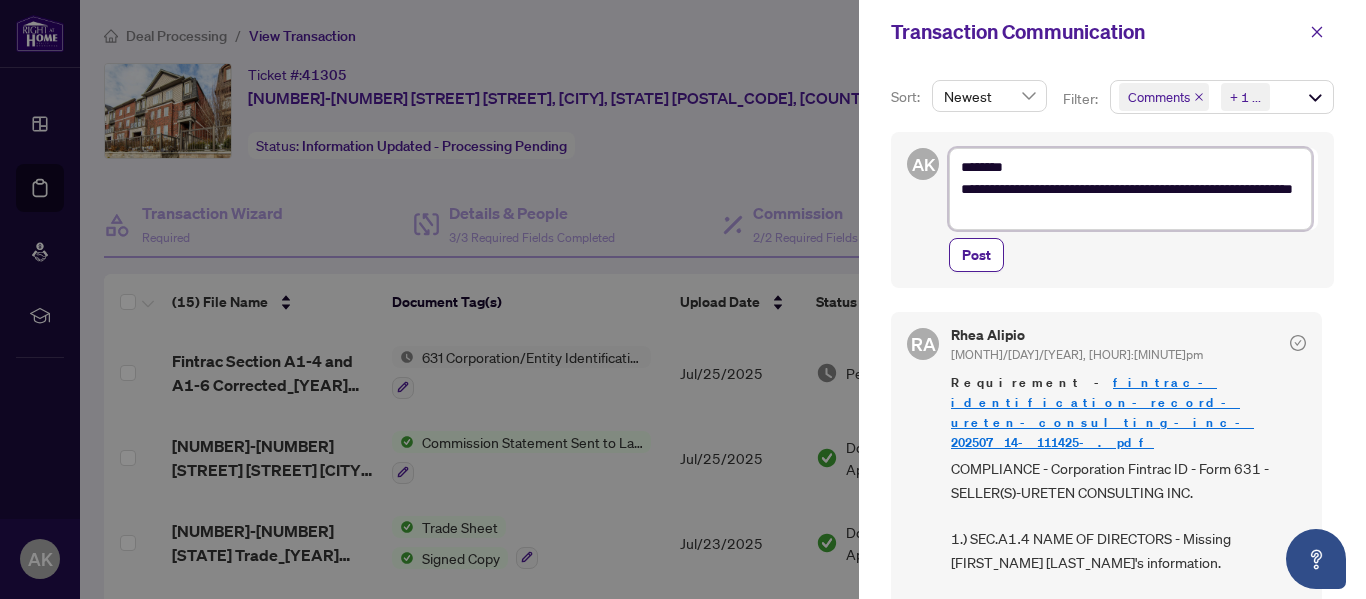 type on "**********" 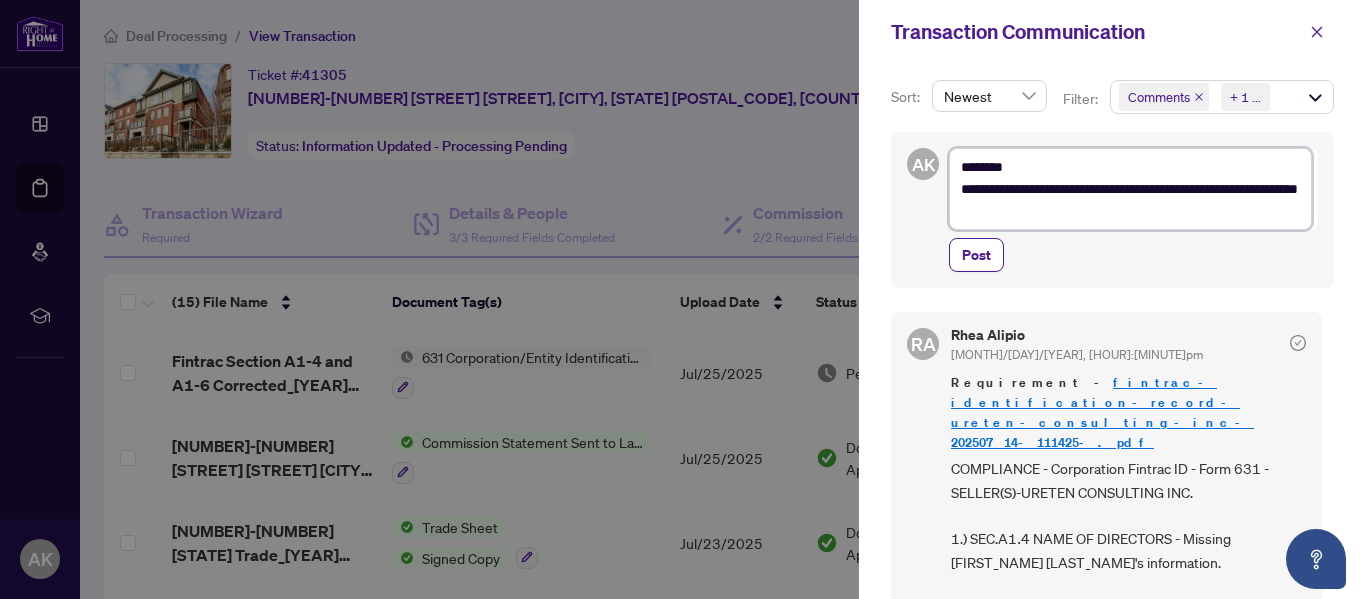 type on "**********" 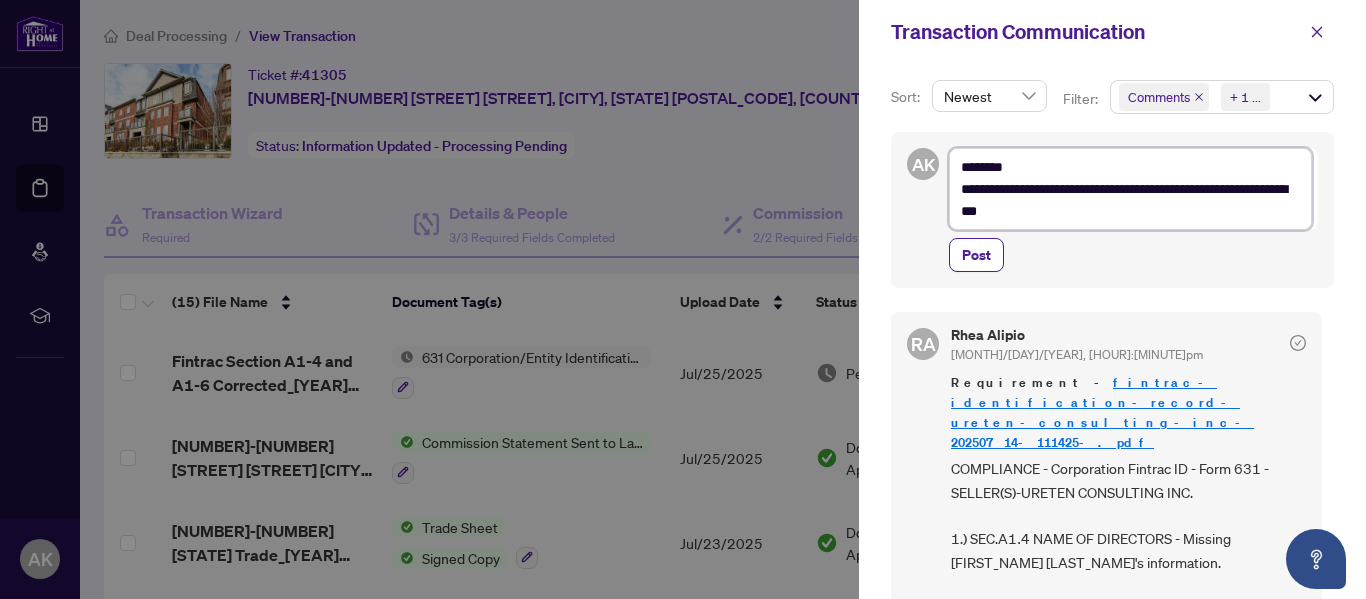 type on "**********" 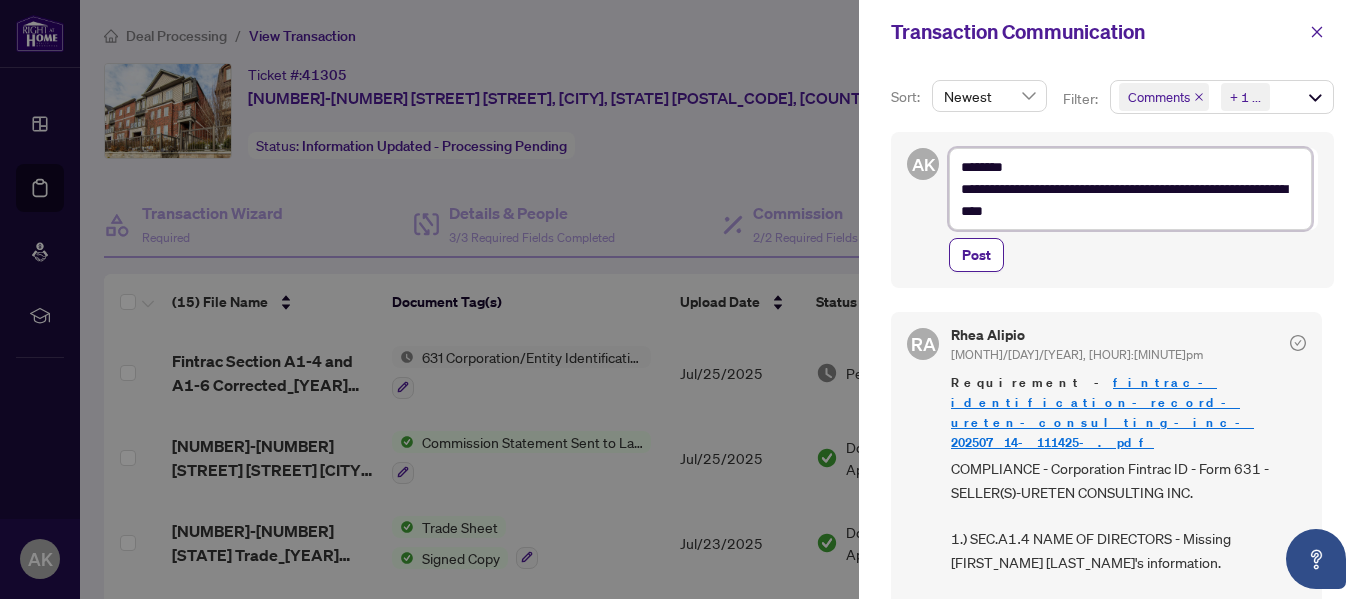 type on "**********" 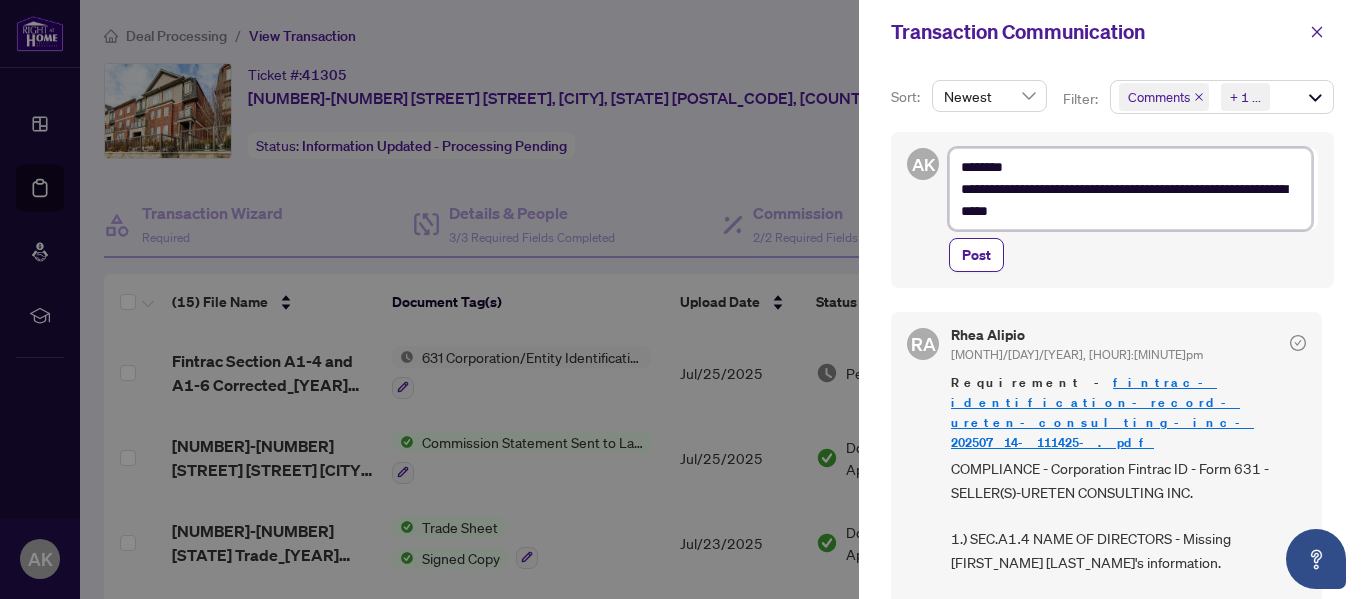 type on "**********" 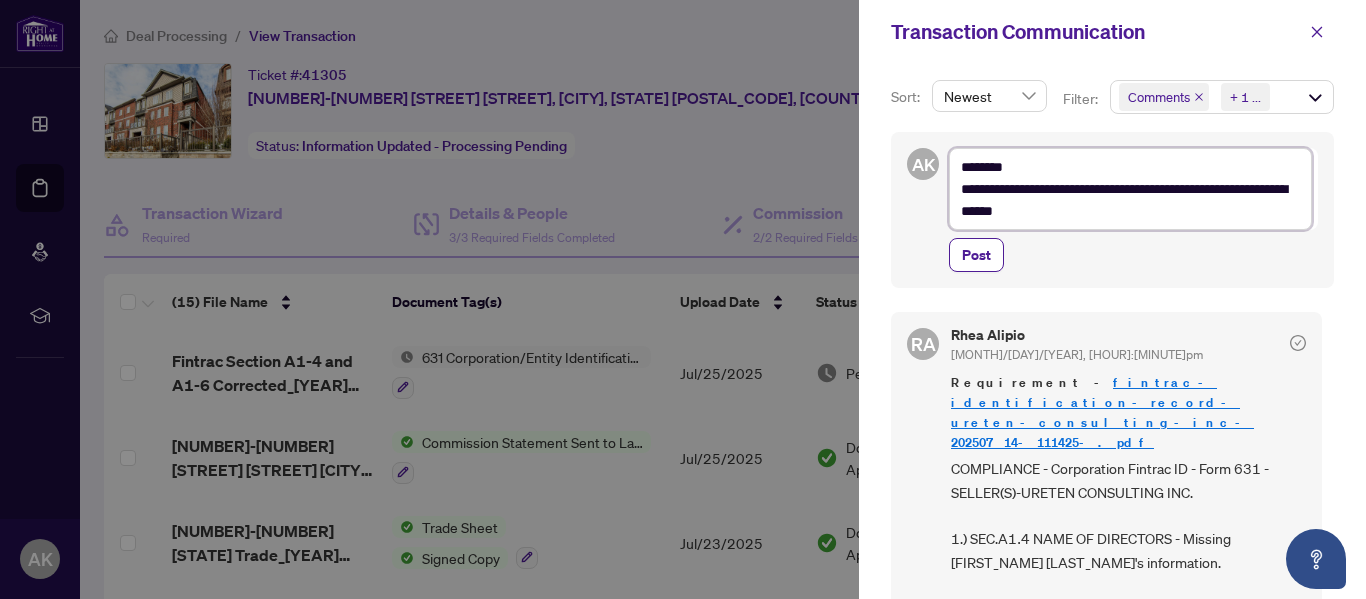 type on "**********" 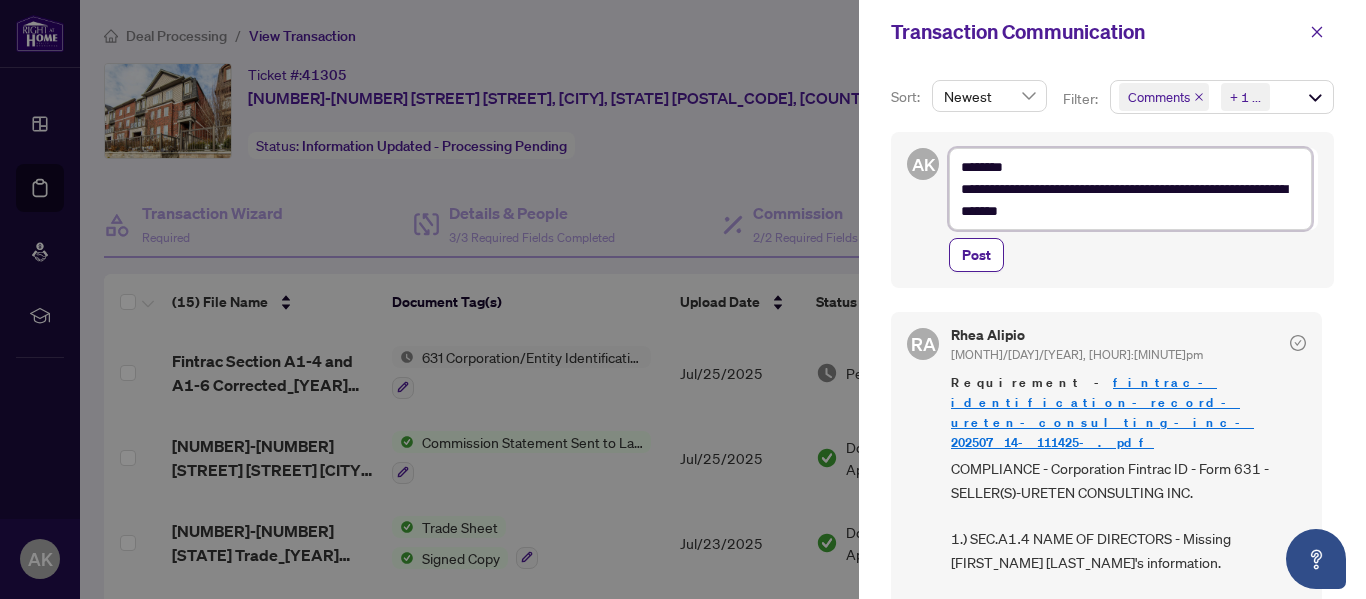 type on "**********" 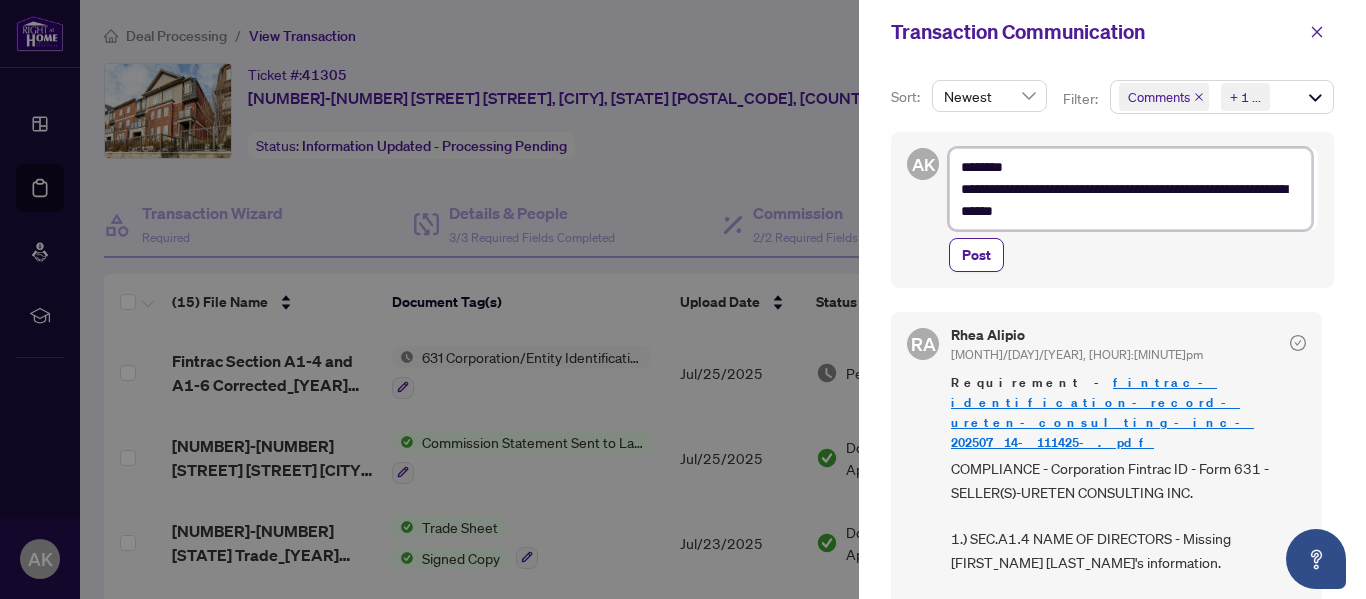 type on "**********" 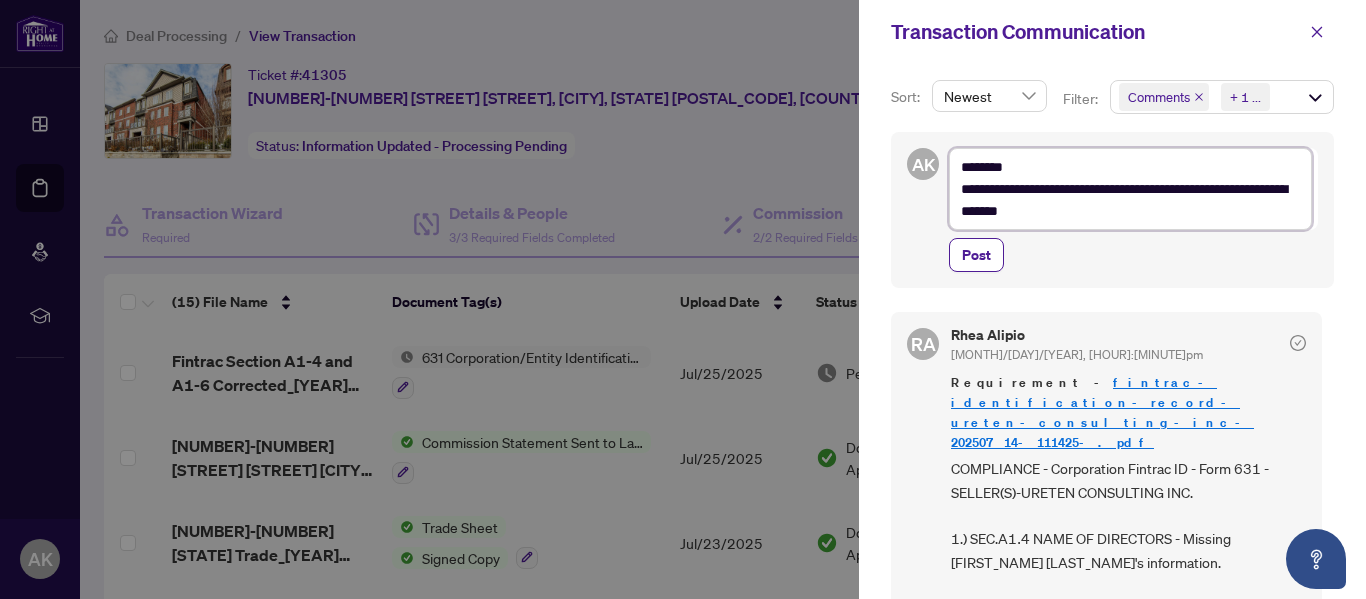 type on "**********" 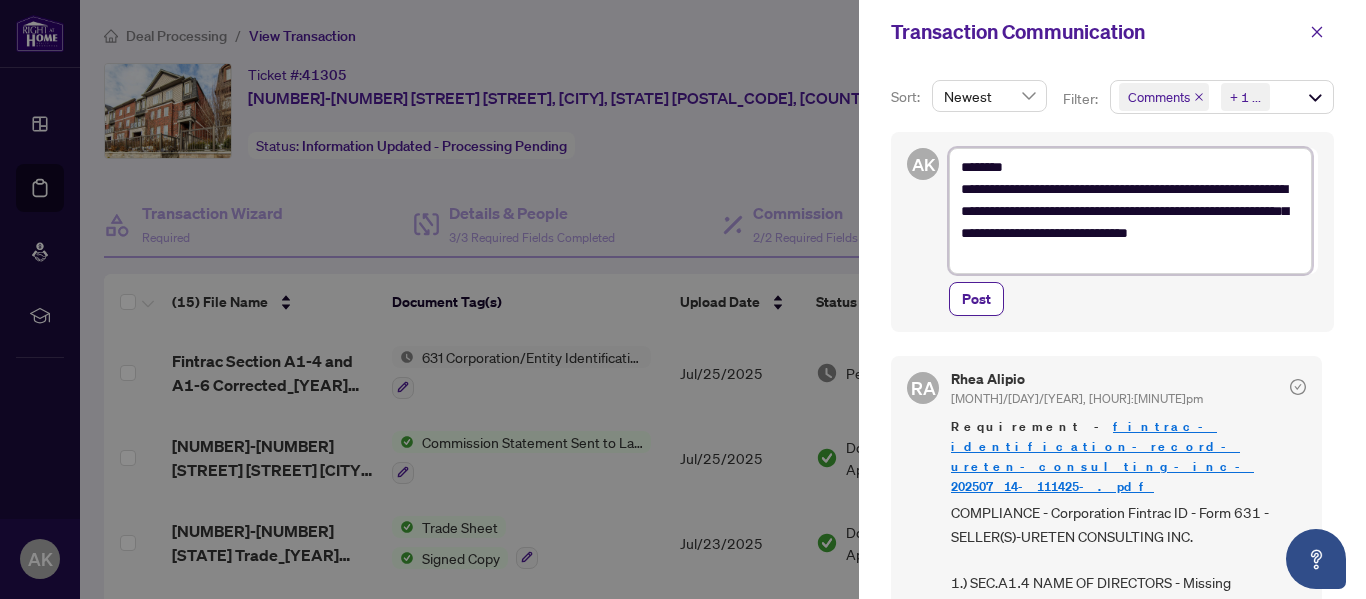 click on "**********" at bounding box center (1130, 211) 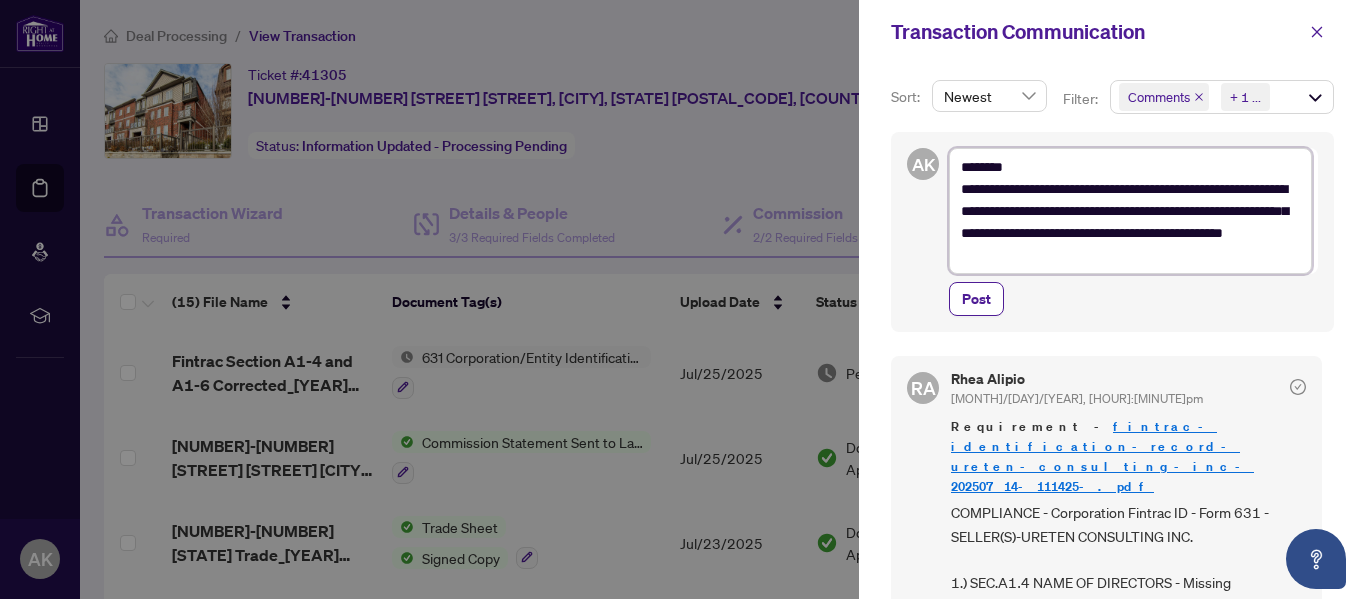 click on "**********" at bounding box center (1130, 211) 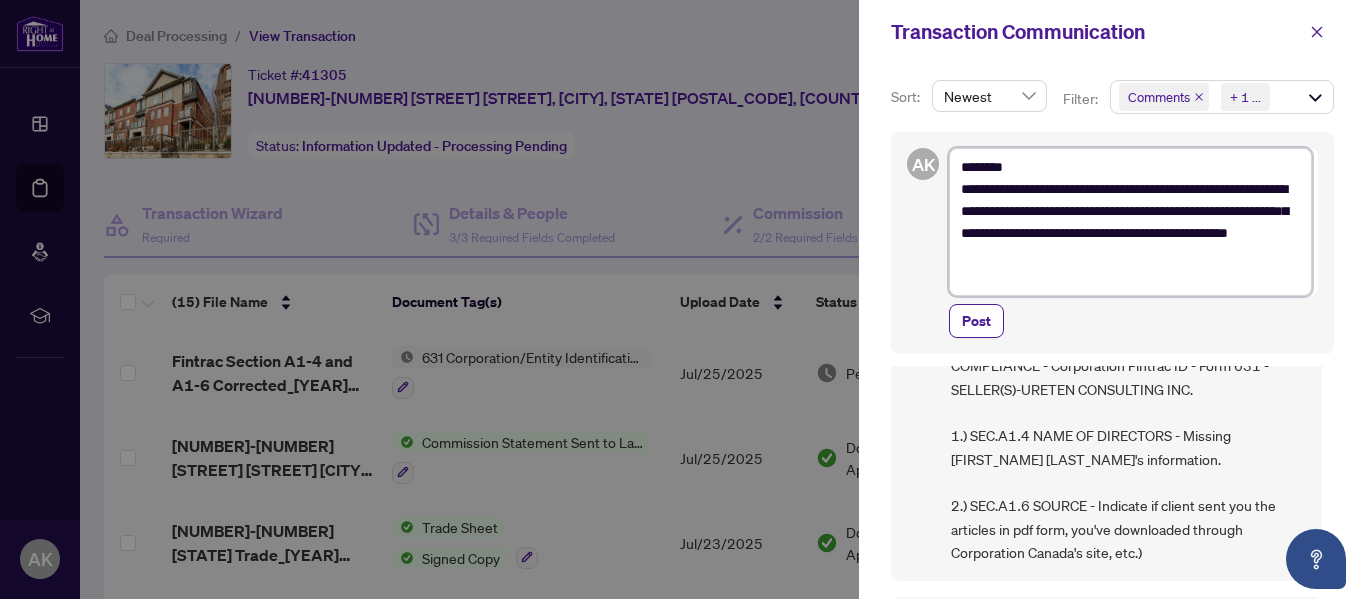 scroll, scrollTop: 200, scrollLeft: 0, axis: vertical 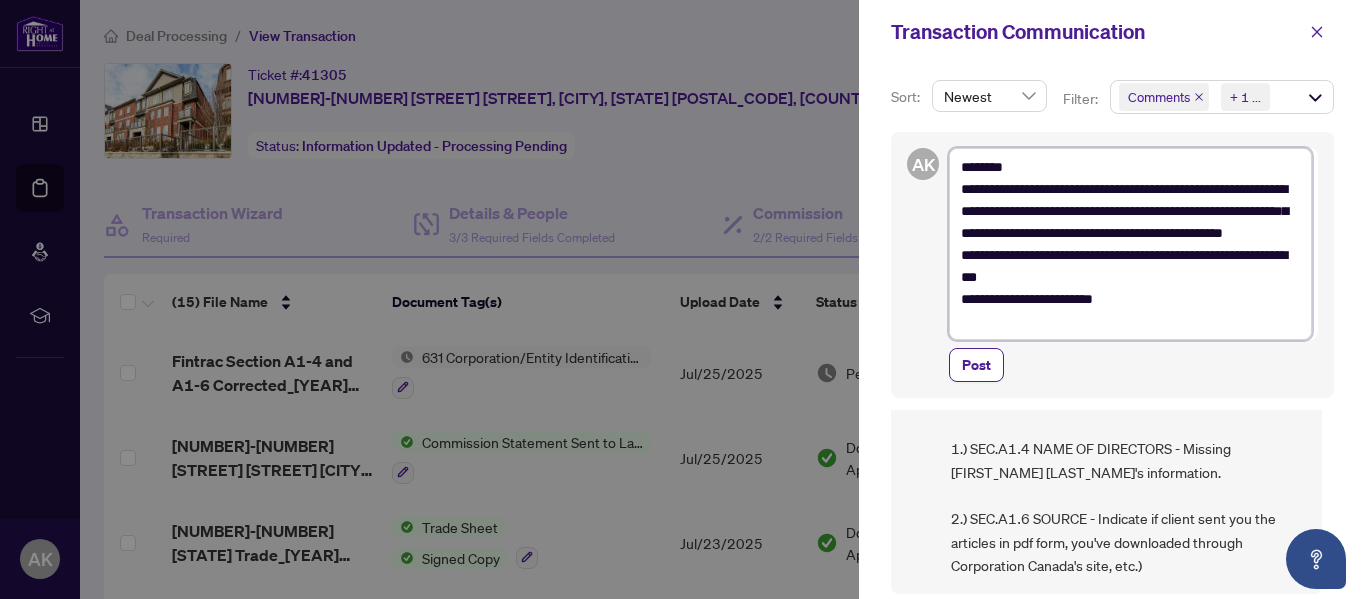 drag, startPoint x: 1045, startPoint y: 291, endPoint x: 1062, endPoint y: 298, distance: 18.384777 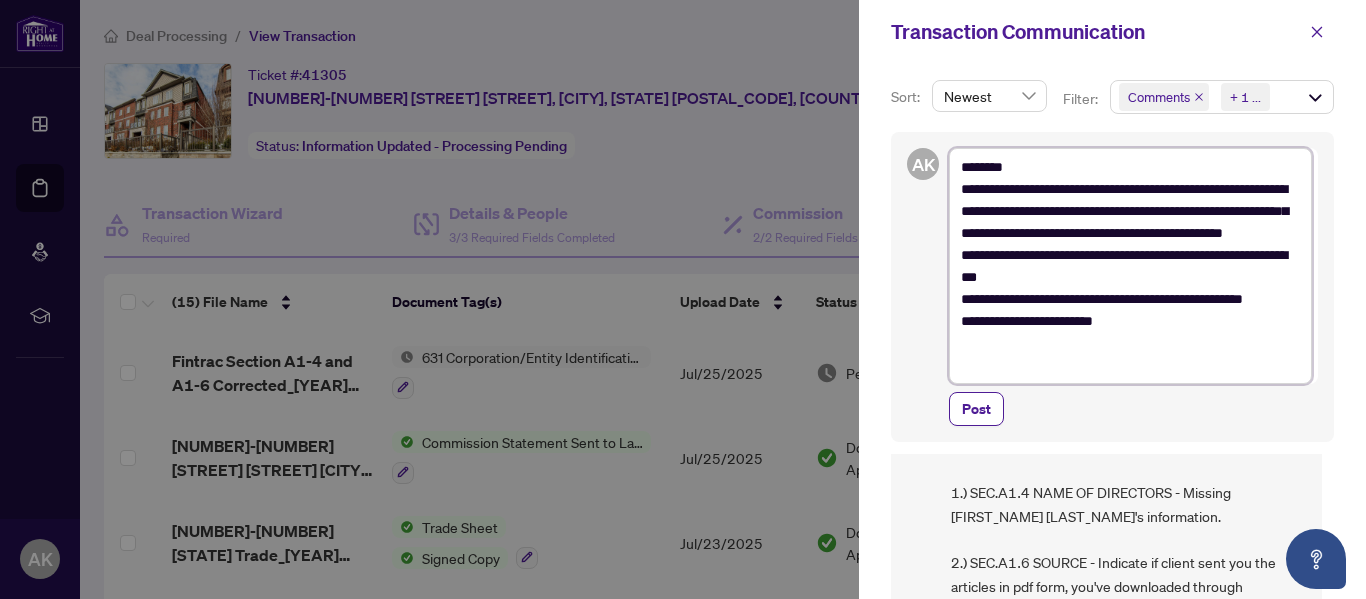 click on "**********" at bounding box center [1130, 266] 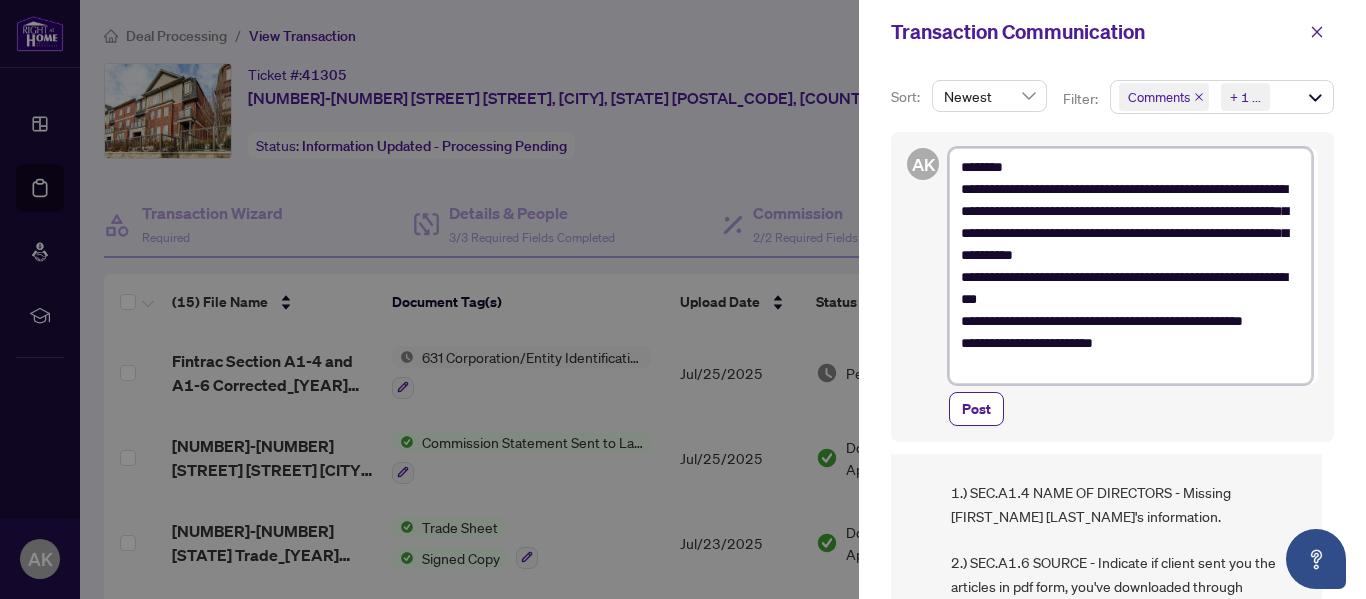 click on "**********" at bounding box center (1130, 266) 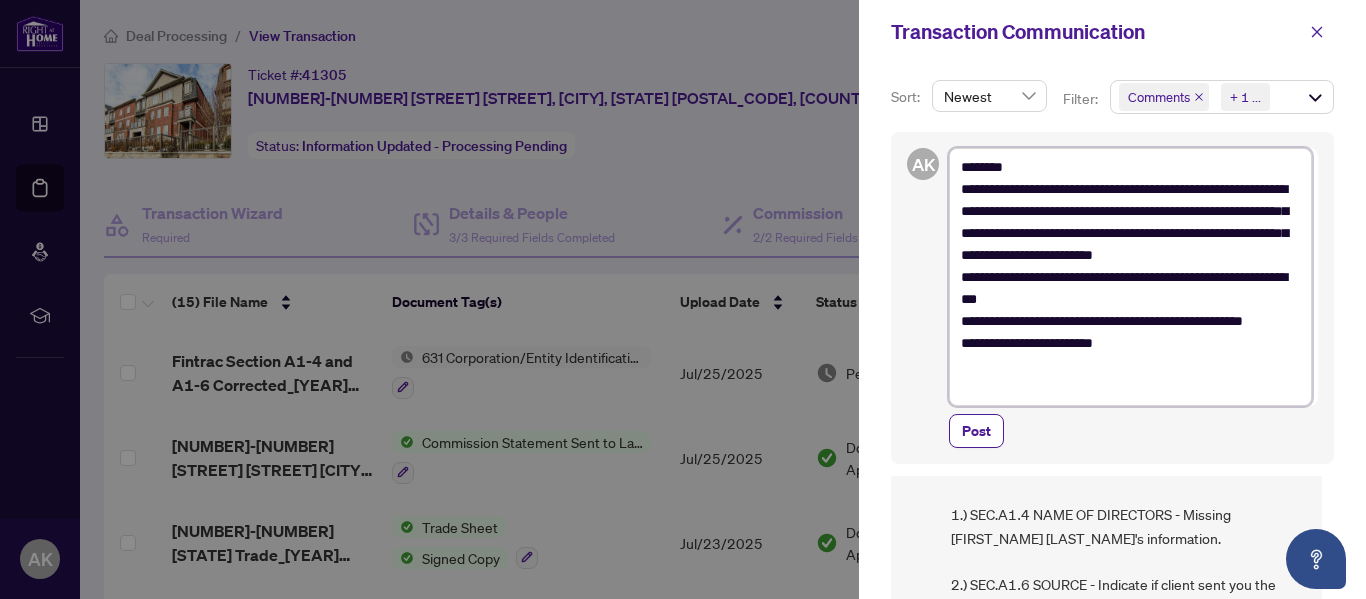 click on "**********" at bounding box center [1130, 277] 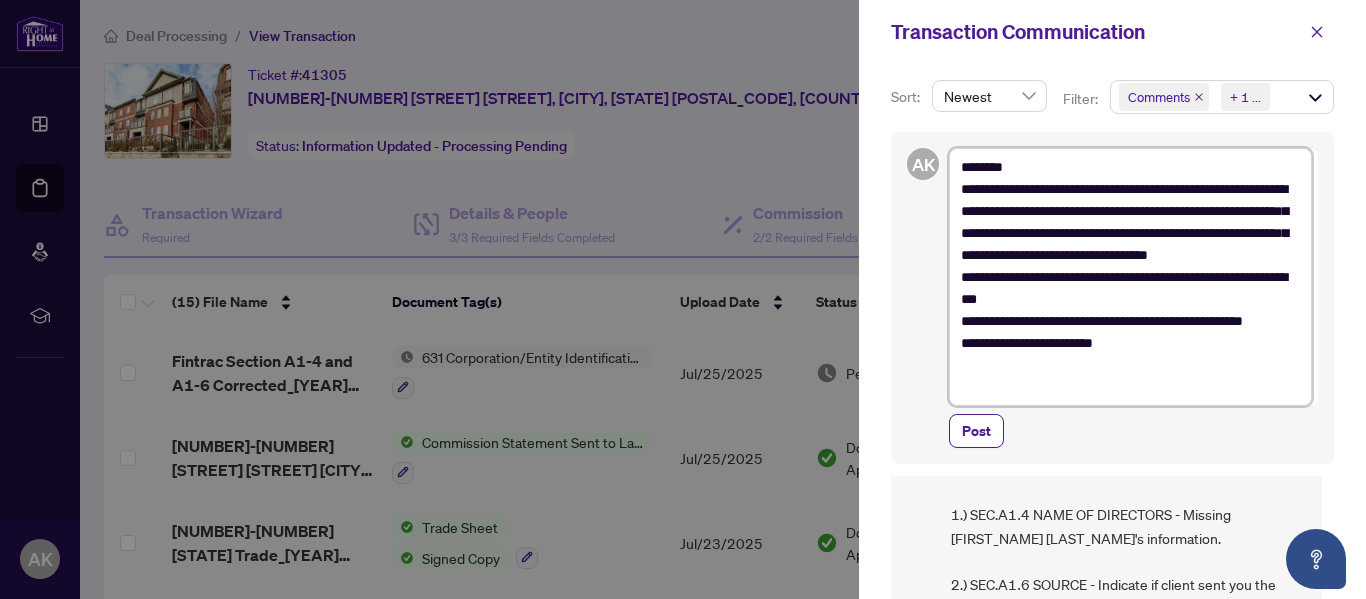 drag, startPoint x: 1222, startPoint y: 252, endPoint x: 962, endPoint y: 261, distance: 260.15573 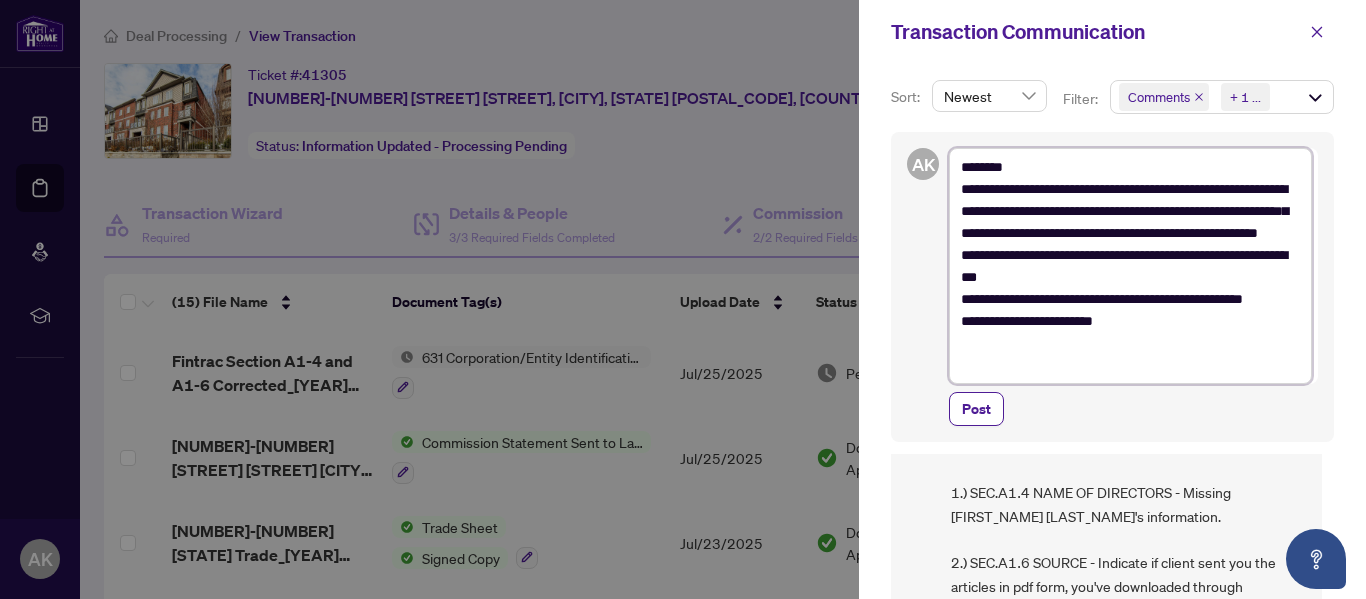scroll, scrollTop: 100, scrollLeft: 0, axis: vertical 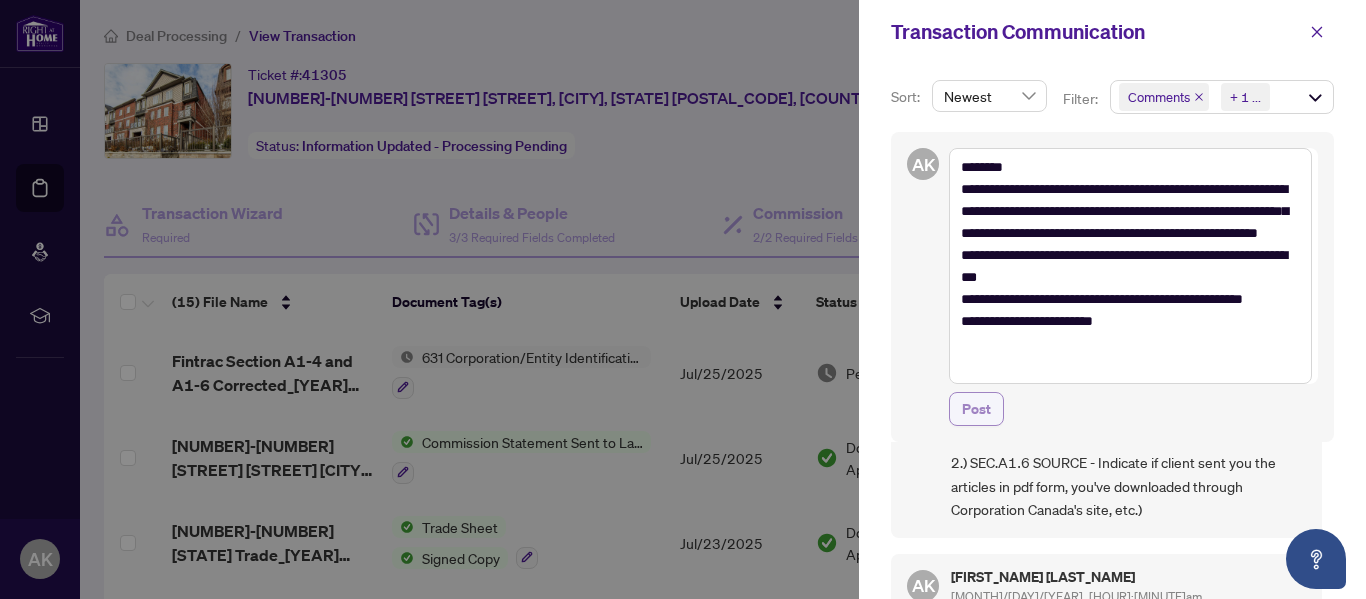 click on "Post" at bounding box center [976, 409] 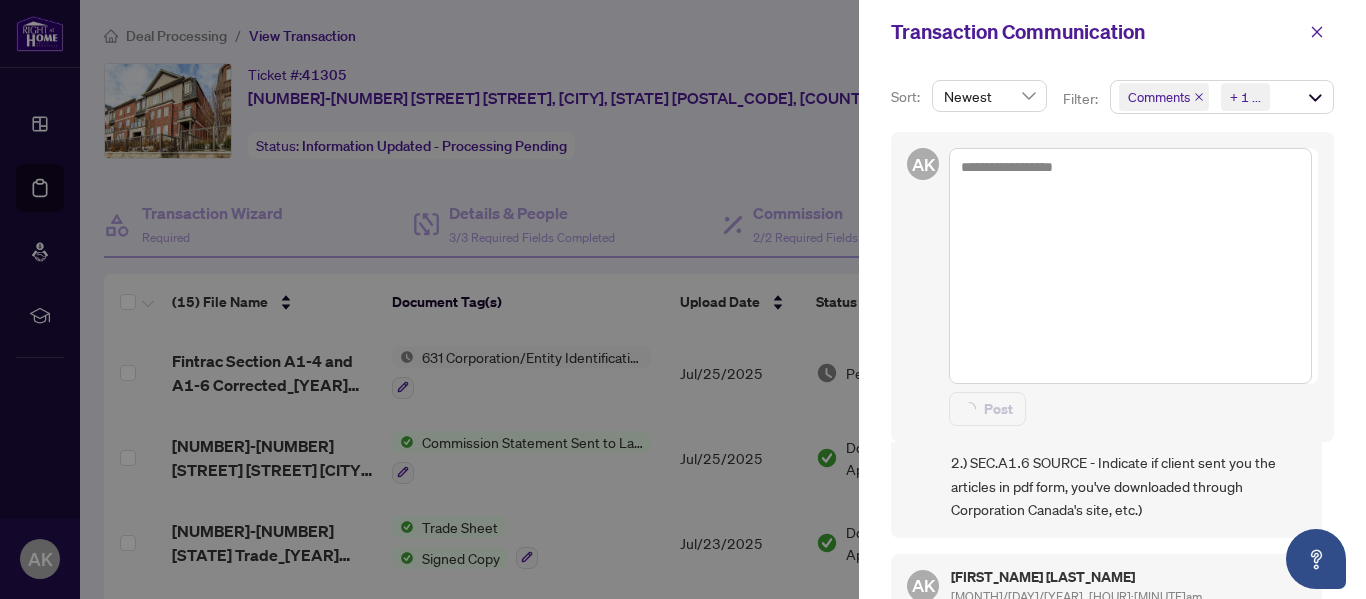 scroll, scrollTop: 0, scrollLeft: 0, axis: both 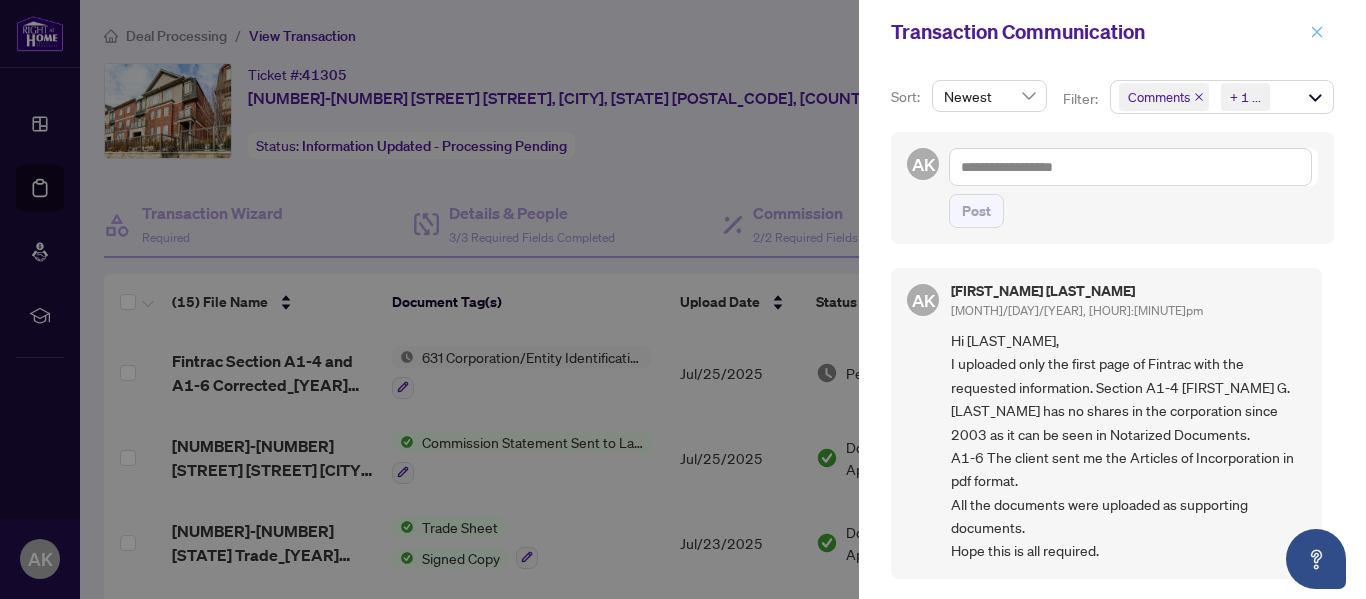 click 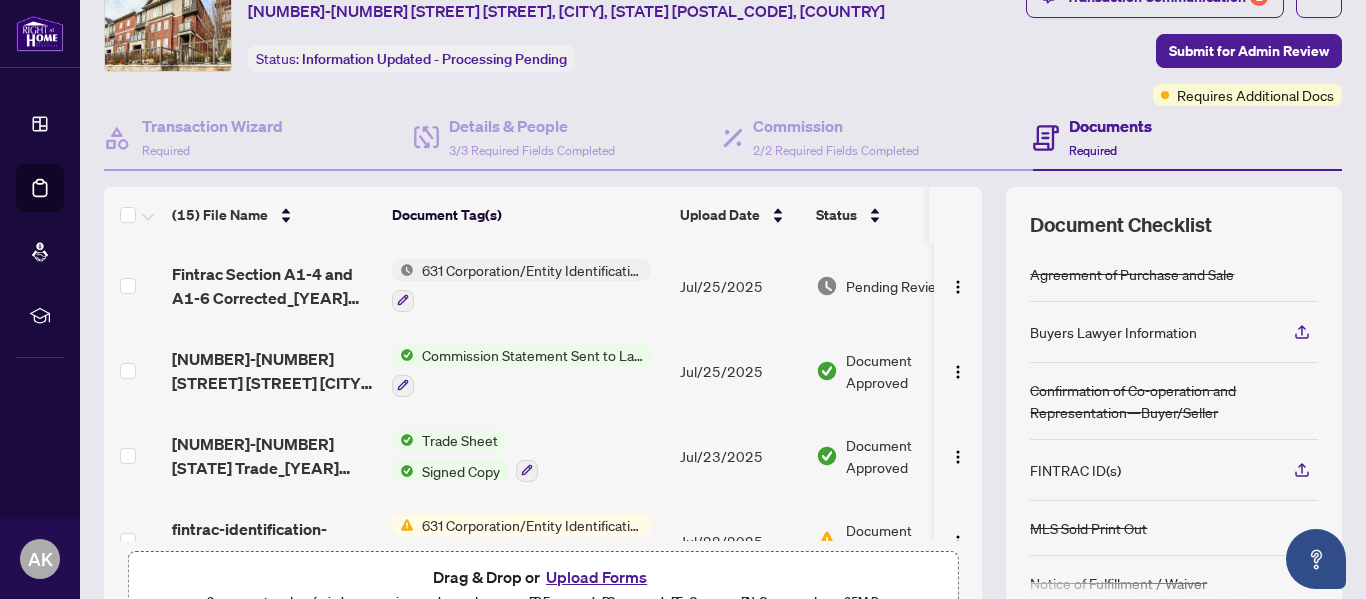 scroll, scrollTop: 0, scrollLeft: 0, axis: both 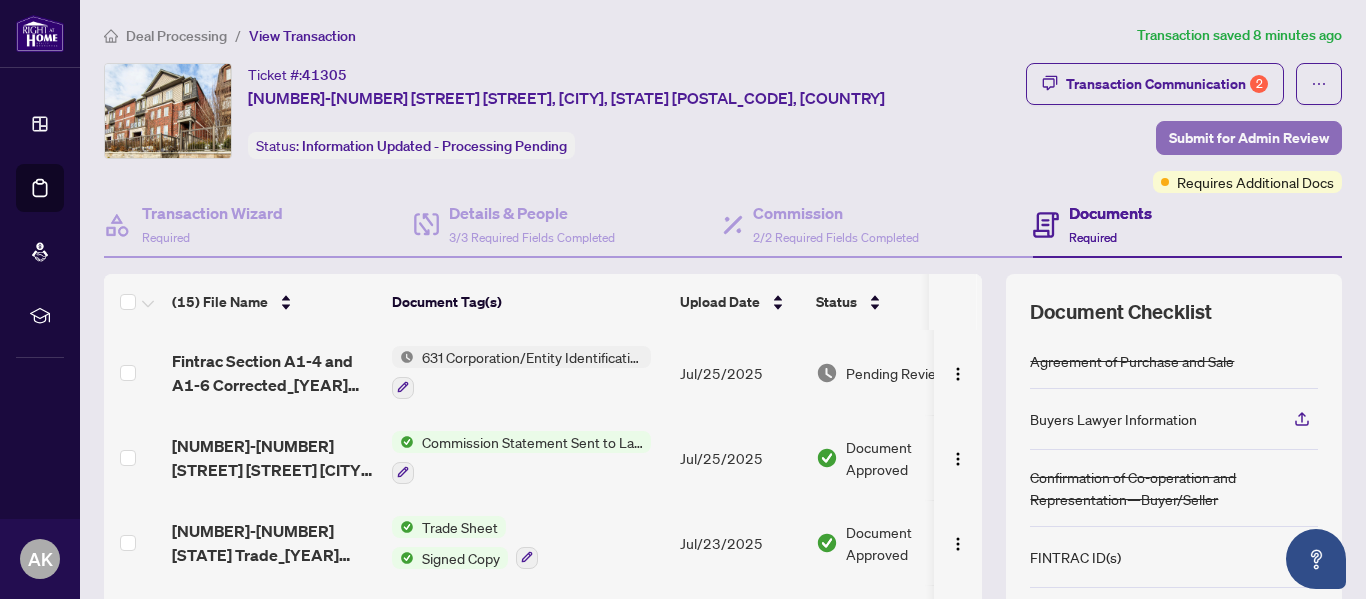 click on "Submit for Admin Review" at bounding box center [1249, 138] 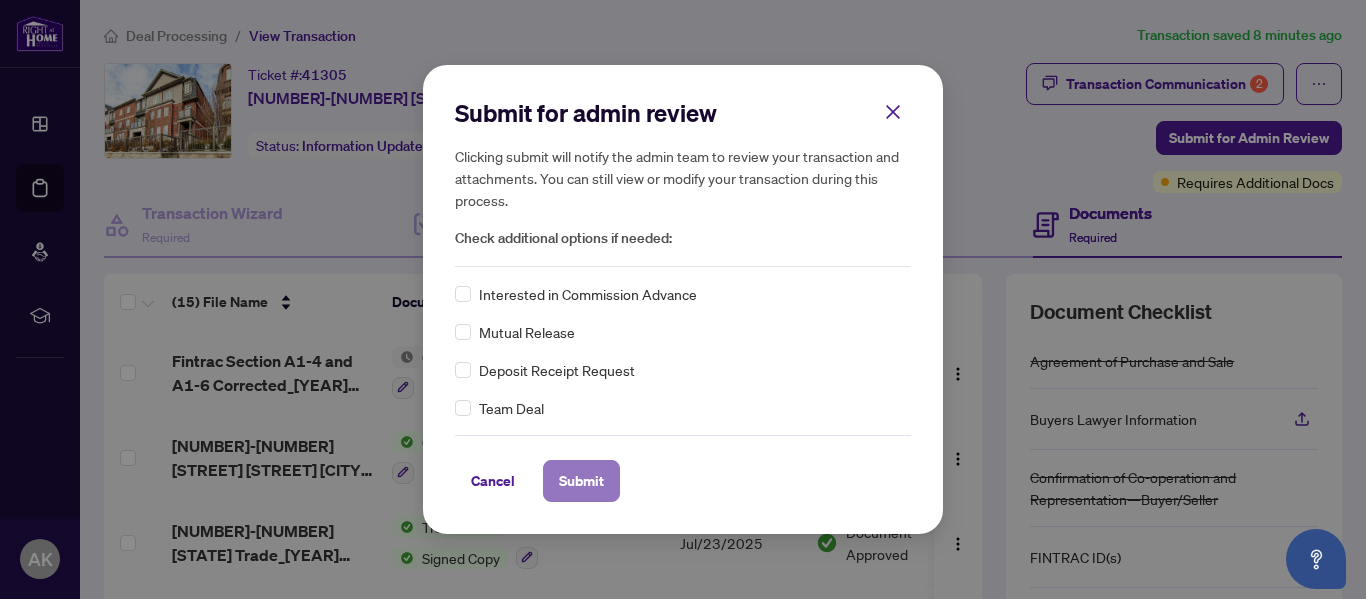 click on "Submit" at bounding box center (581, 481) 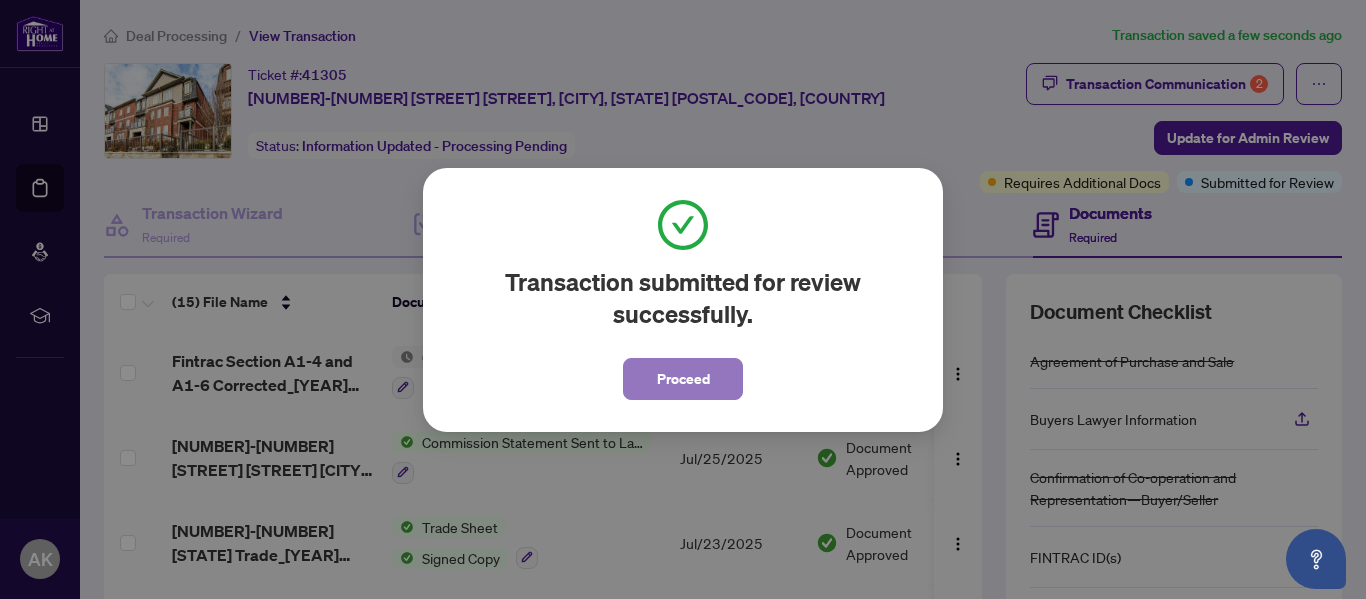 click on "Proceed" at bounding box center (683, 379) 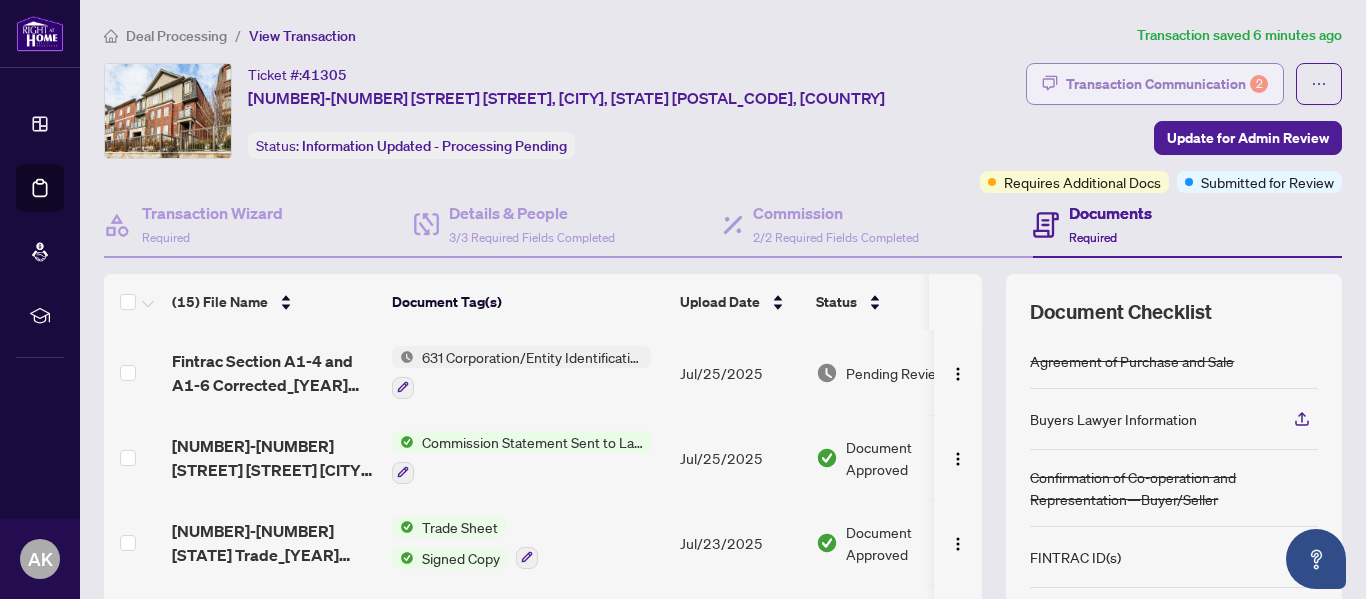 click on "Transaction Communication 2" at bounding box center [1167, 84] 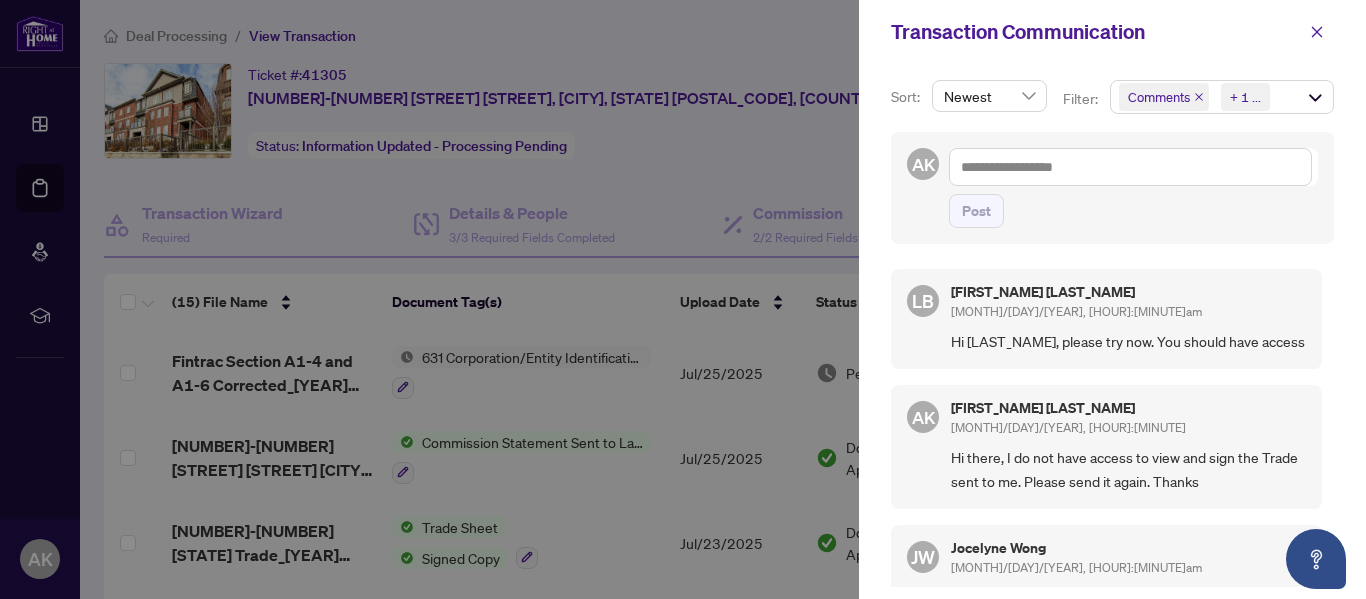 scroll, scrollTop: 0, scrollLeft: 0, axis: both 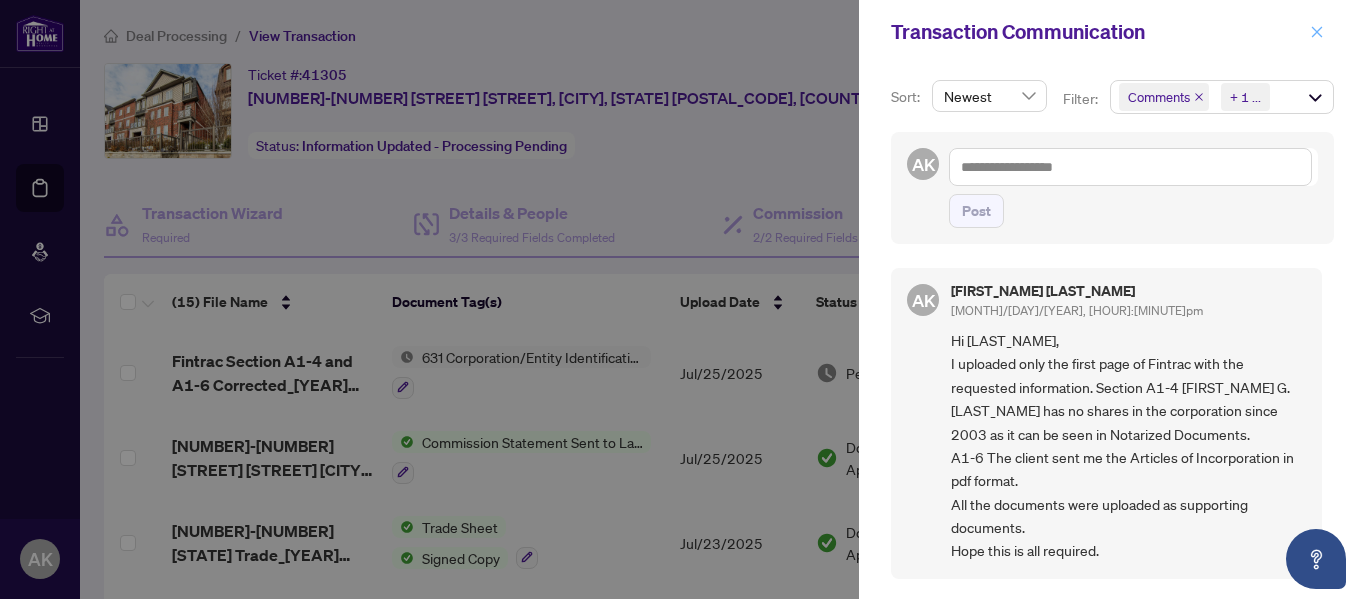click 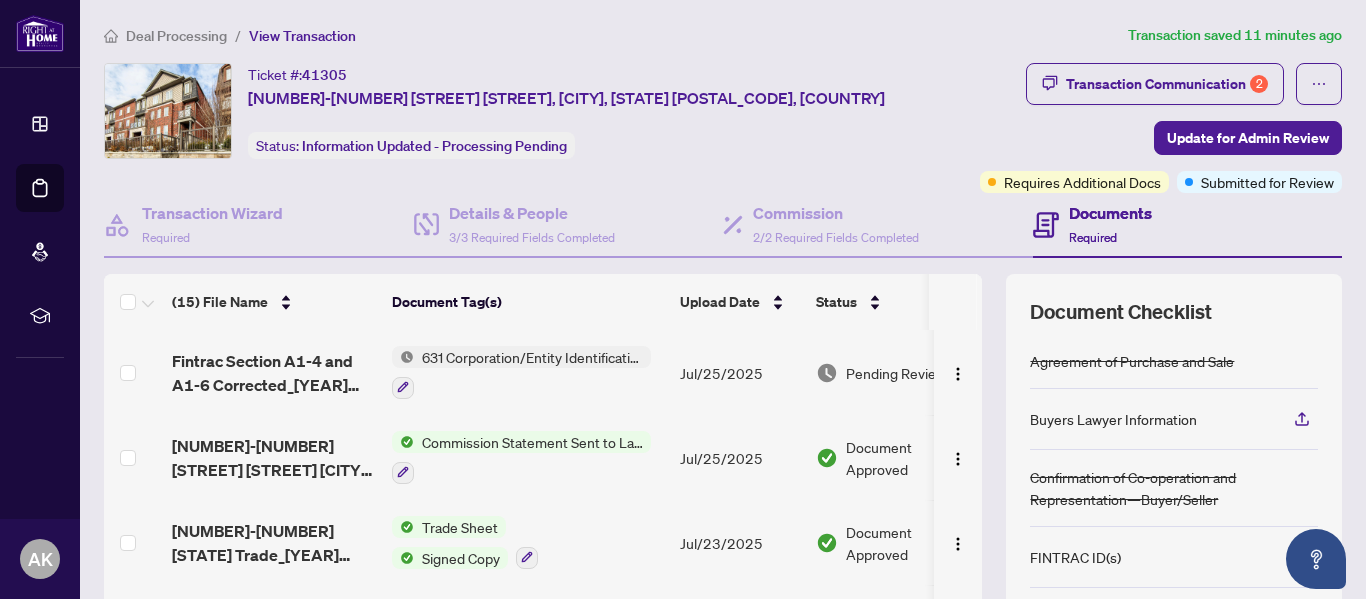 click on "Deal Processing" at bounding box center [176, 36] 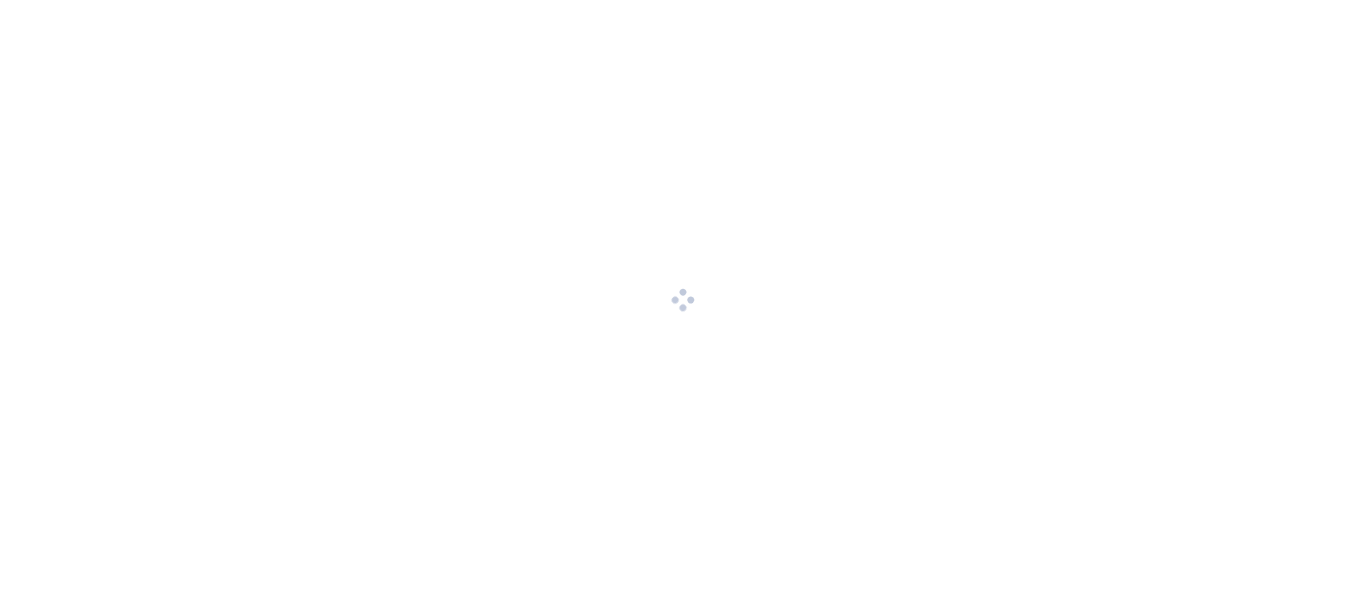 scroll, scrollTop: 0, scrollLeft: 0, axis: both 